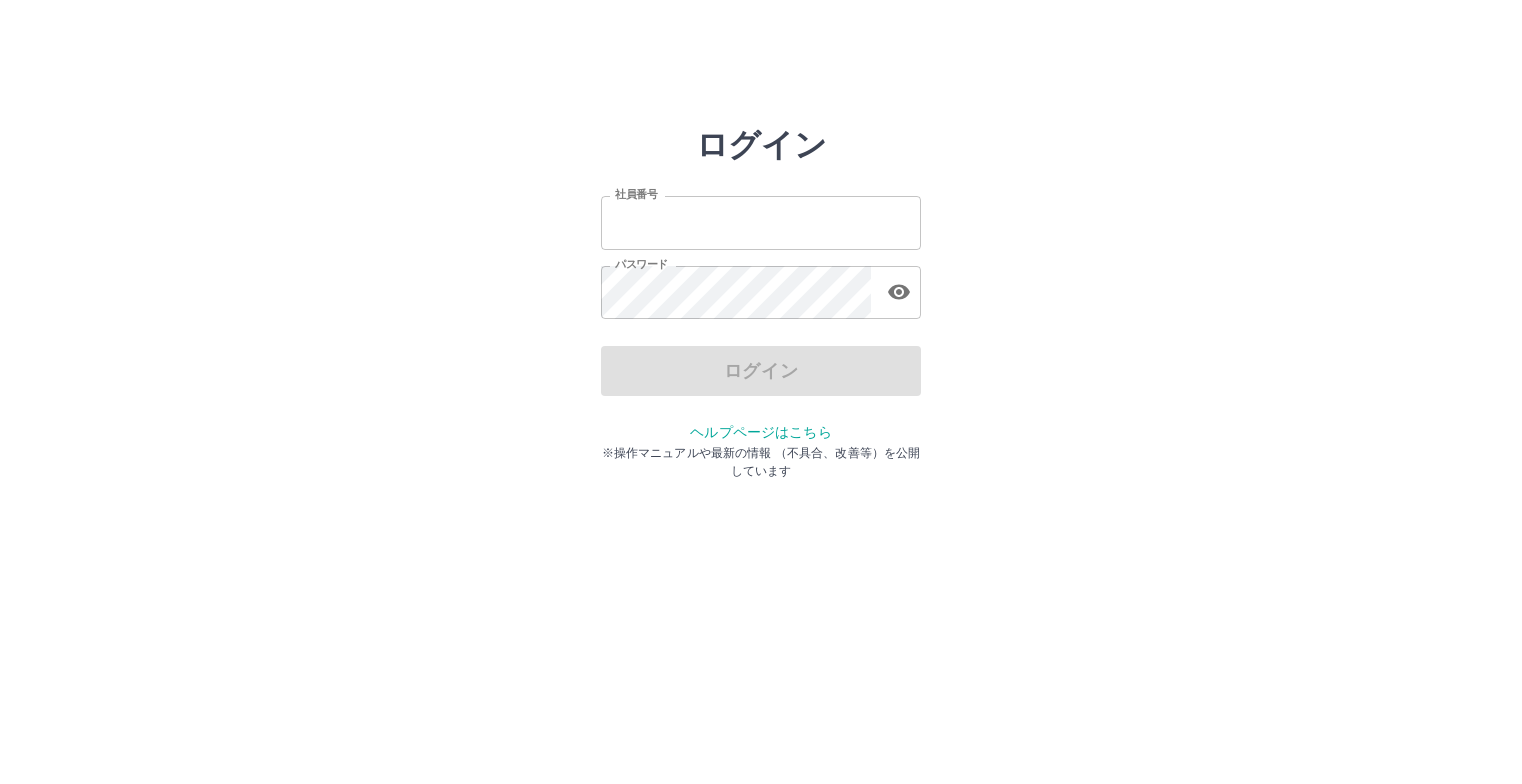 scroll, scrollTop: 0, scrollLeft: 0, axis: both 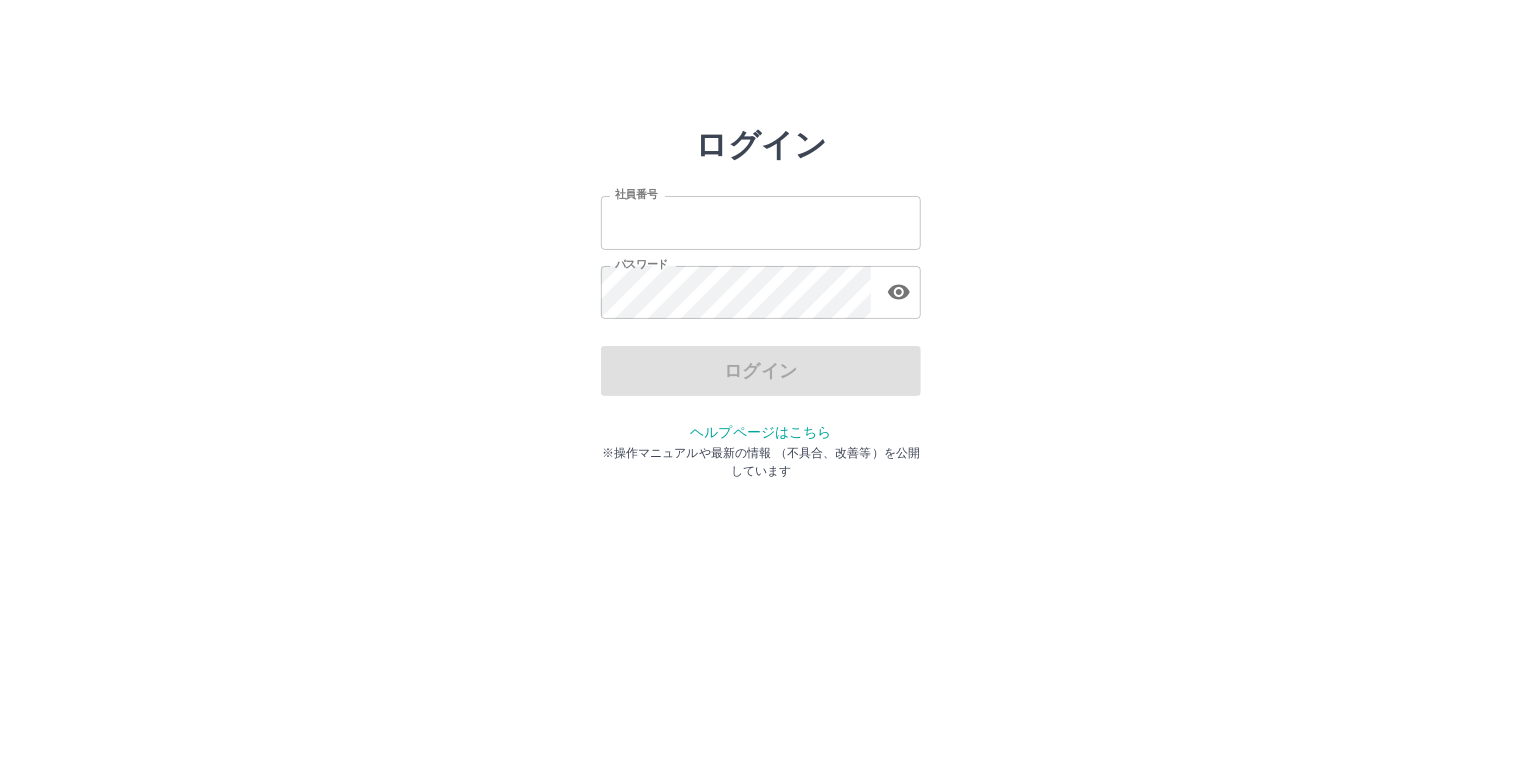 type on "*******" 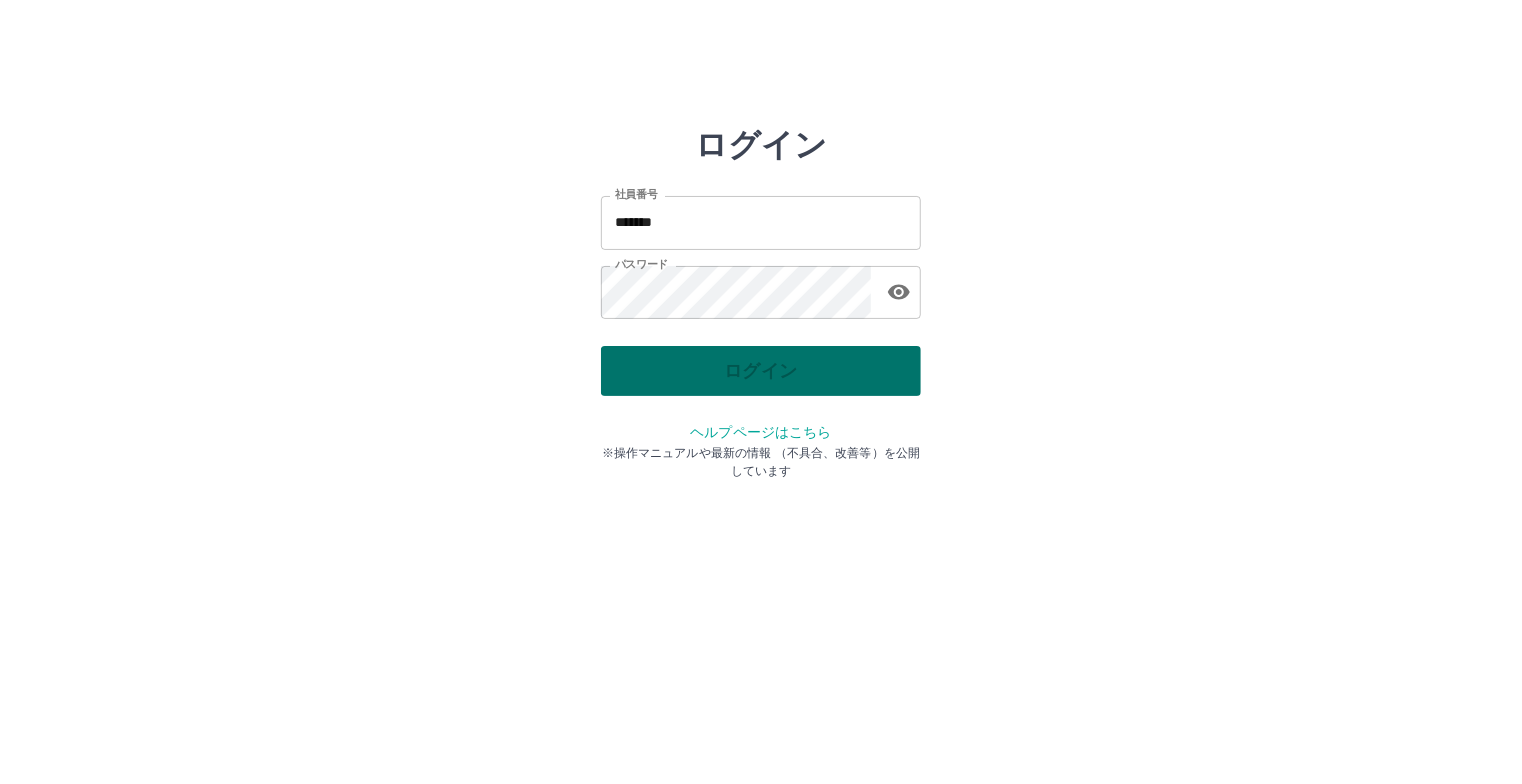 click on "ログイン" at bounding box center [761, 371] 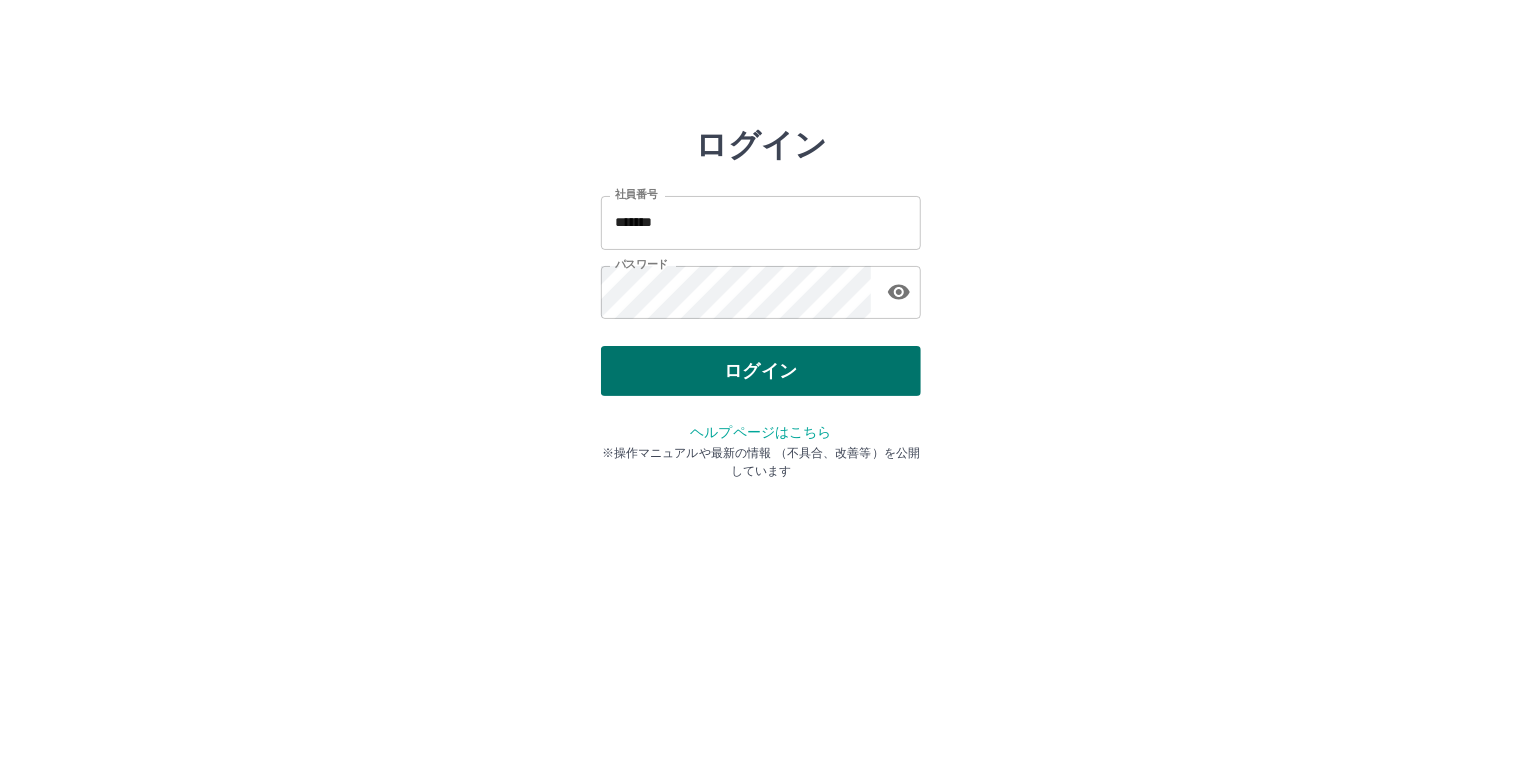 click on "ログイン" at bounding box center (761, 371) 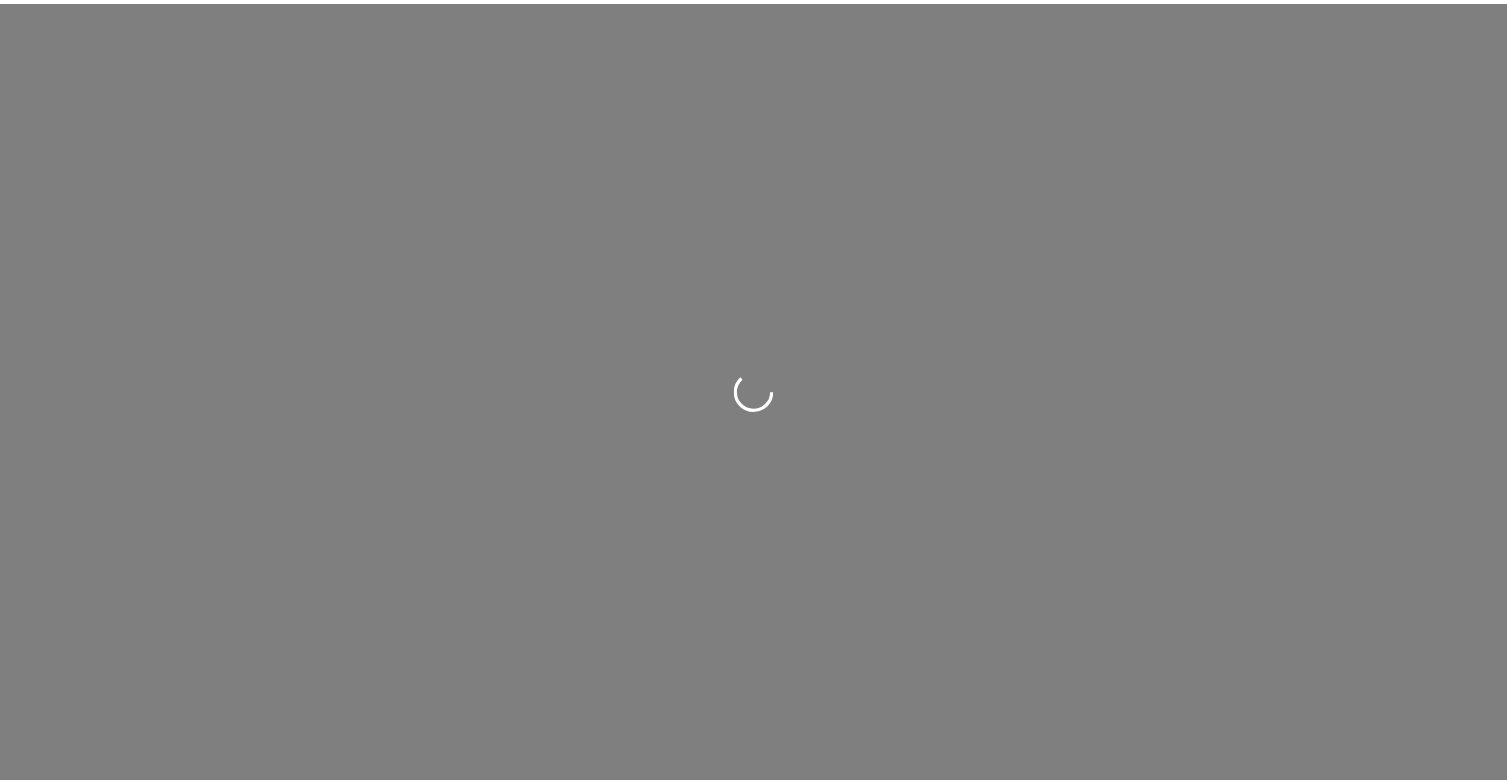 scroll, scrollTop: 0, scrollLeft: 0, axis: both 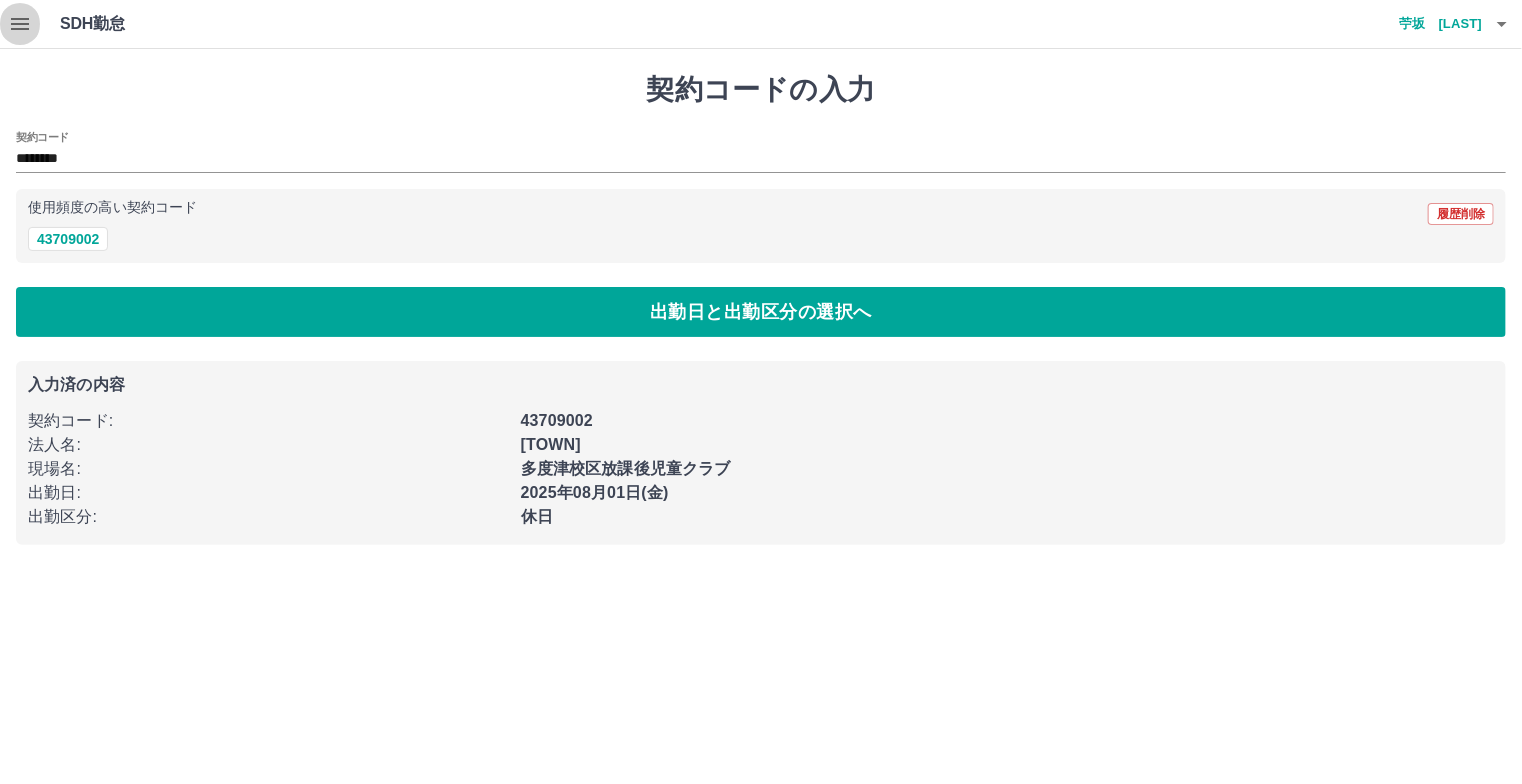 click 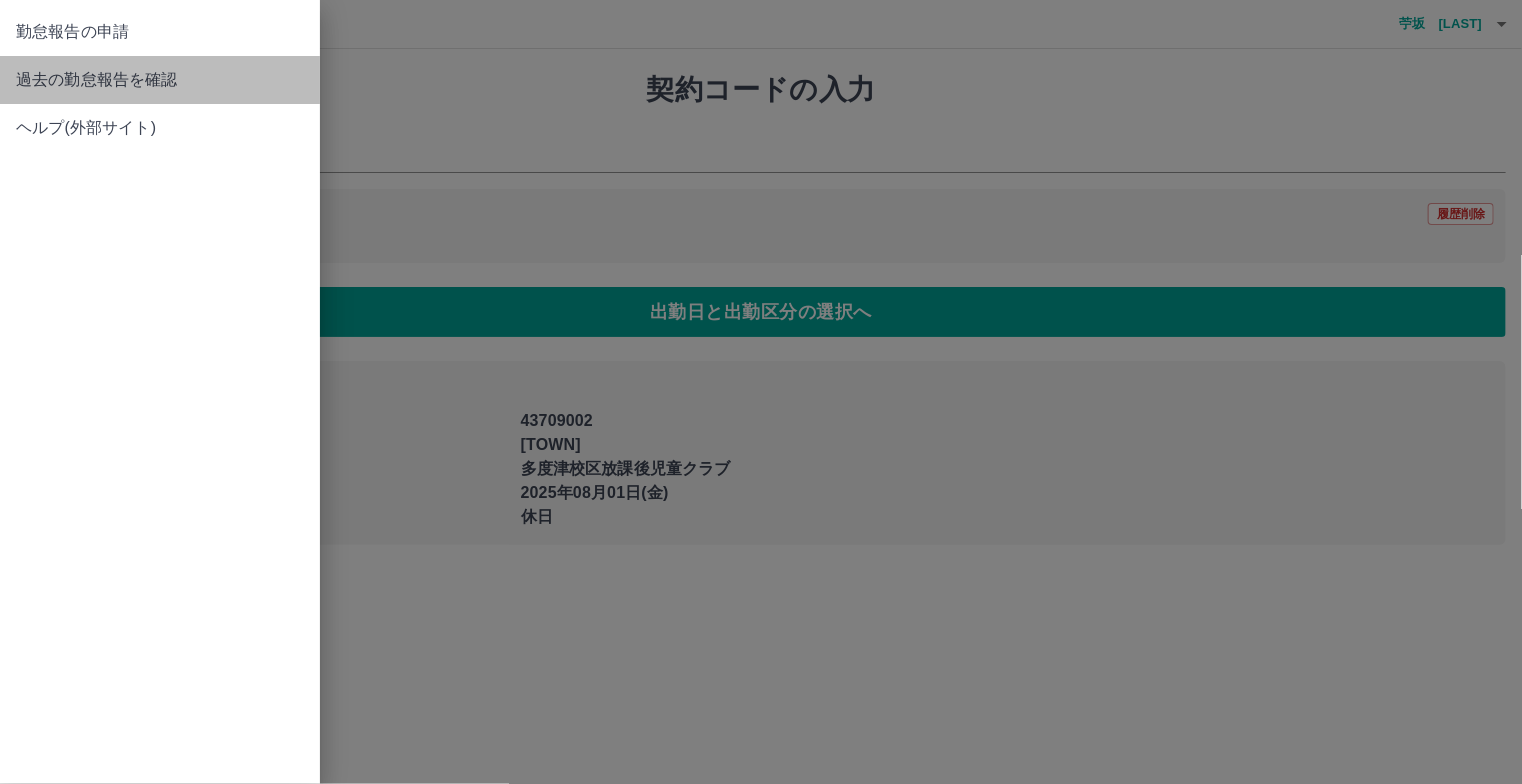click on "過去の勤怠報告を確認" at bounding box center (160, 80) 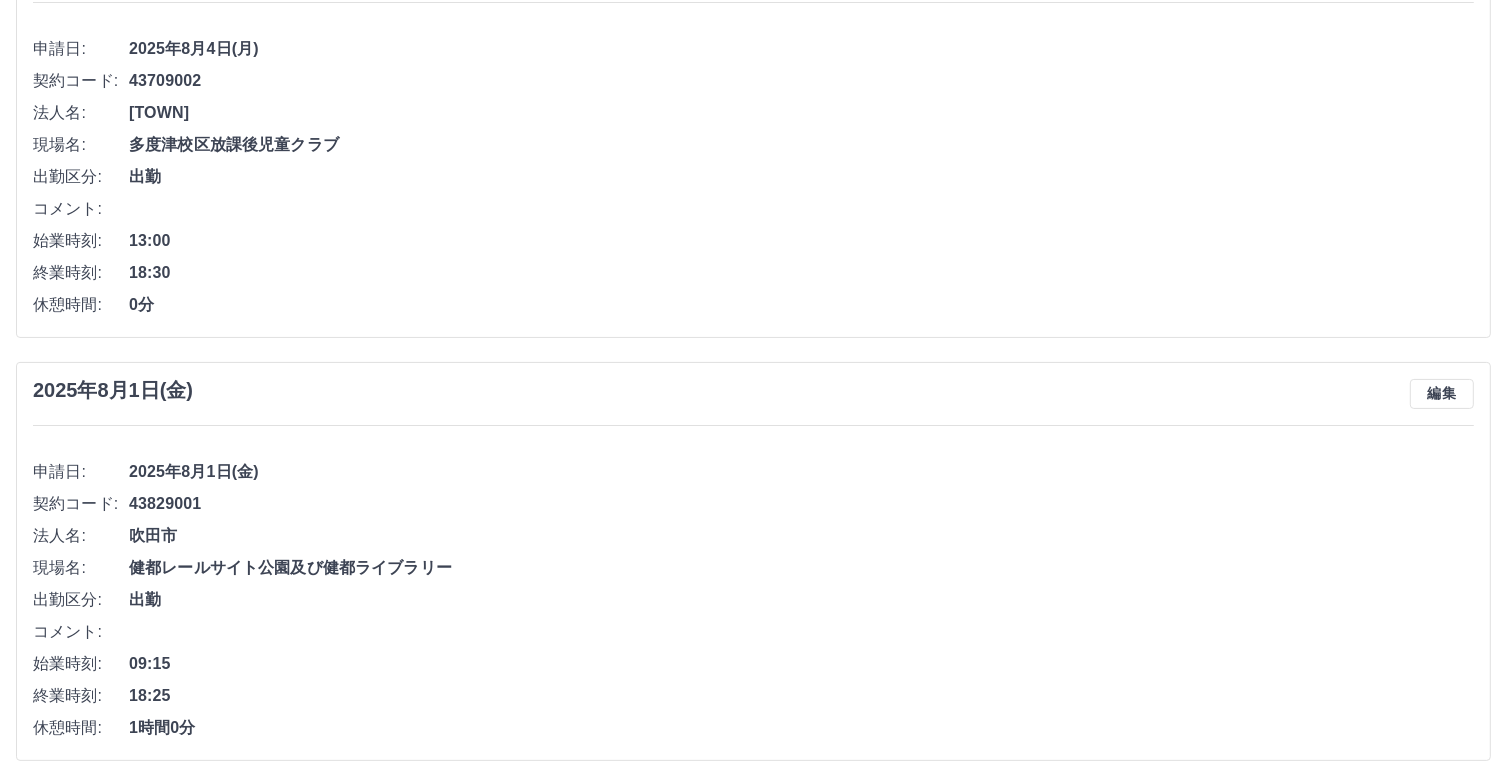 scroll, scrollTop: 244, scrollLeft: 0, axis: vertical 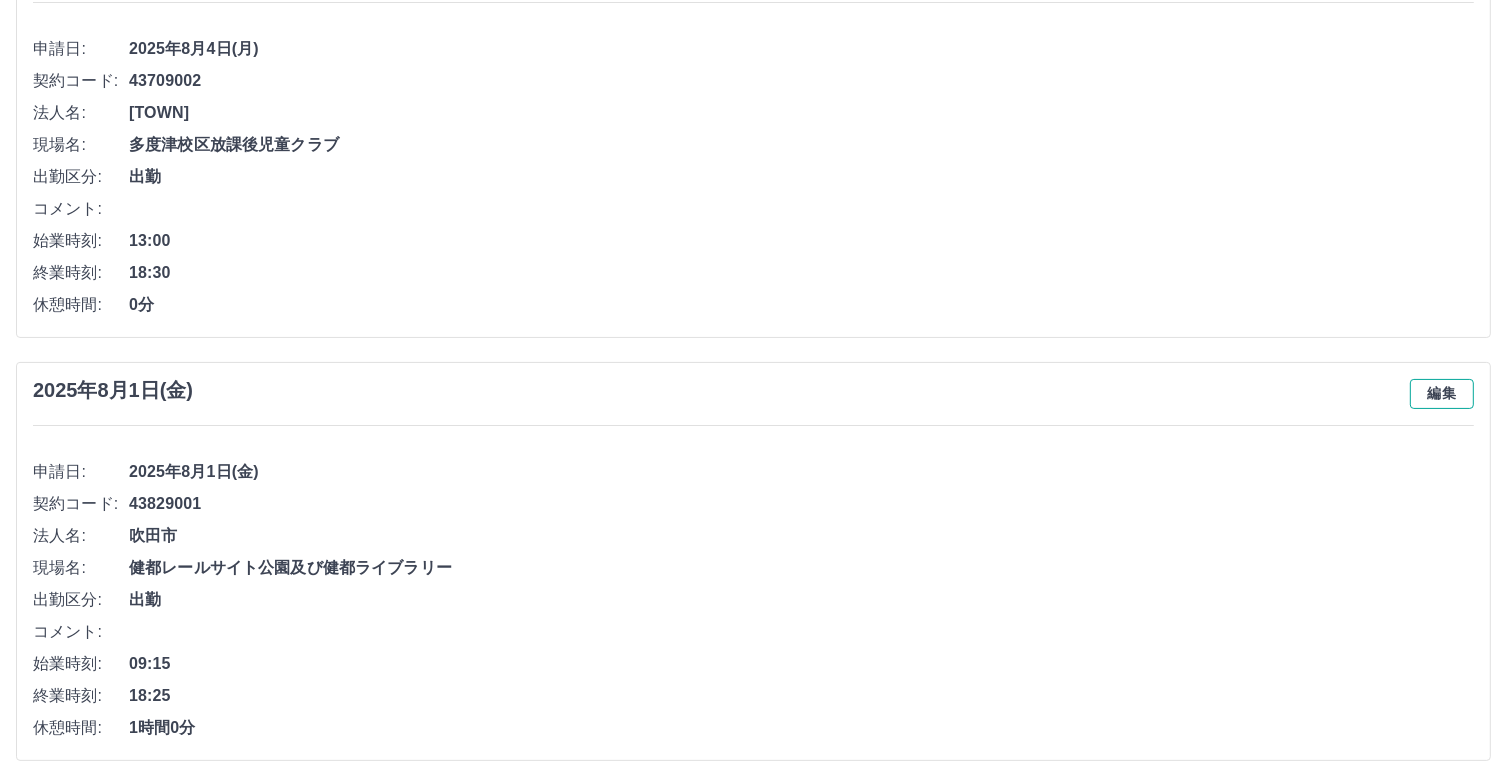 click on "編集" at bounding box center [1442, 394] 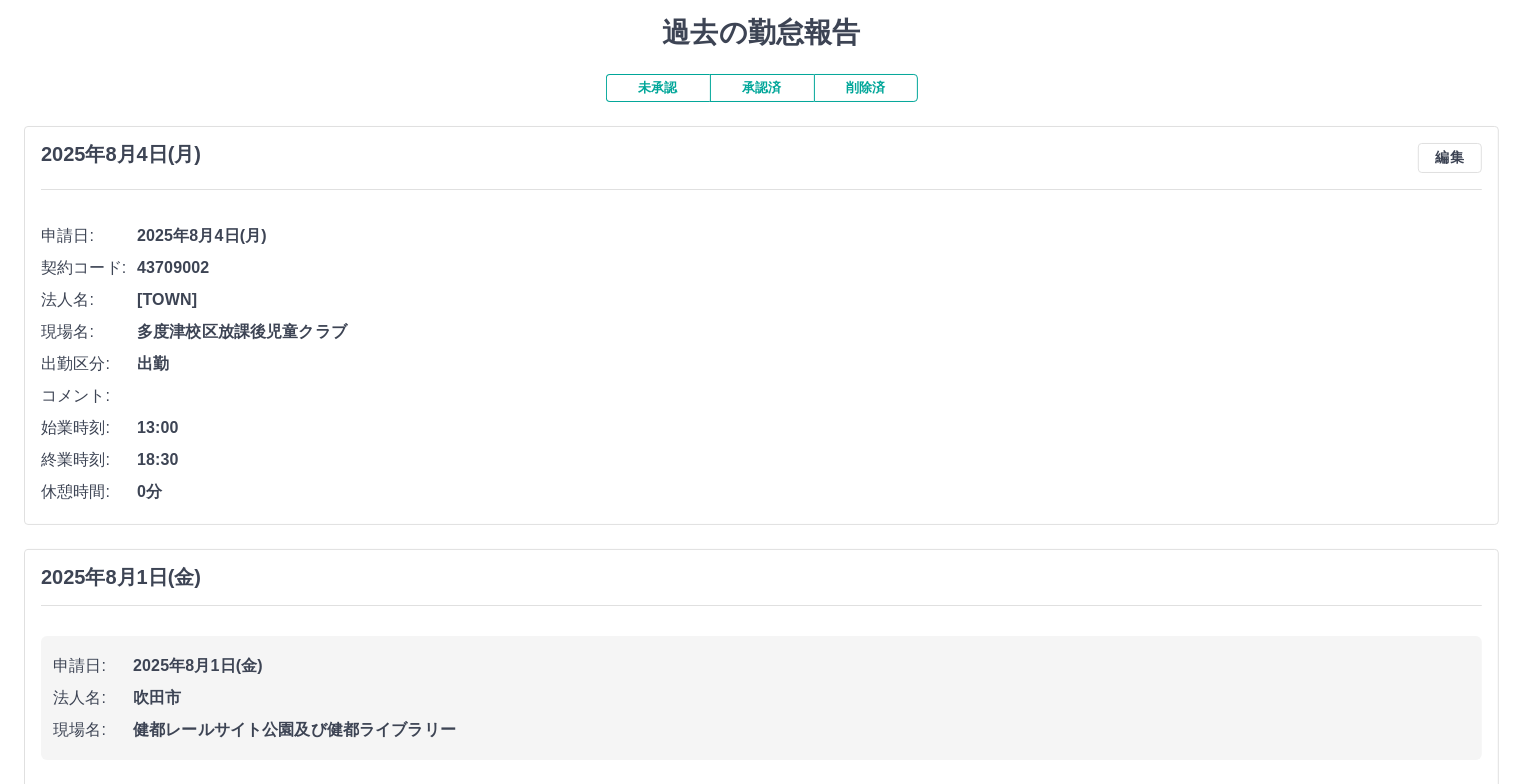 scroll, scrollTop: 0, scrollLeft: 0, axis: both 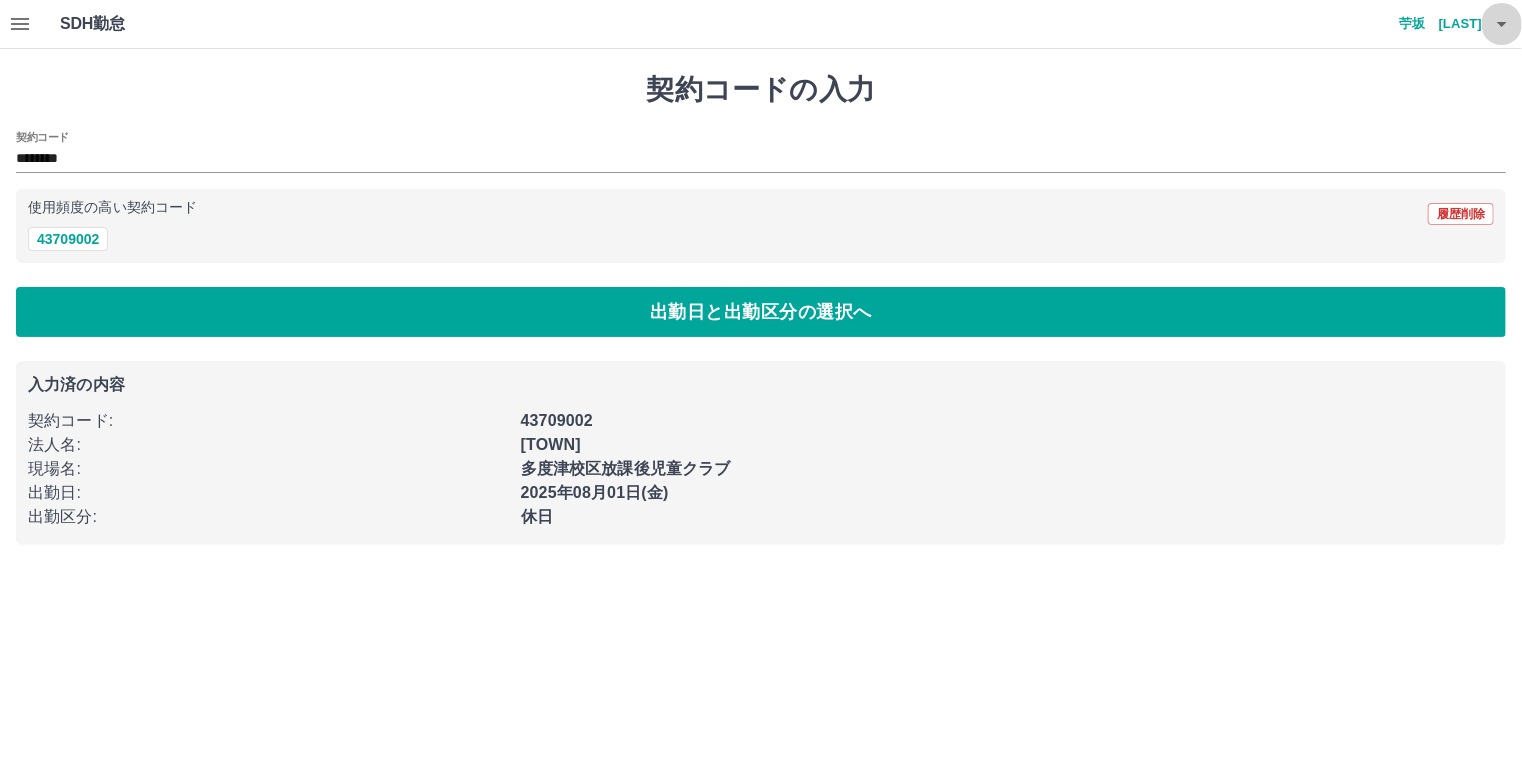 click 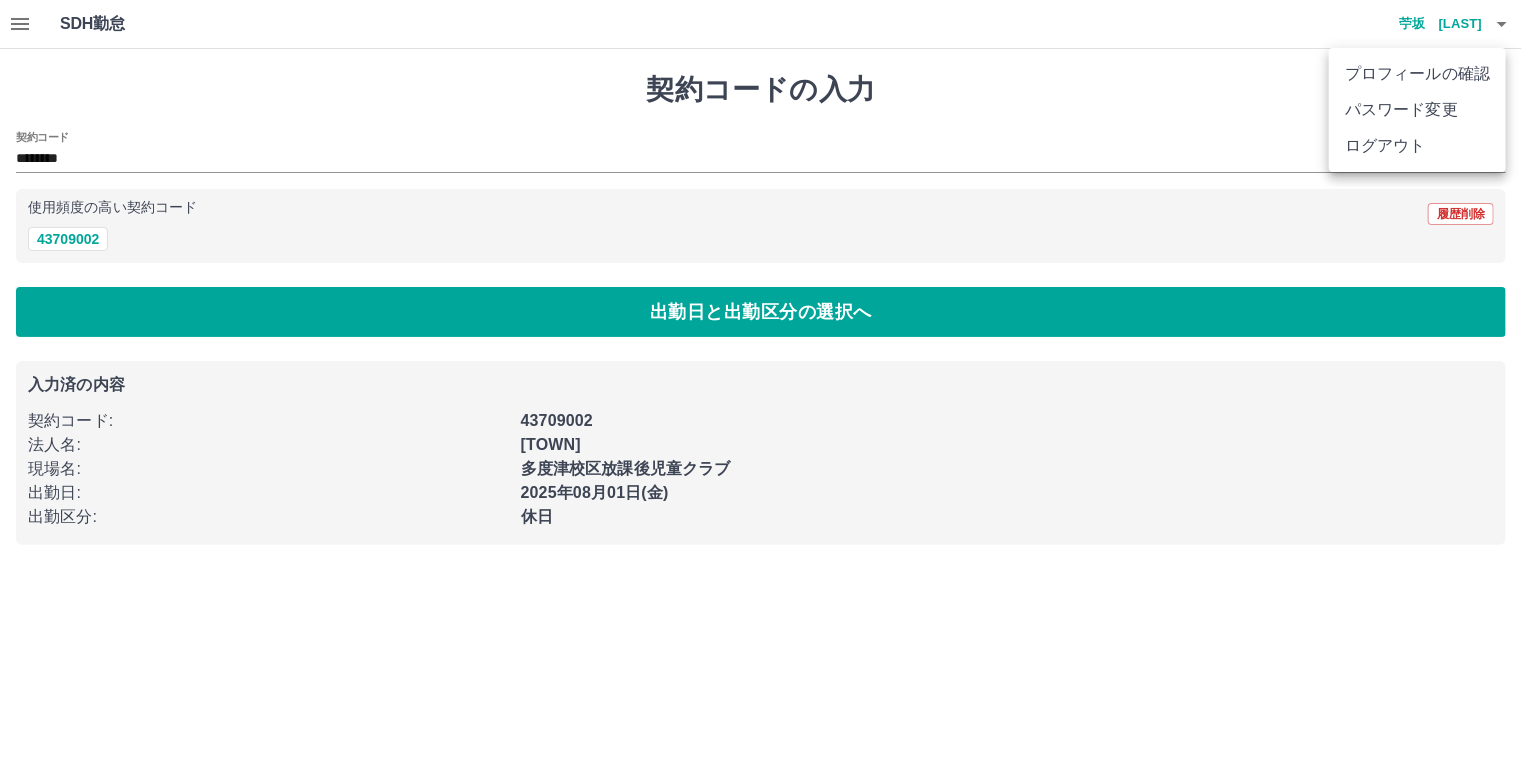 click on "ログアウト" at bounding box center (1417, 146) 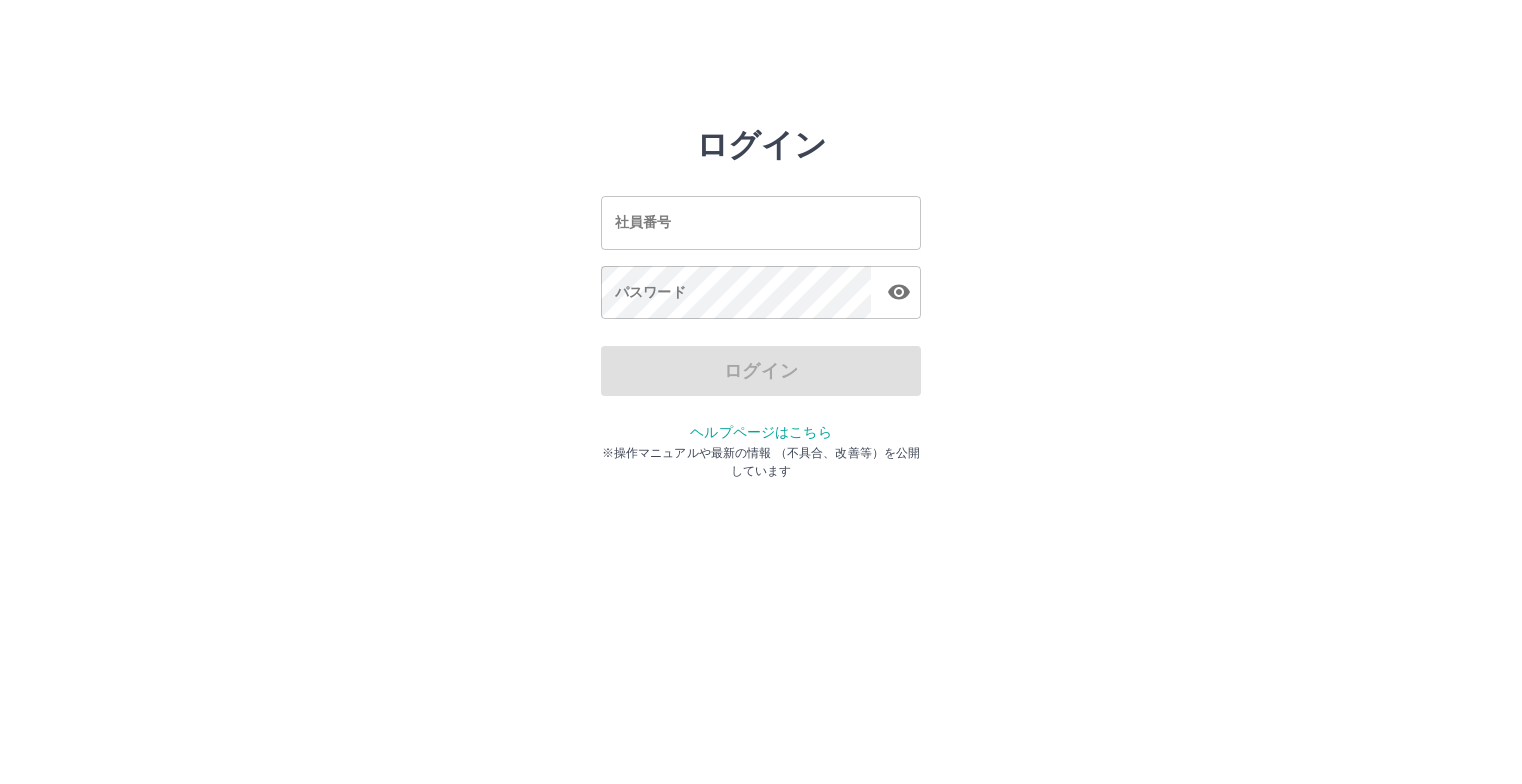 scroll, scrollTop: 0, scrollLeft: 0, axis: both 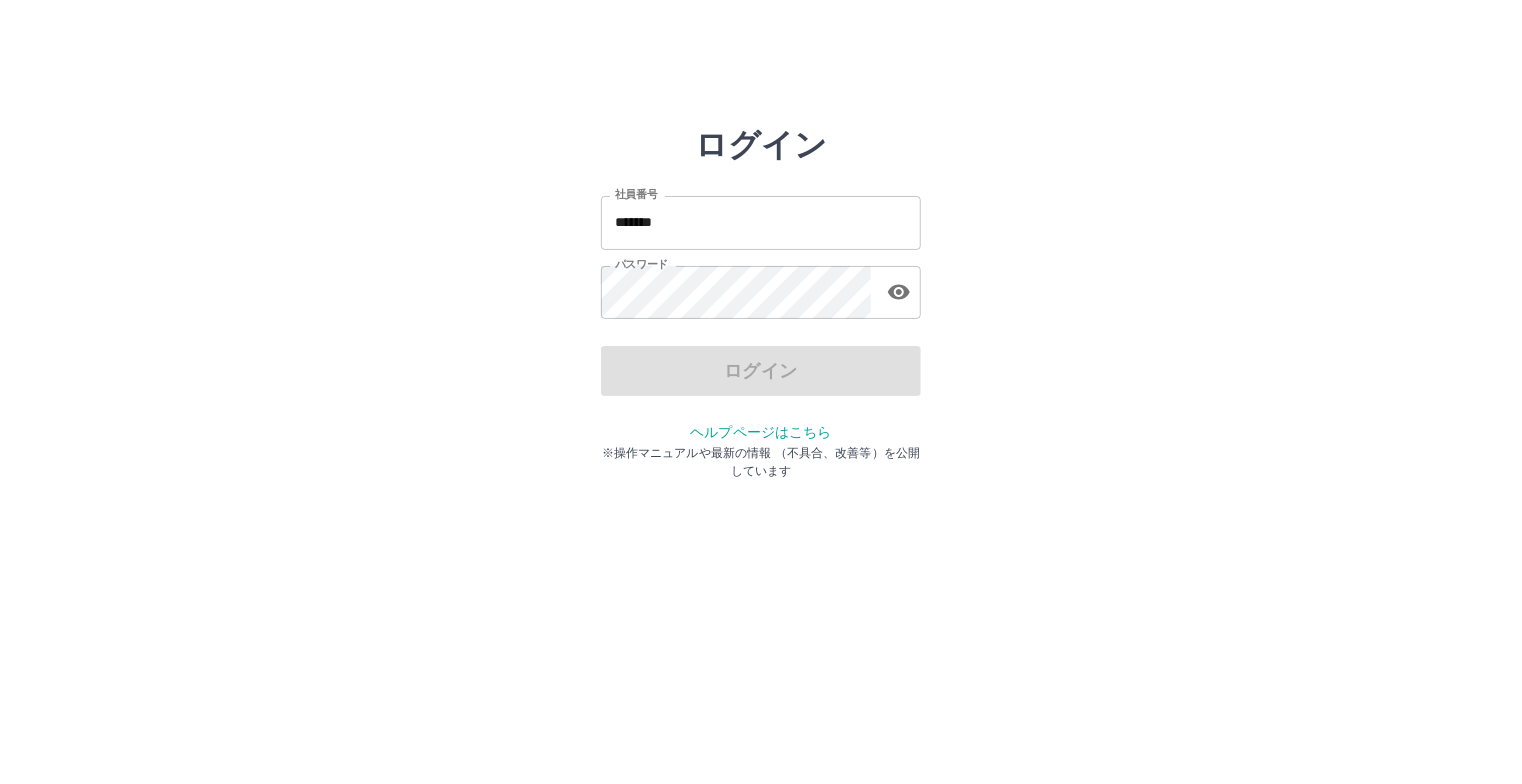 click on "*******" at bounding box center [761, 222] 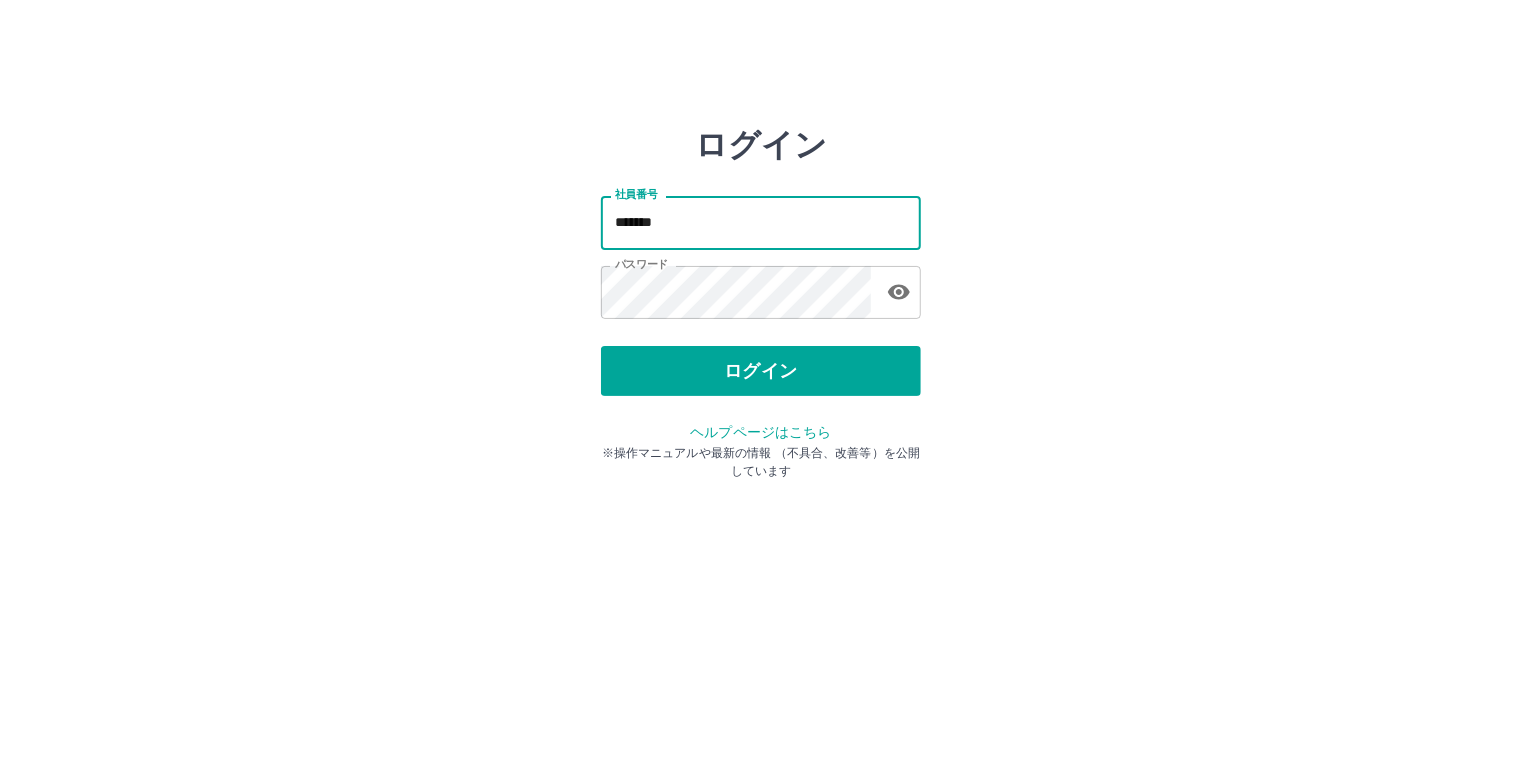 type on "*******" 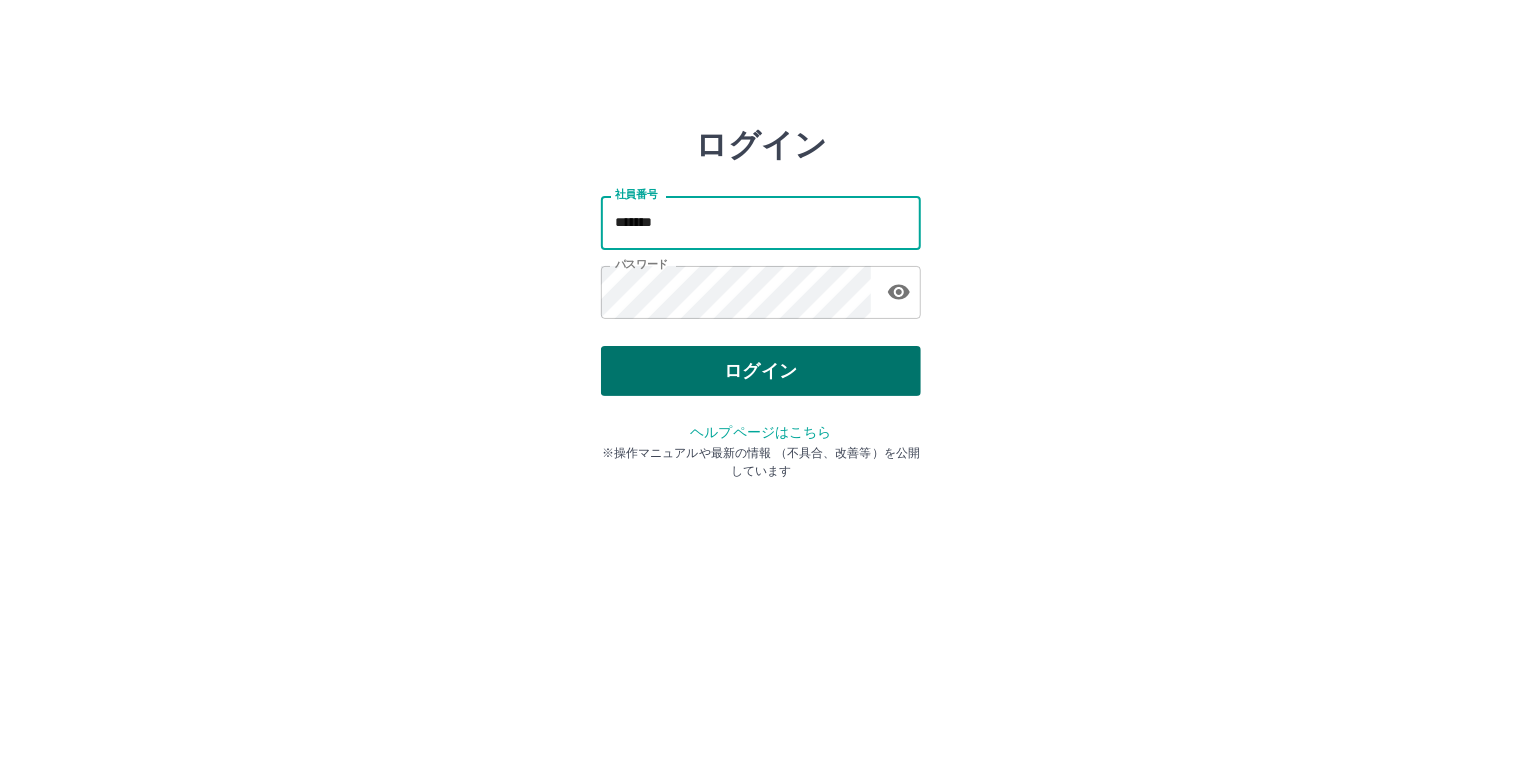 click on "ログイン" at bounding box center (761, 371) 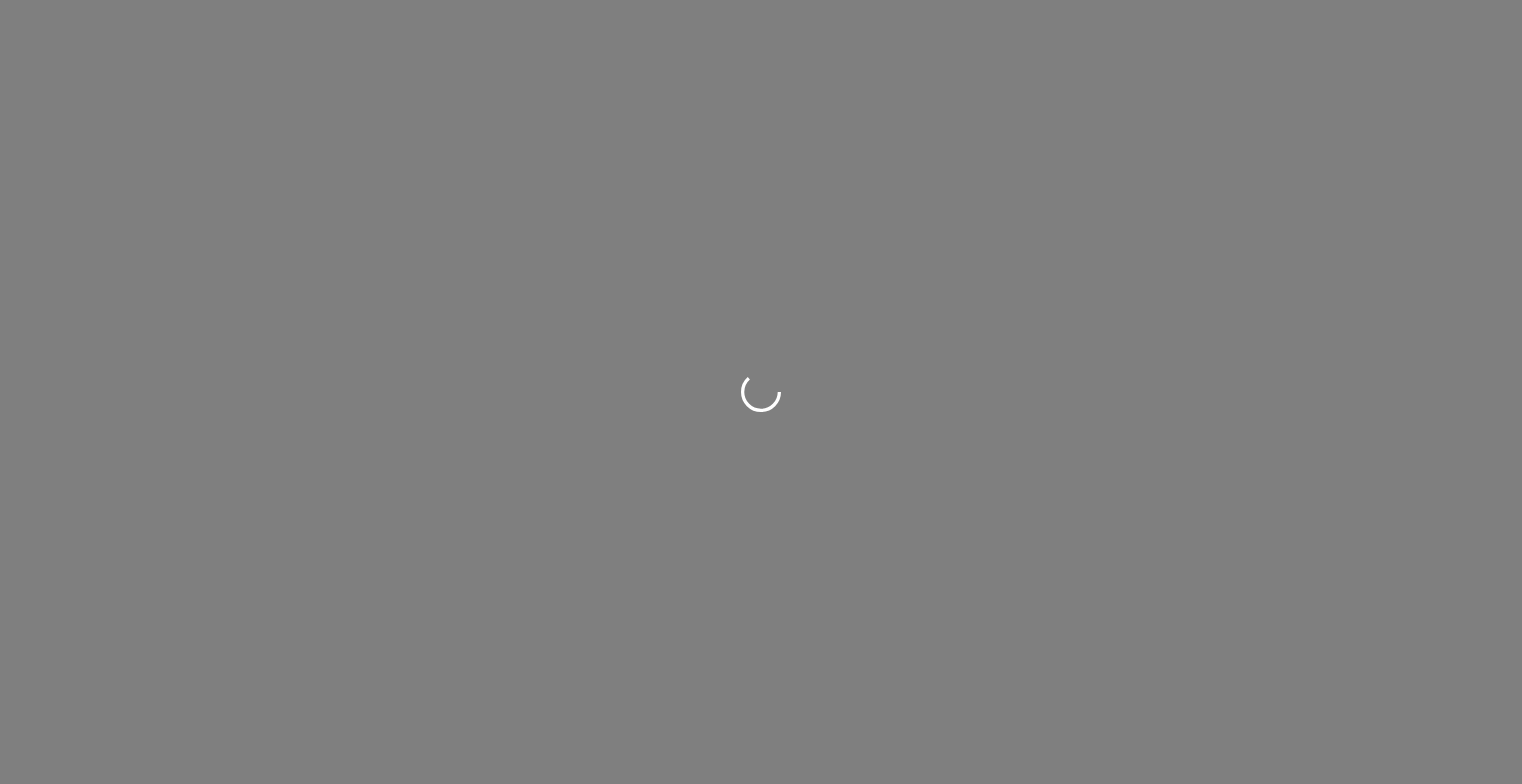scroll, scrollTop: 0, scrollLeft: 0, axis: both 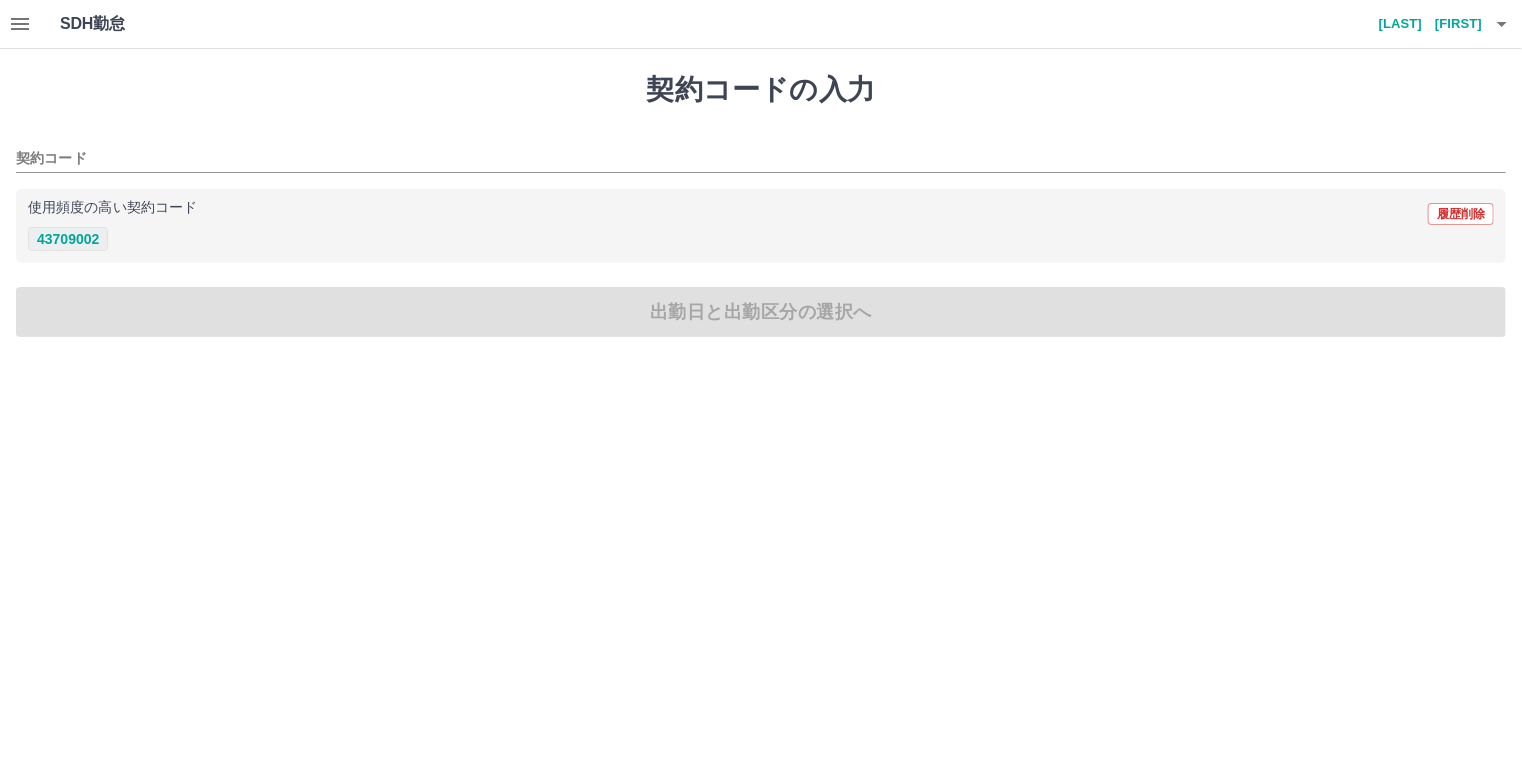 click on "43709002" at bounding box center (68, 239) 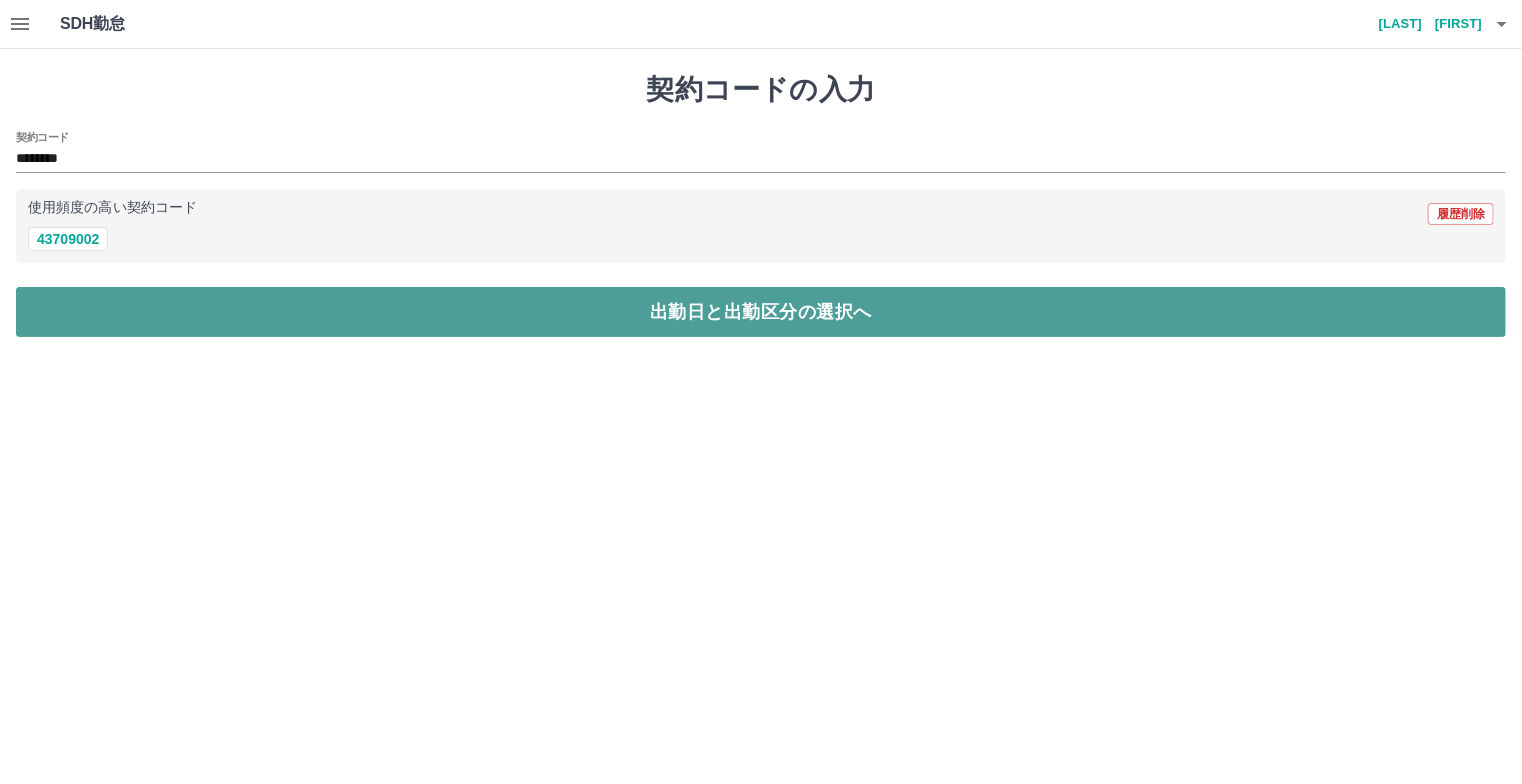 click on "出勤日と出勤区分の選択へ" at bounding box center (761, 312) 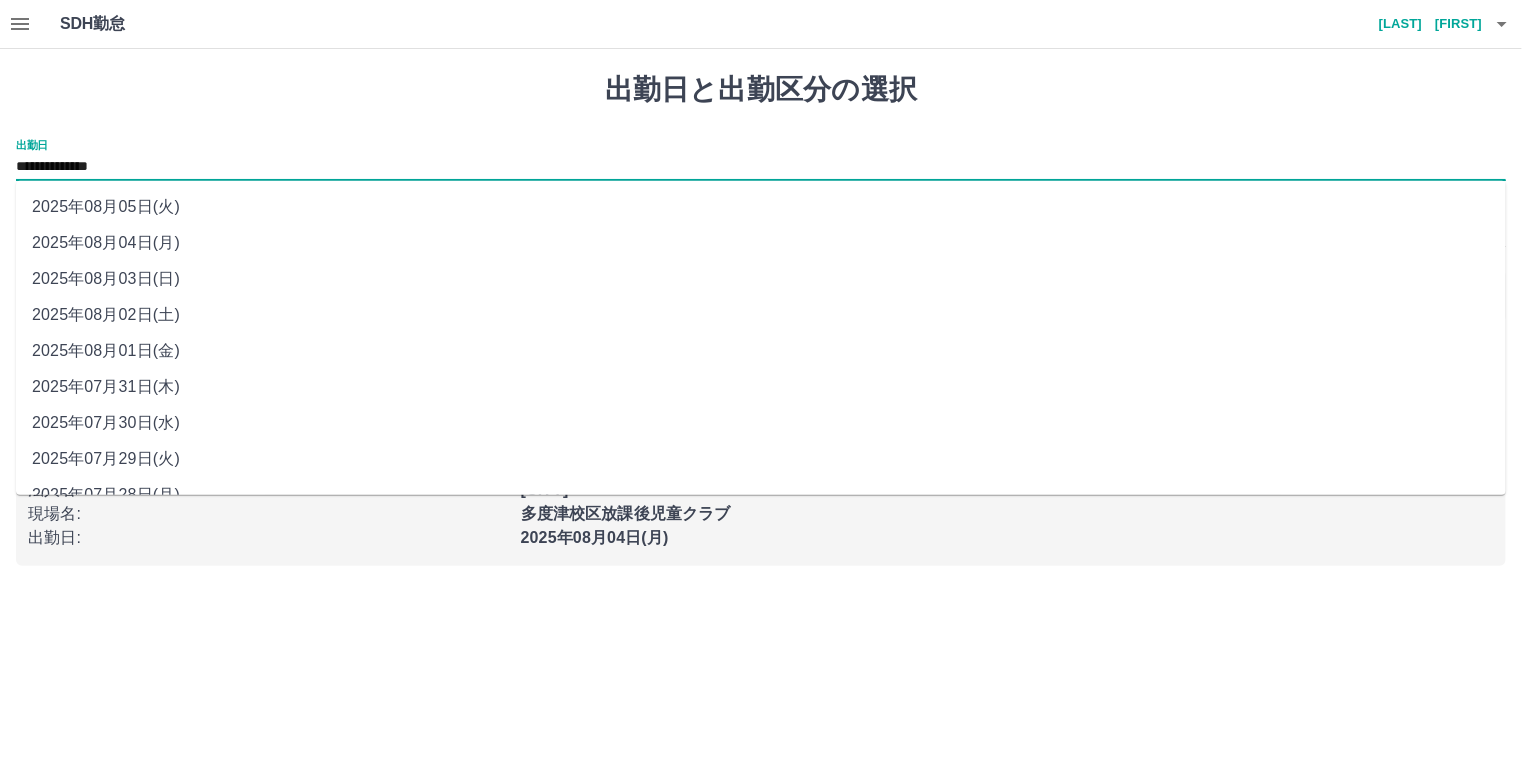 click on "**********" at bounding box center [761, 167] 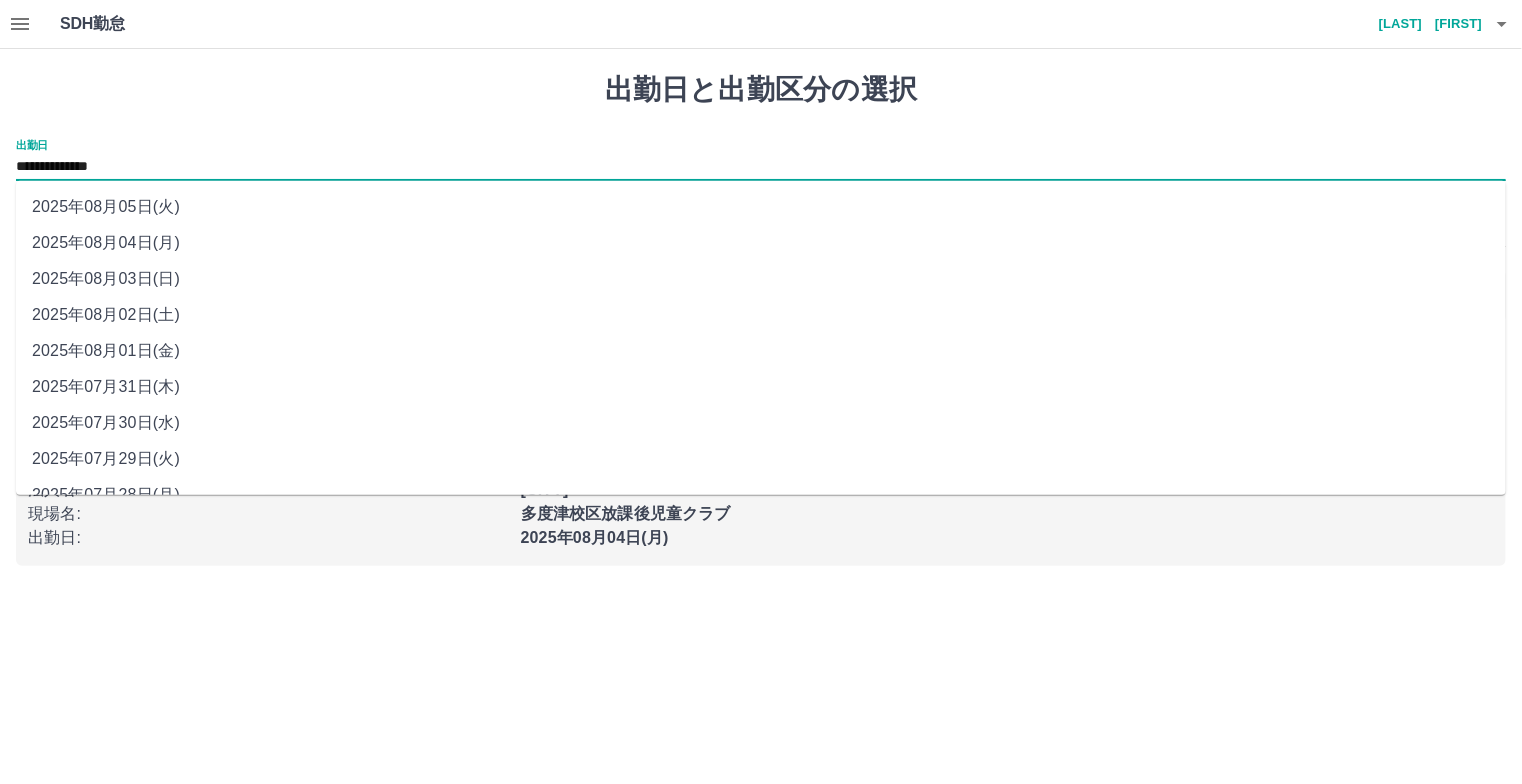 click on "2025年08月03日(日)" at bounding box center [761, 279] 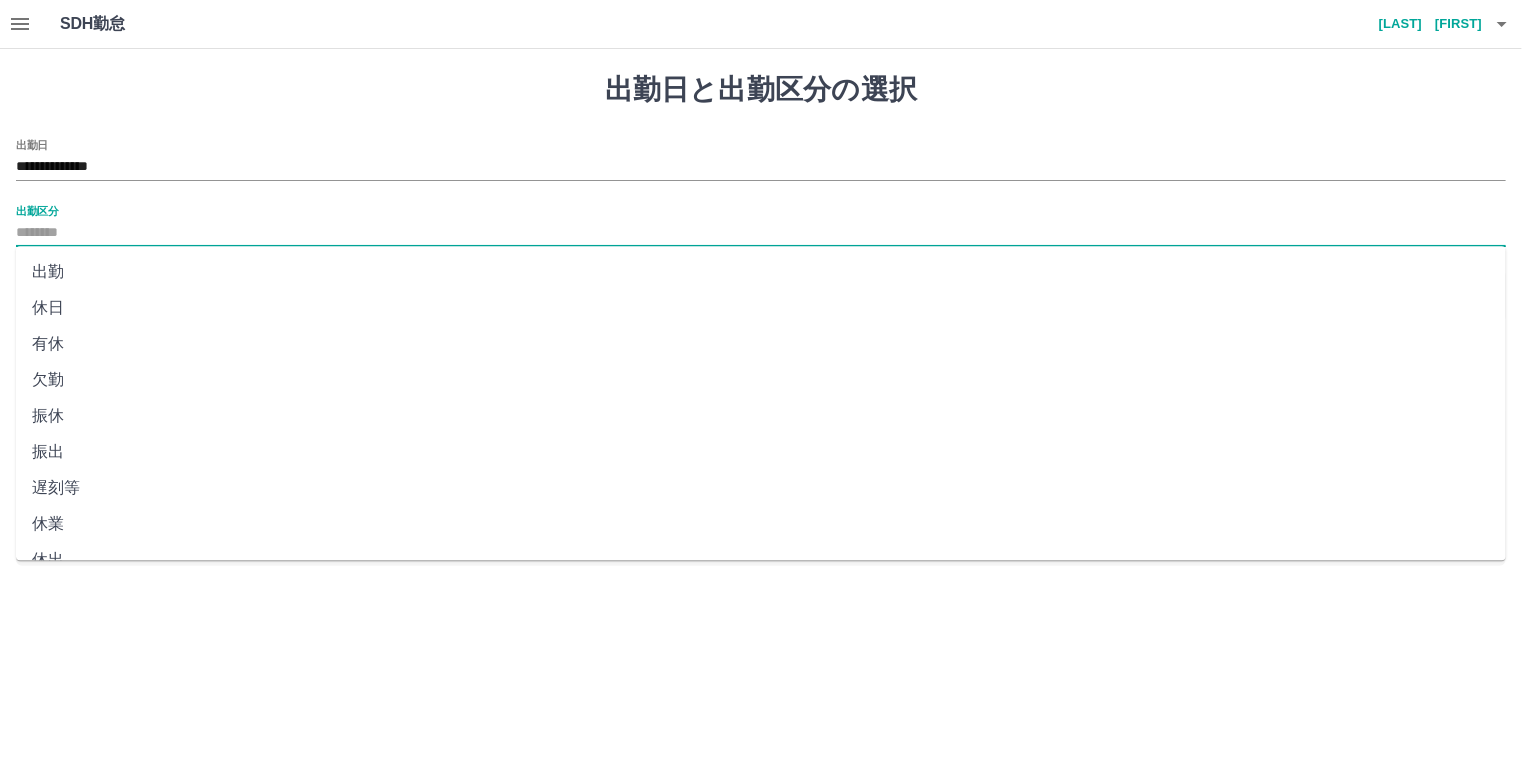 click on "出勤区分" at bounding box center (761, 233) 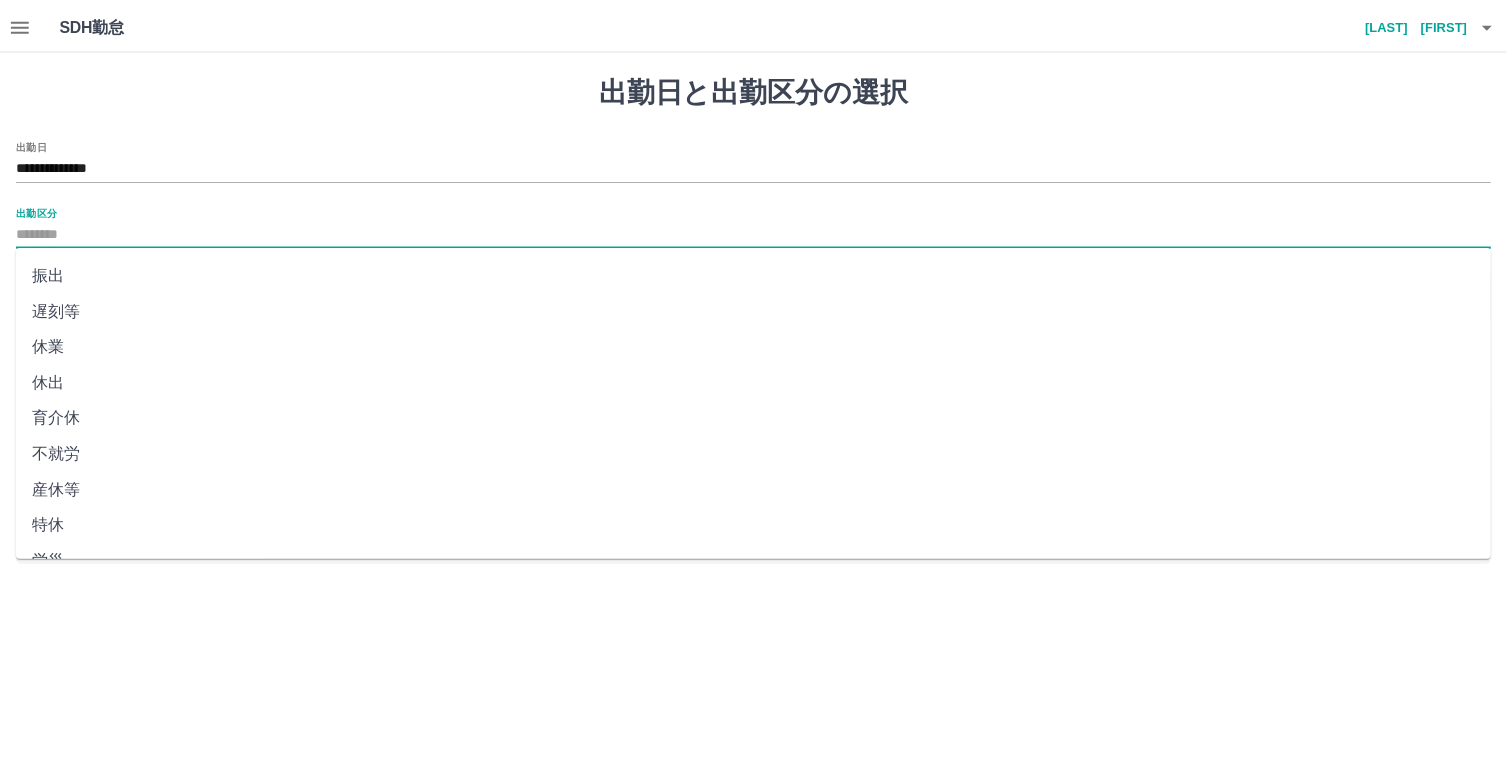 scroll, scrollTop: 350, scrollLeft: 0, axis: vertical 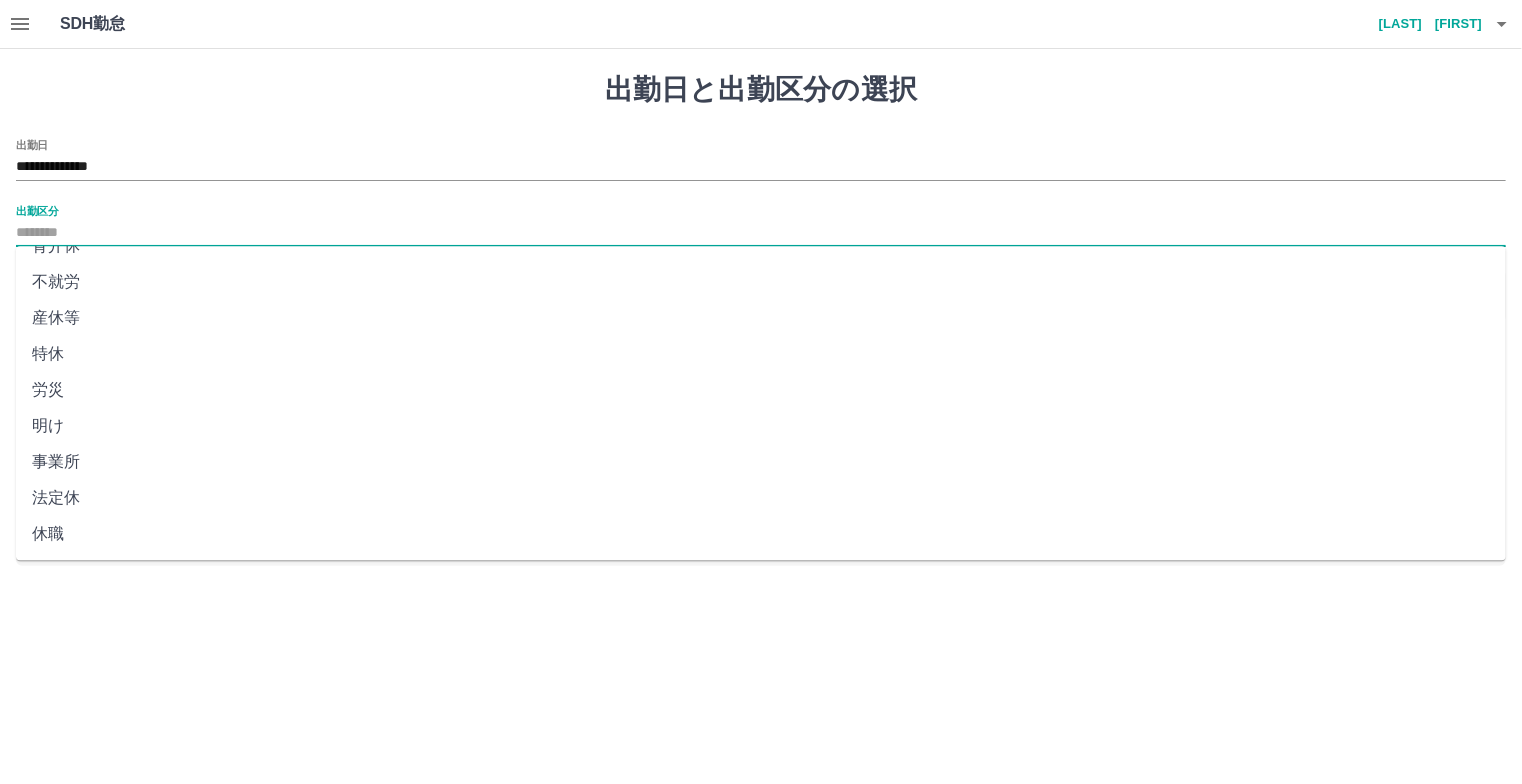 click on "法定休" at bounding box center (761, 498) 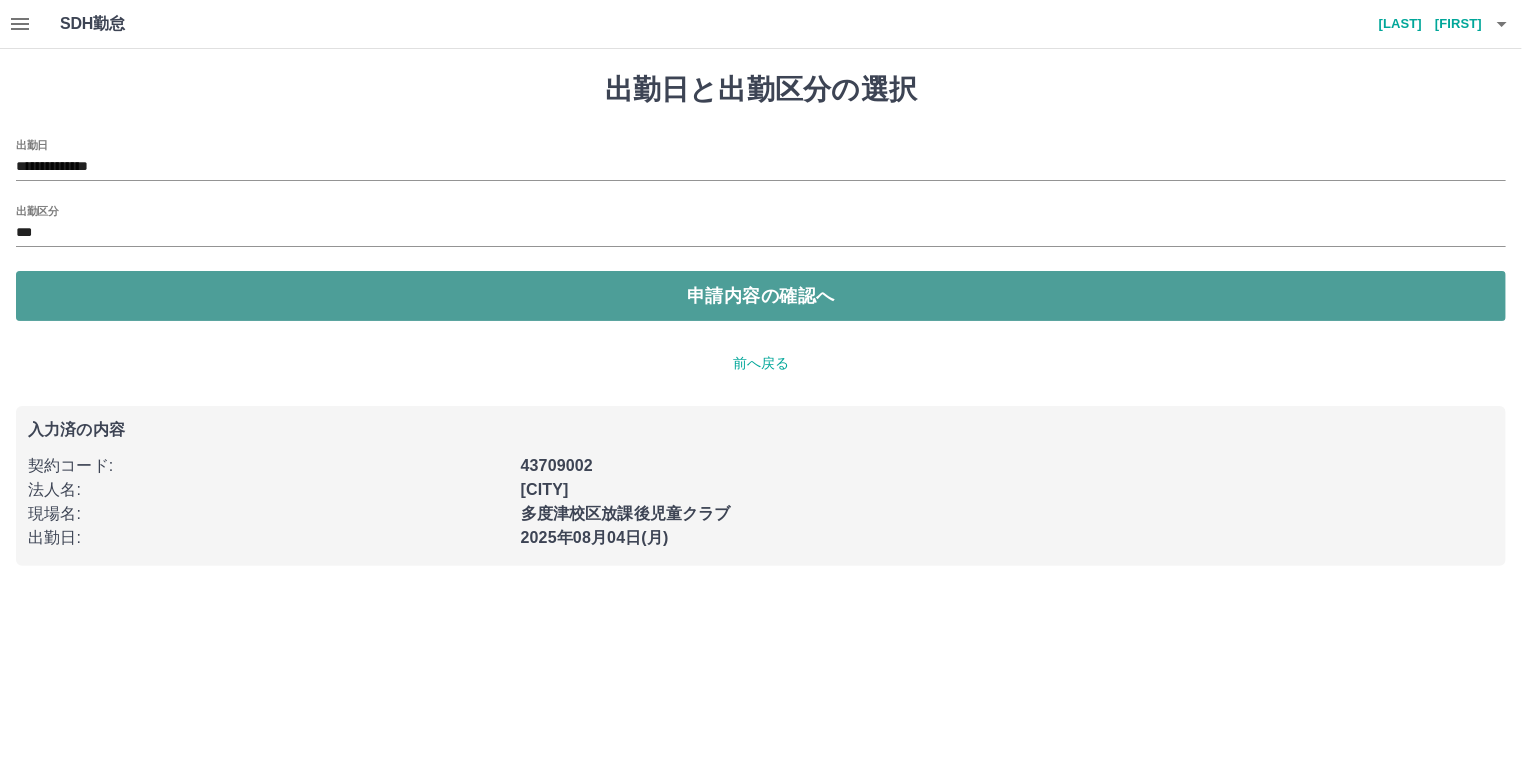 click on "申請内容の確認へ" at bounding box center [761, 296] 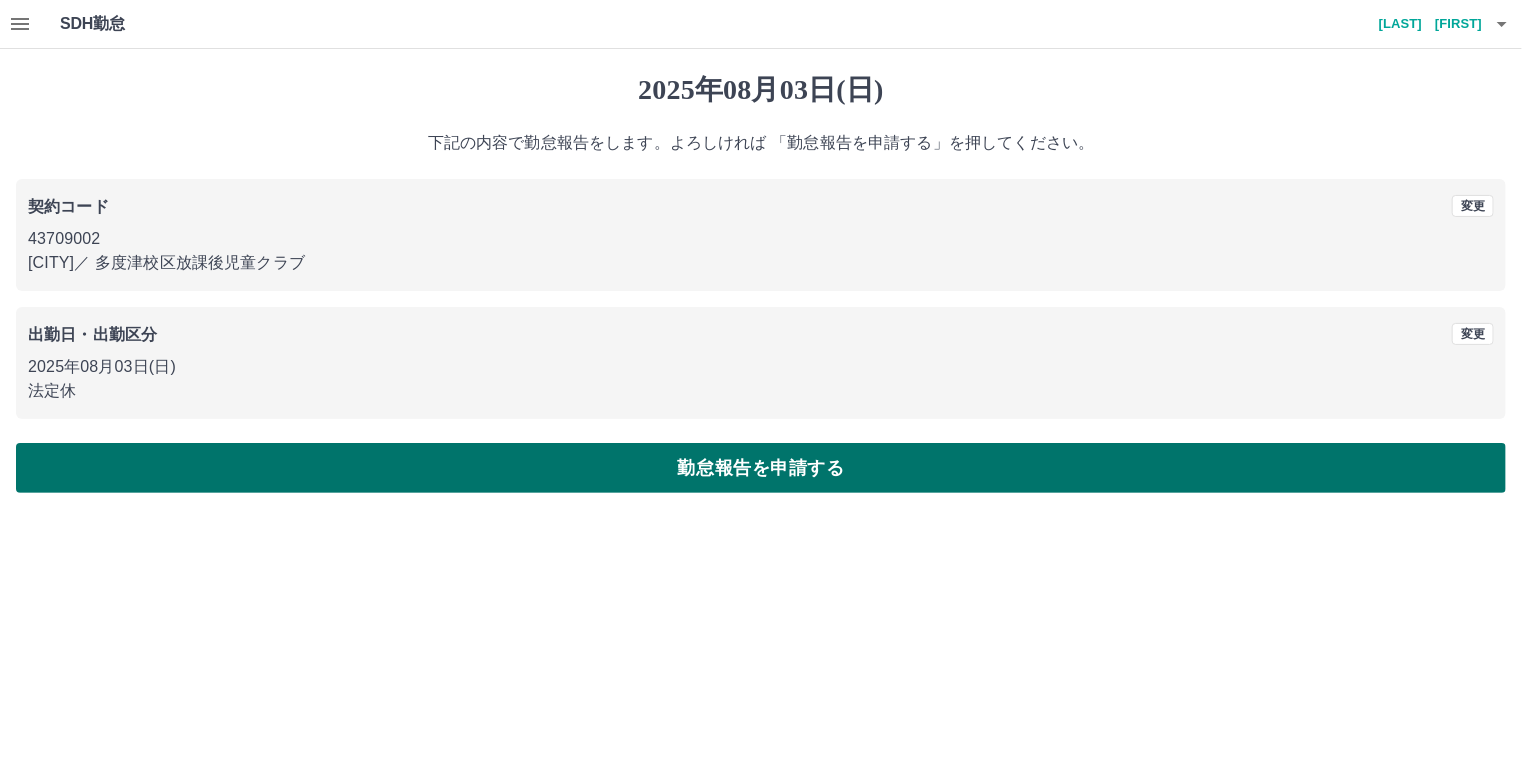 click on "勤怠報告を申請する" at bounding box center [761, 468] 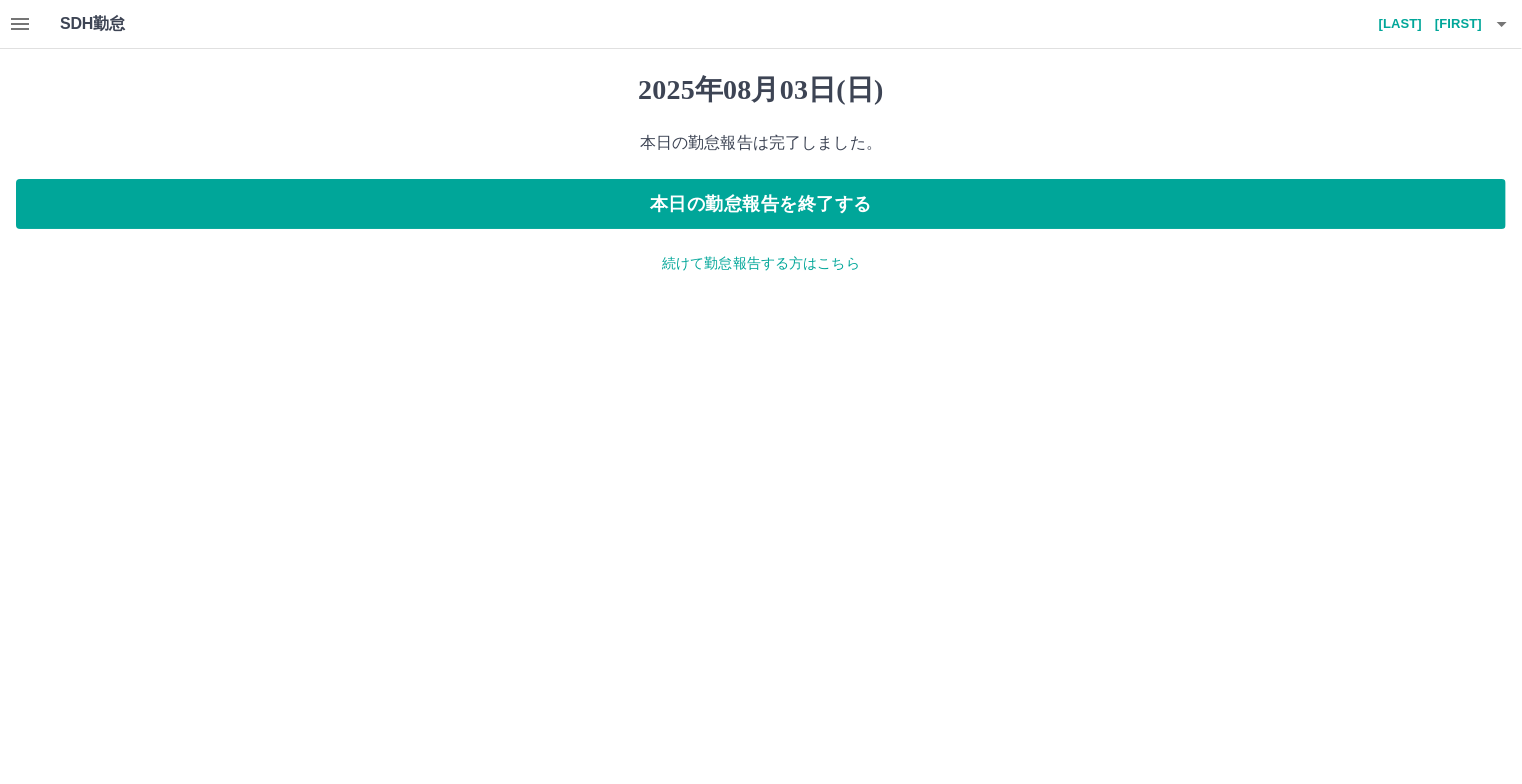 click on "続けて勤怠報告する方はこちら" at bounding box center [761, 263] 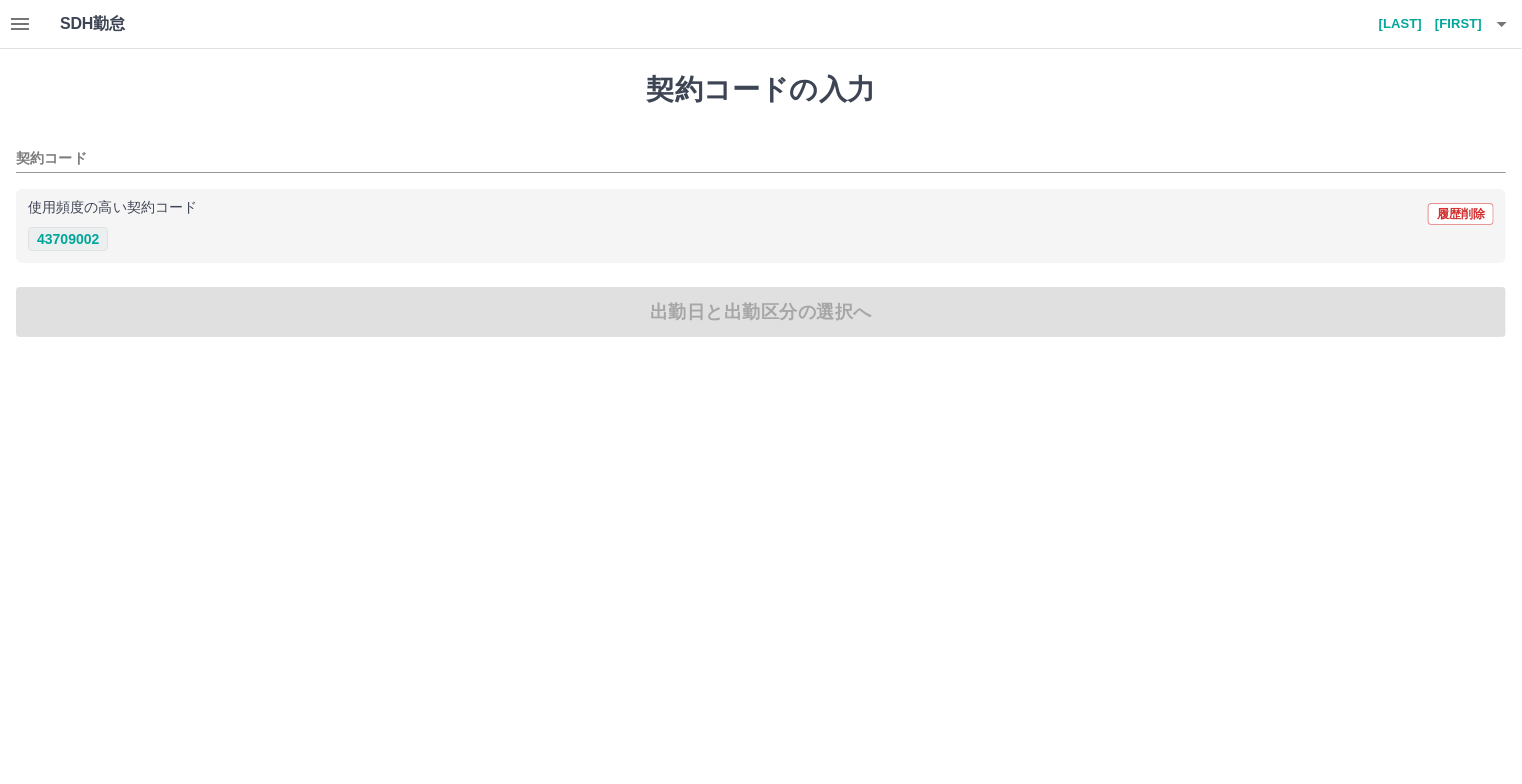 click on "43709002" at bounding box center (68, 239) 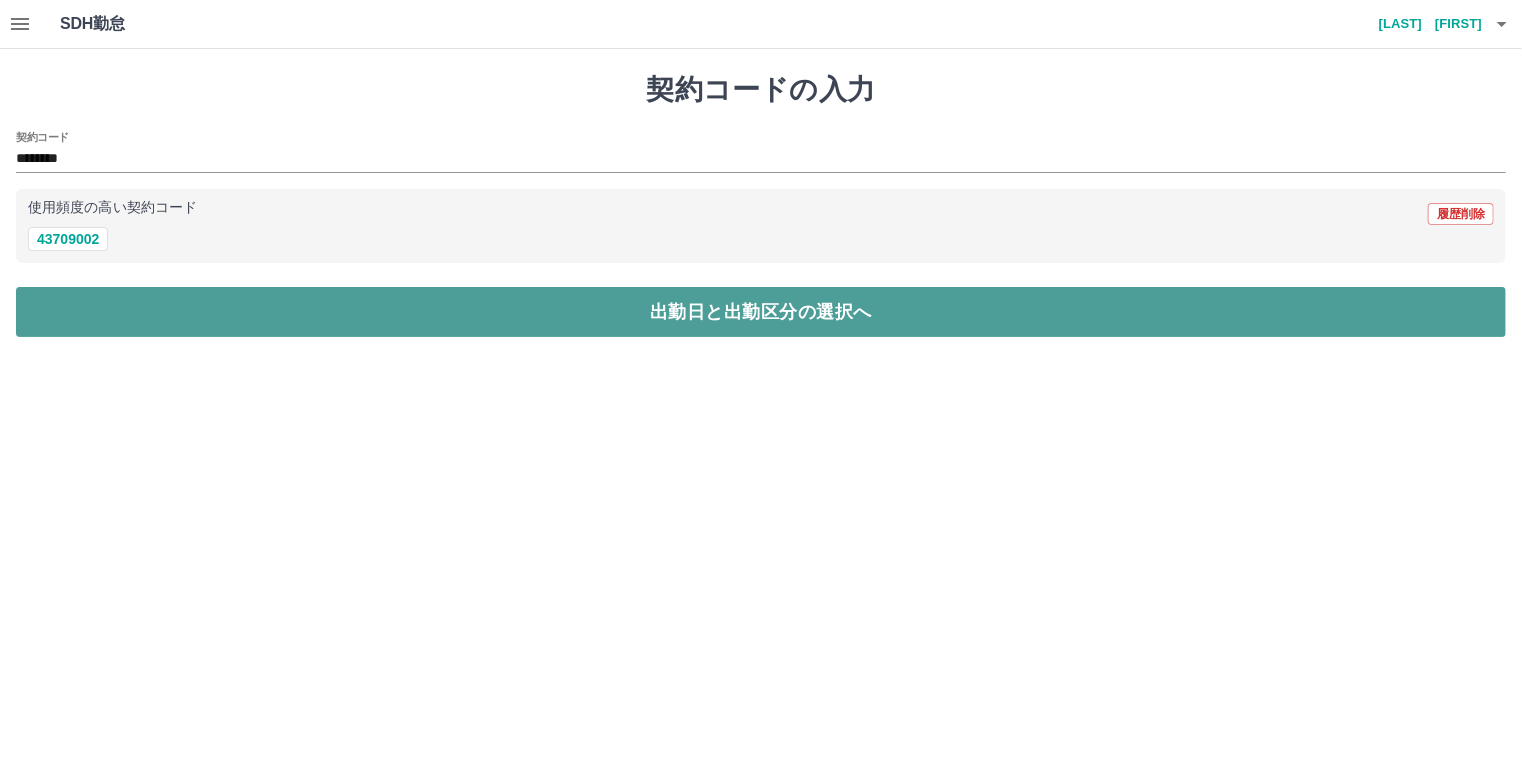 click on "出勤日と出勤区分の選択へ" at bounding box center [761, 312] 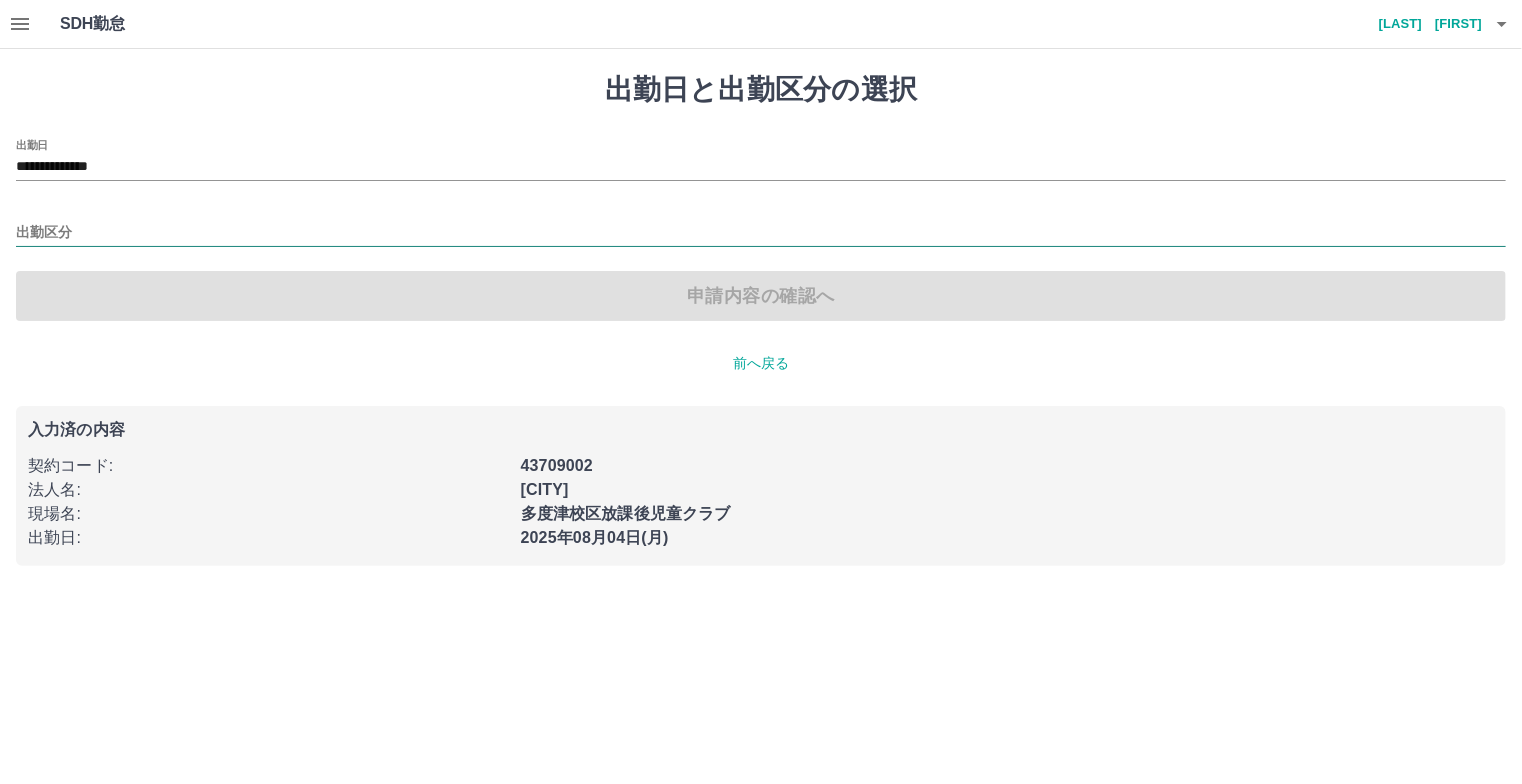 click on "出勤区分" at bounding box center (761, 233) 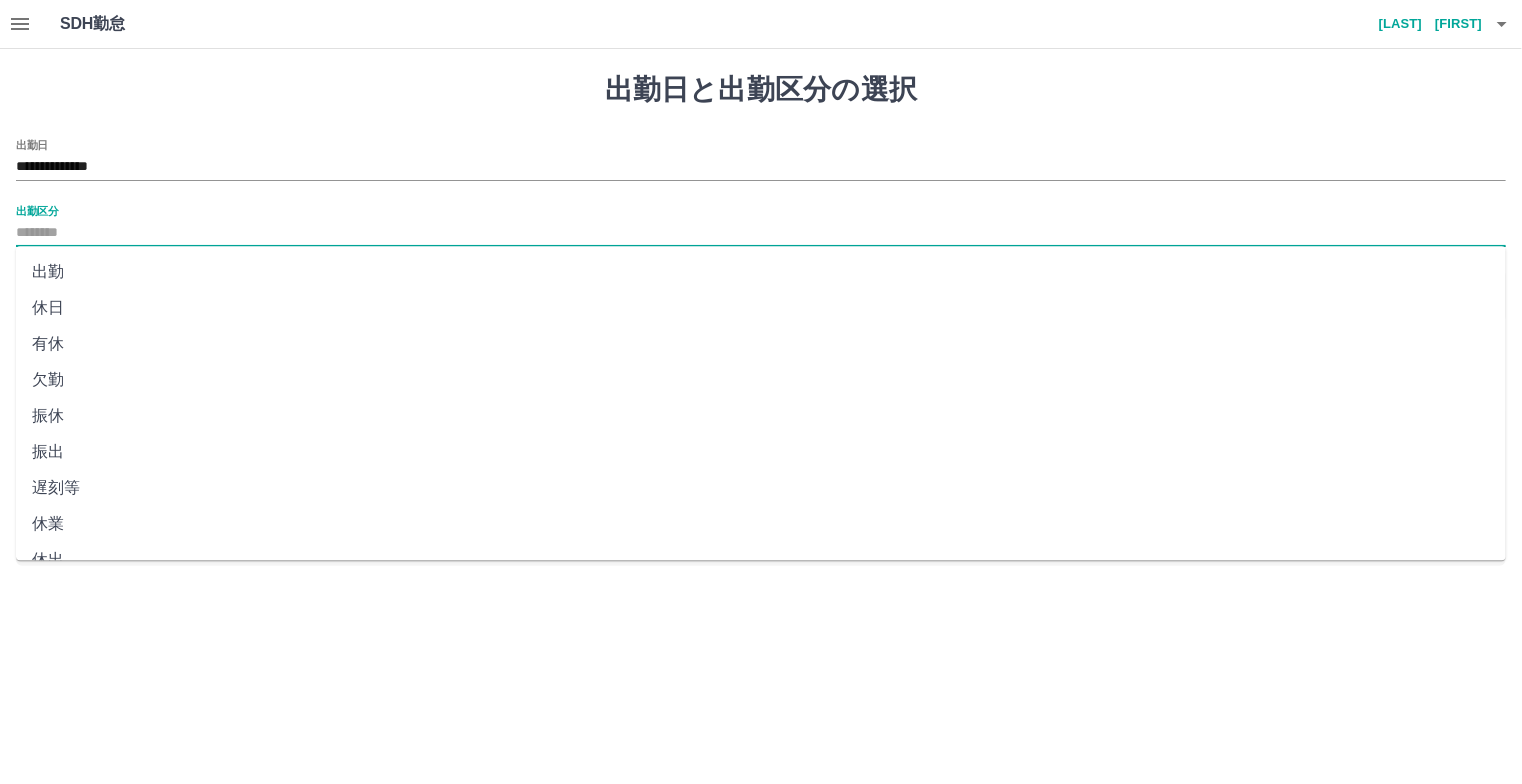 click on "出勤" at bounding box center [761, 272] 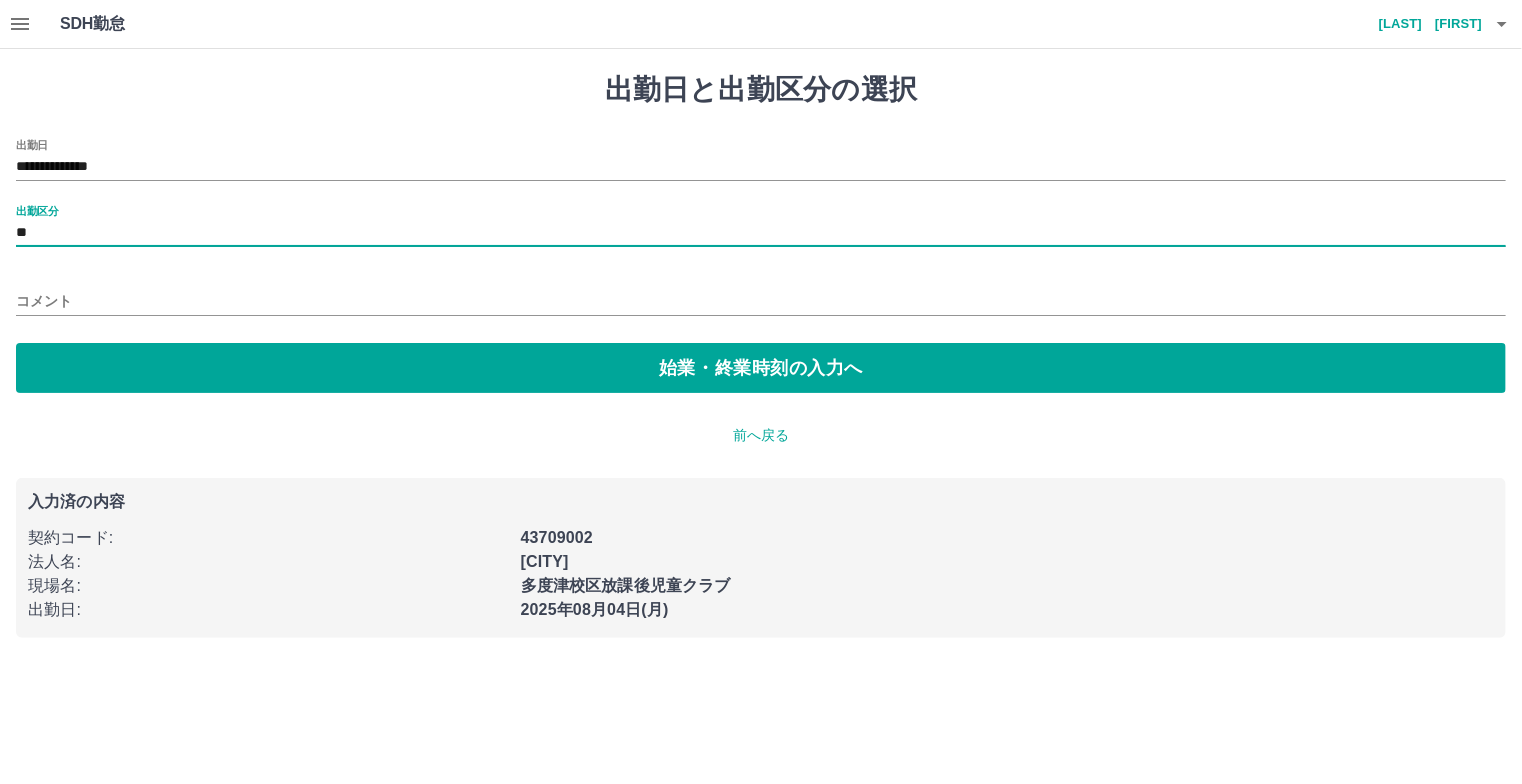 click on "コメント" at bounding box center [761, 301] 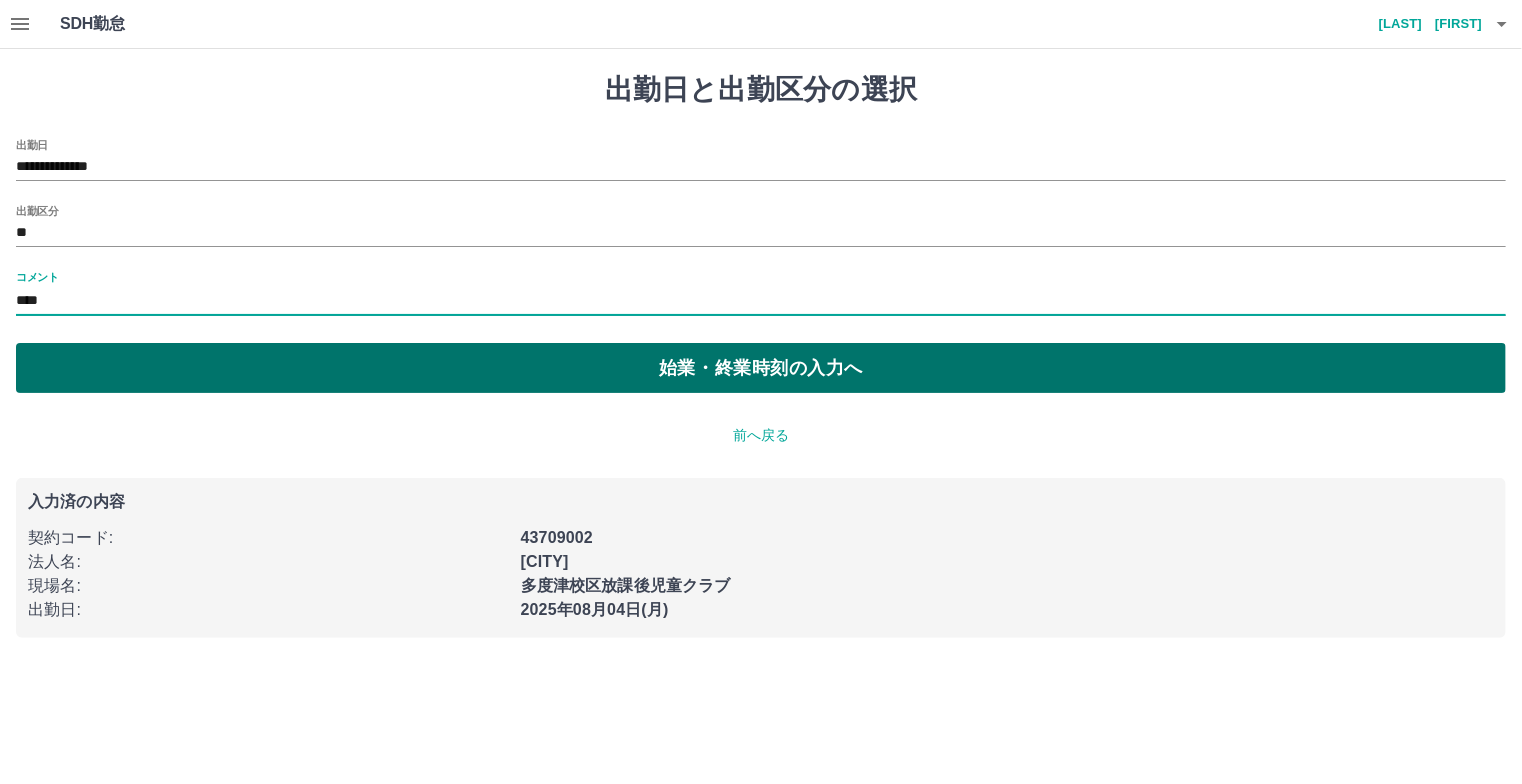 type on "**********" 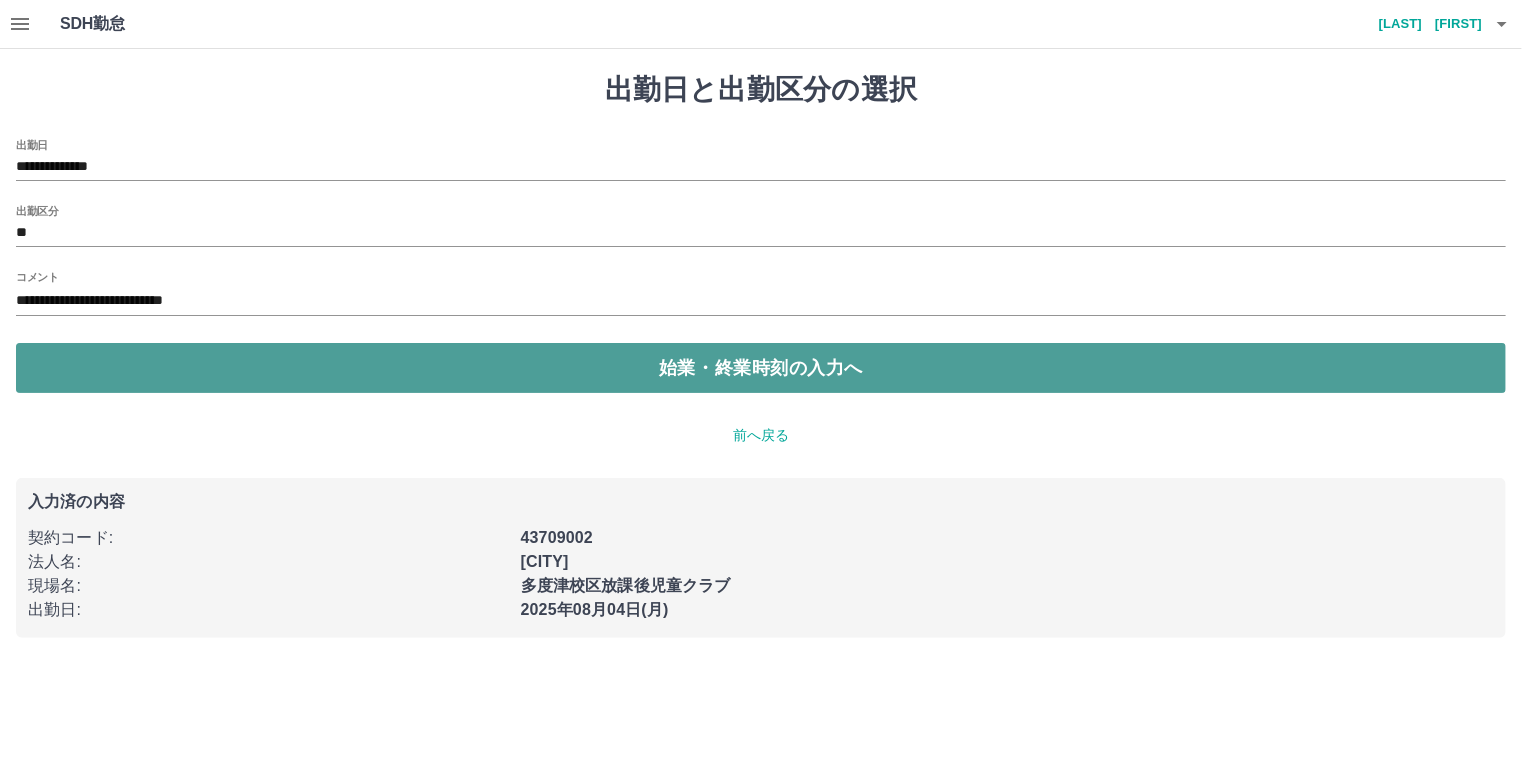 click on "始業・終業時刻の入力へ" at bounding box center [761, 368] 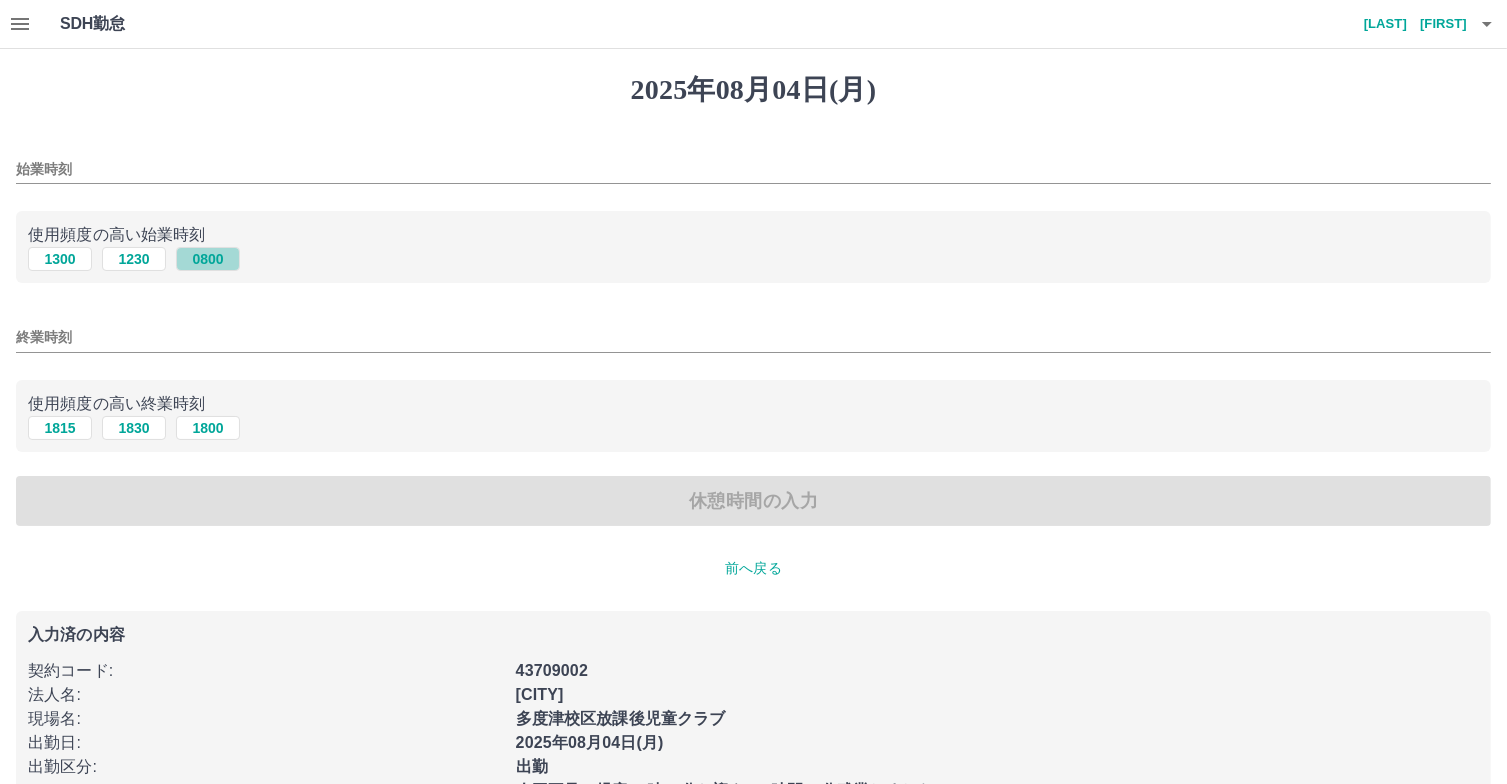 click on "0800" at bounding box center (208, 259) 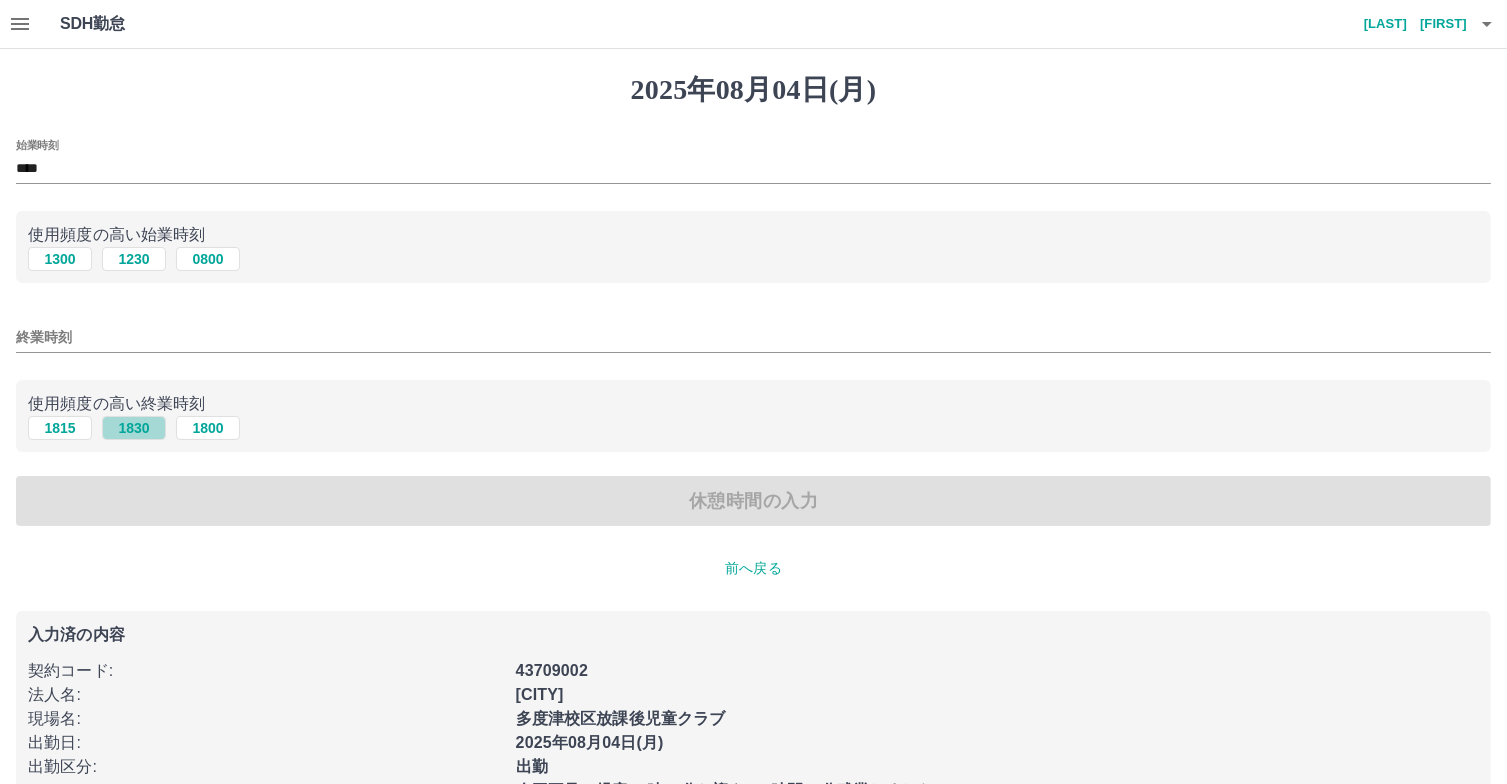 click on "1830" at bounding box center [134, 428] 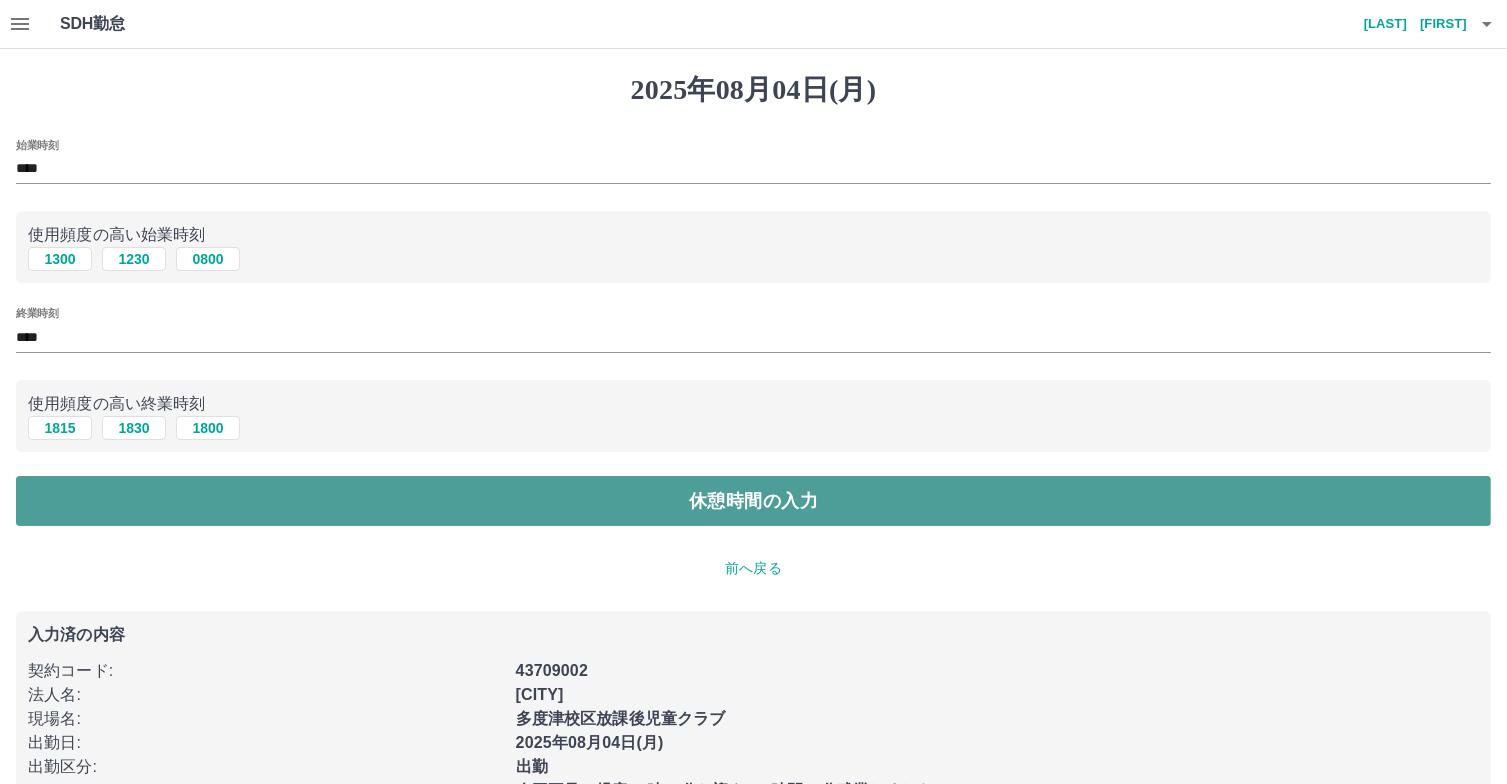 click on "休憩時間の入力" at bounding box center (753, 501) 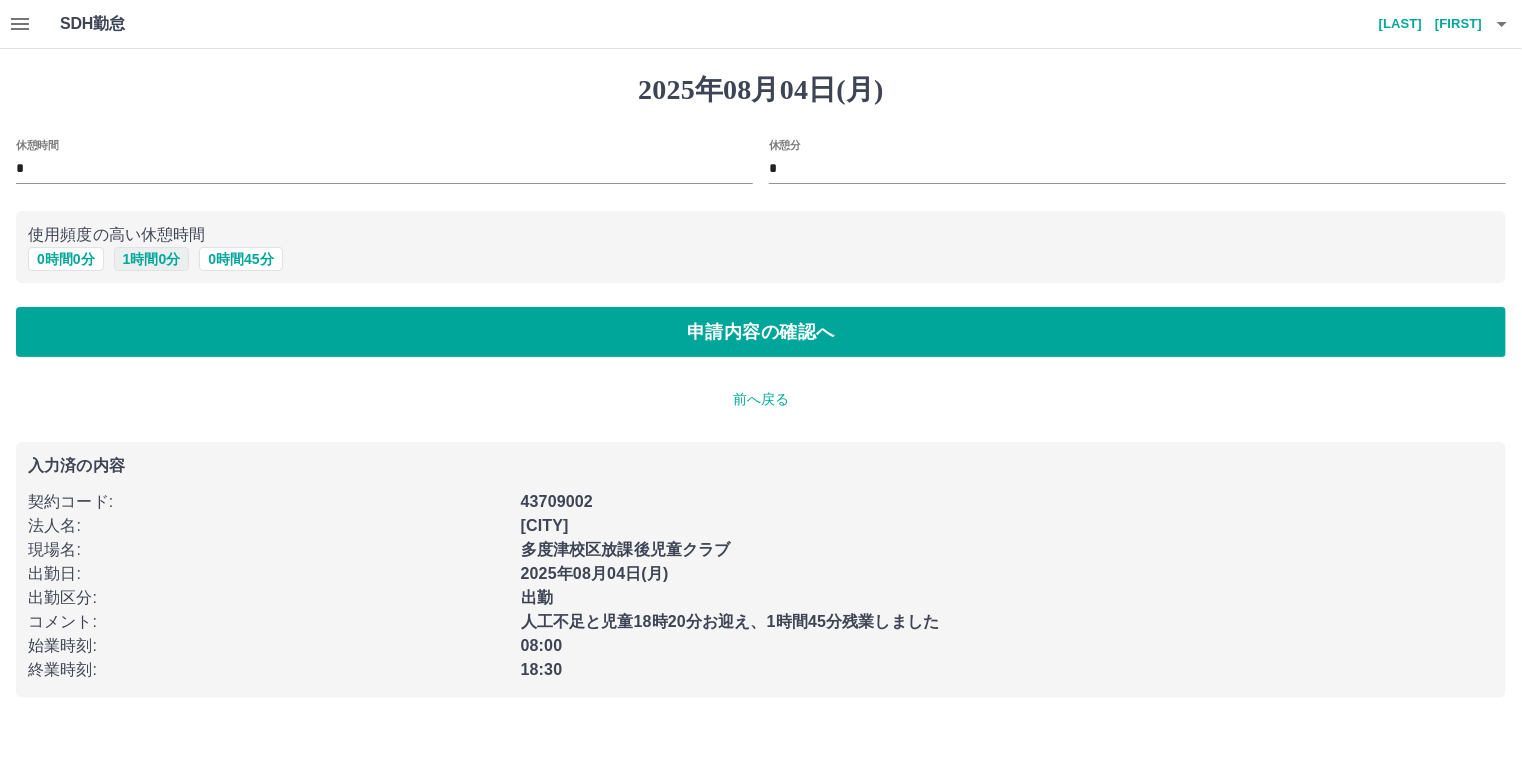click on "1 時間 0 分" at bounding box center (152, 259) 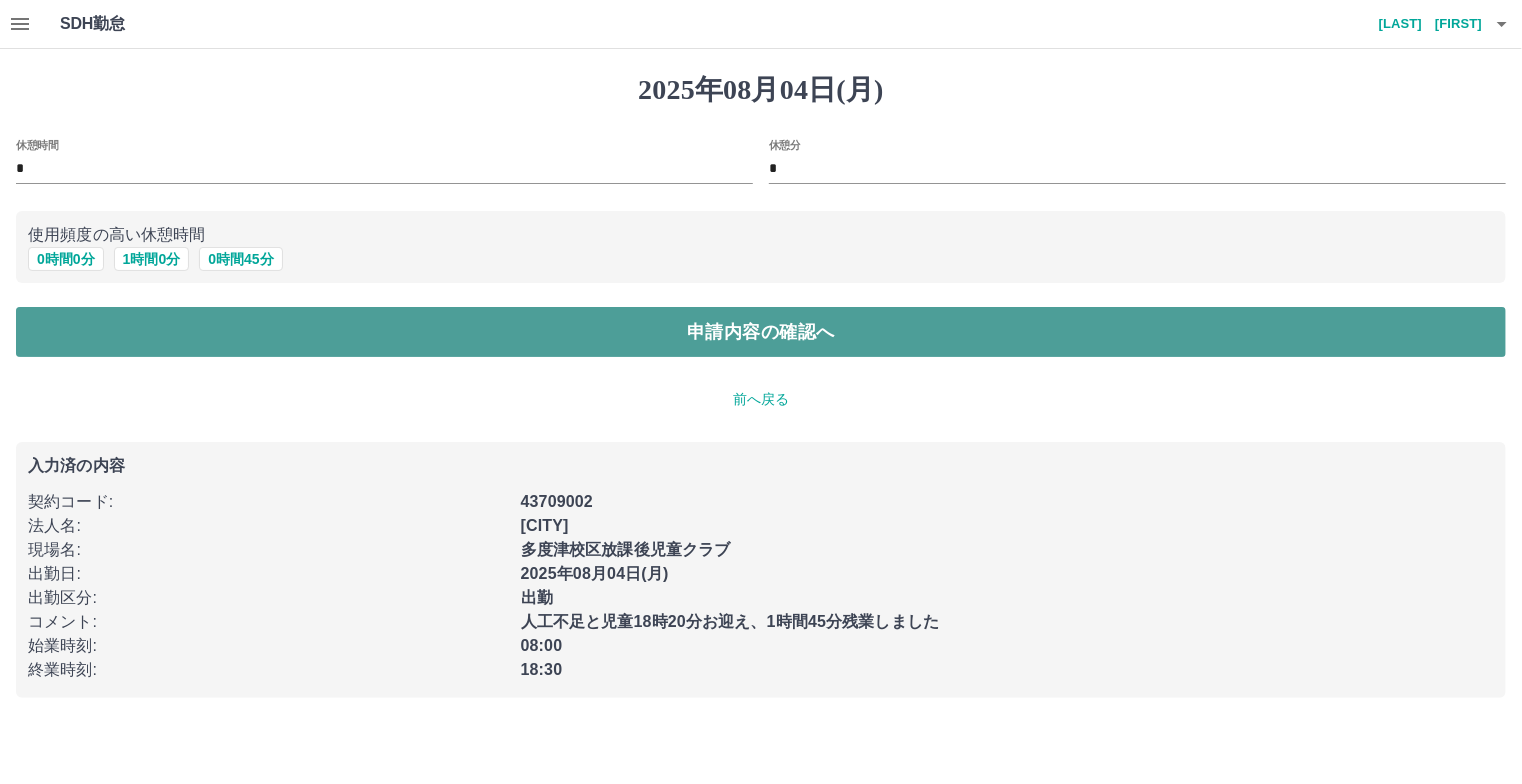 click on "申請内容の確認へ" at bounding box center [761, 332] 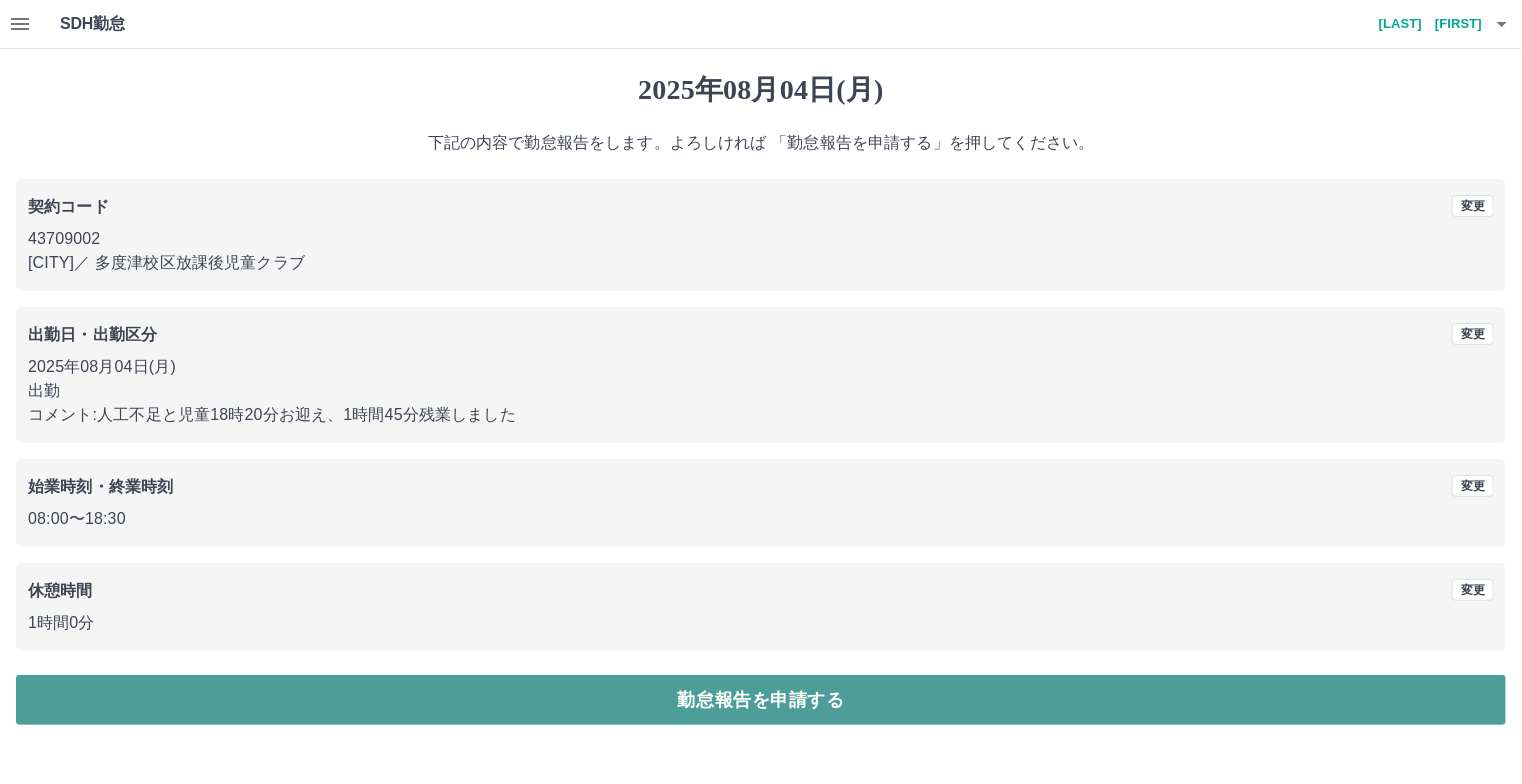 click on "勤怠報告を申請する" at bounding box center (761, 700) 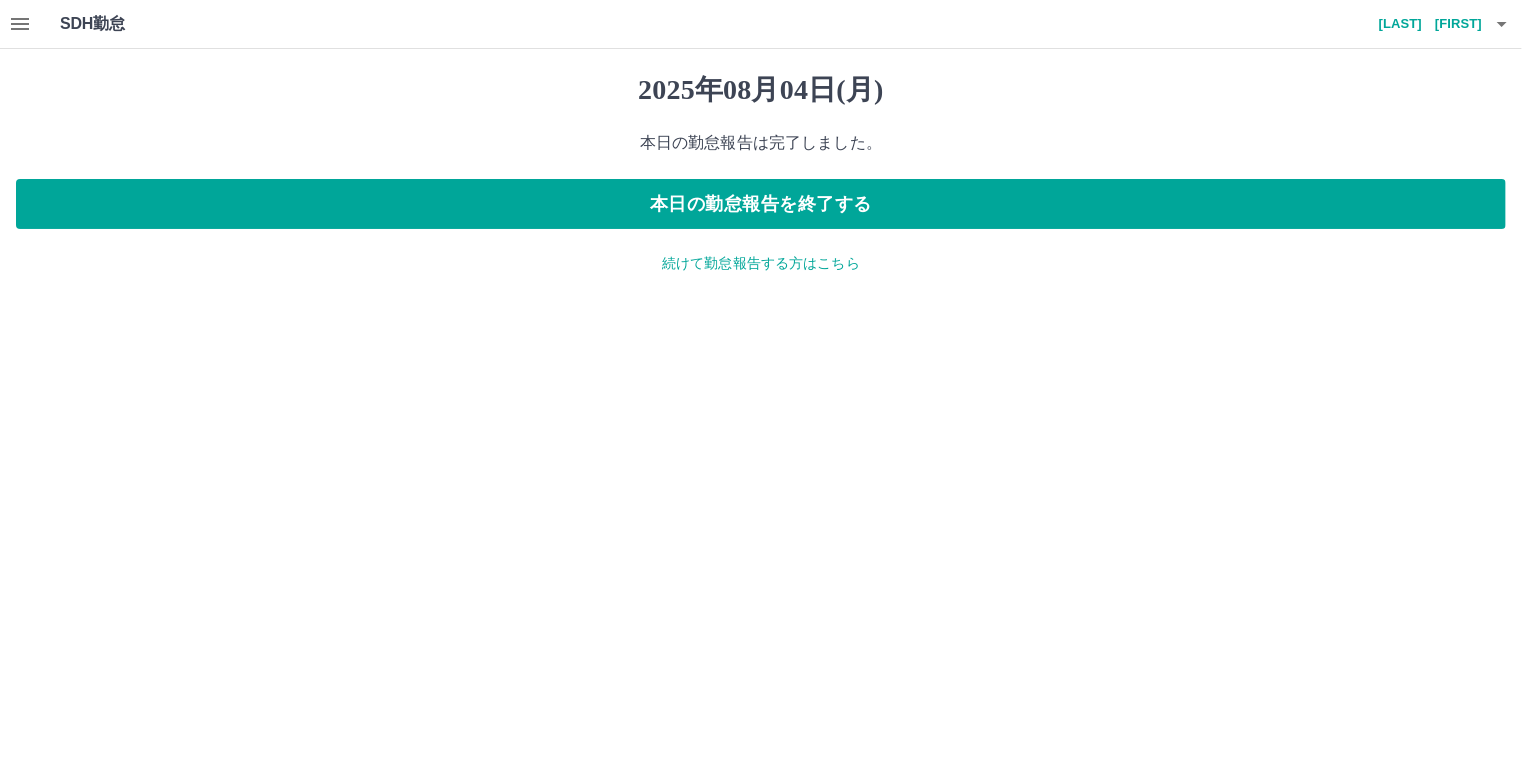 click 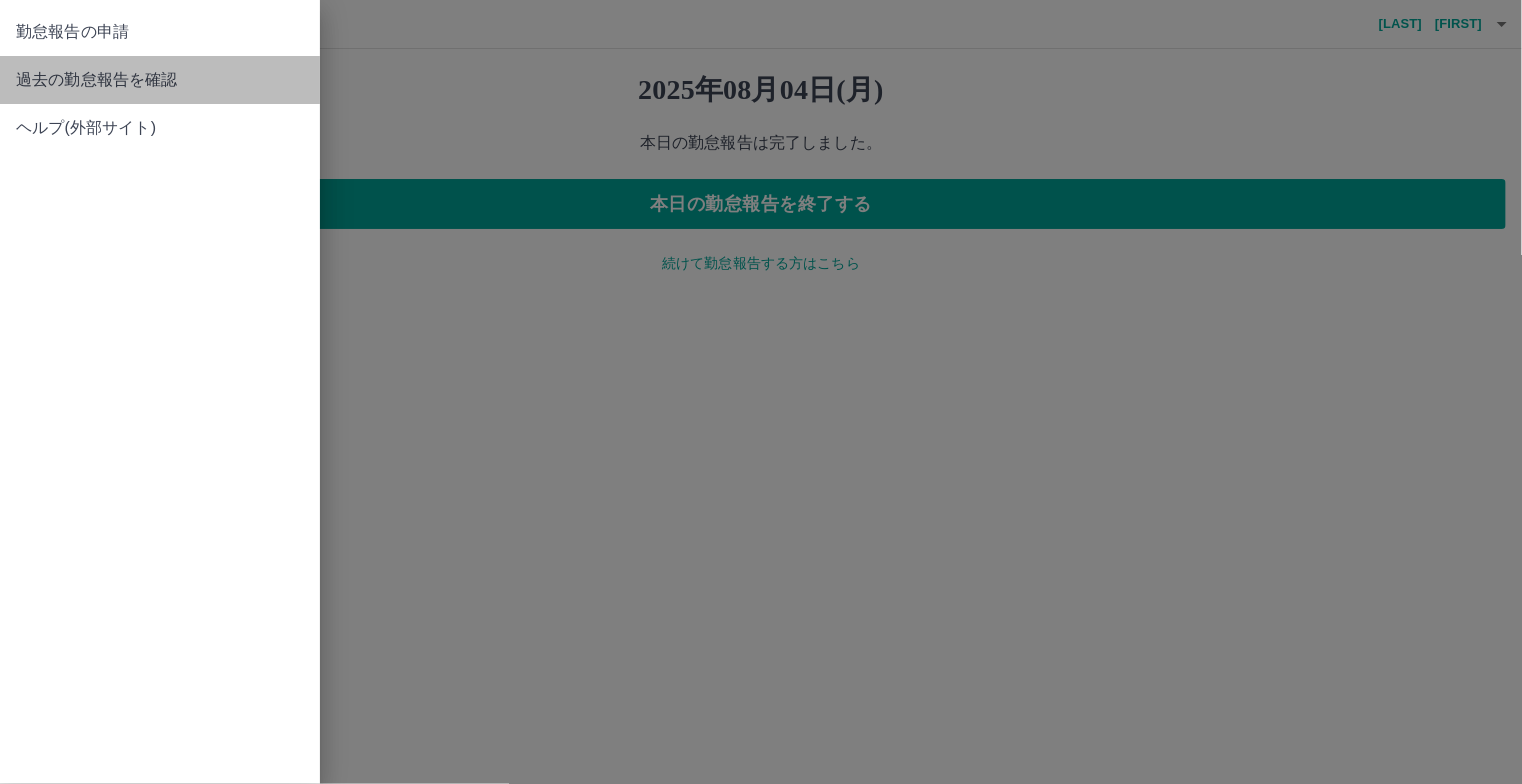 click on "過去の勤怠報告を確認" at bounding box center [160, 80] 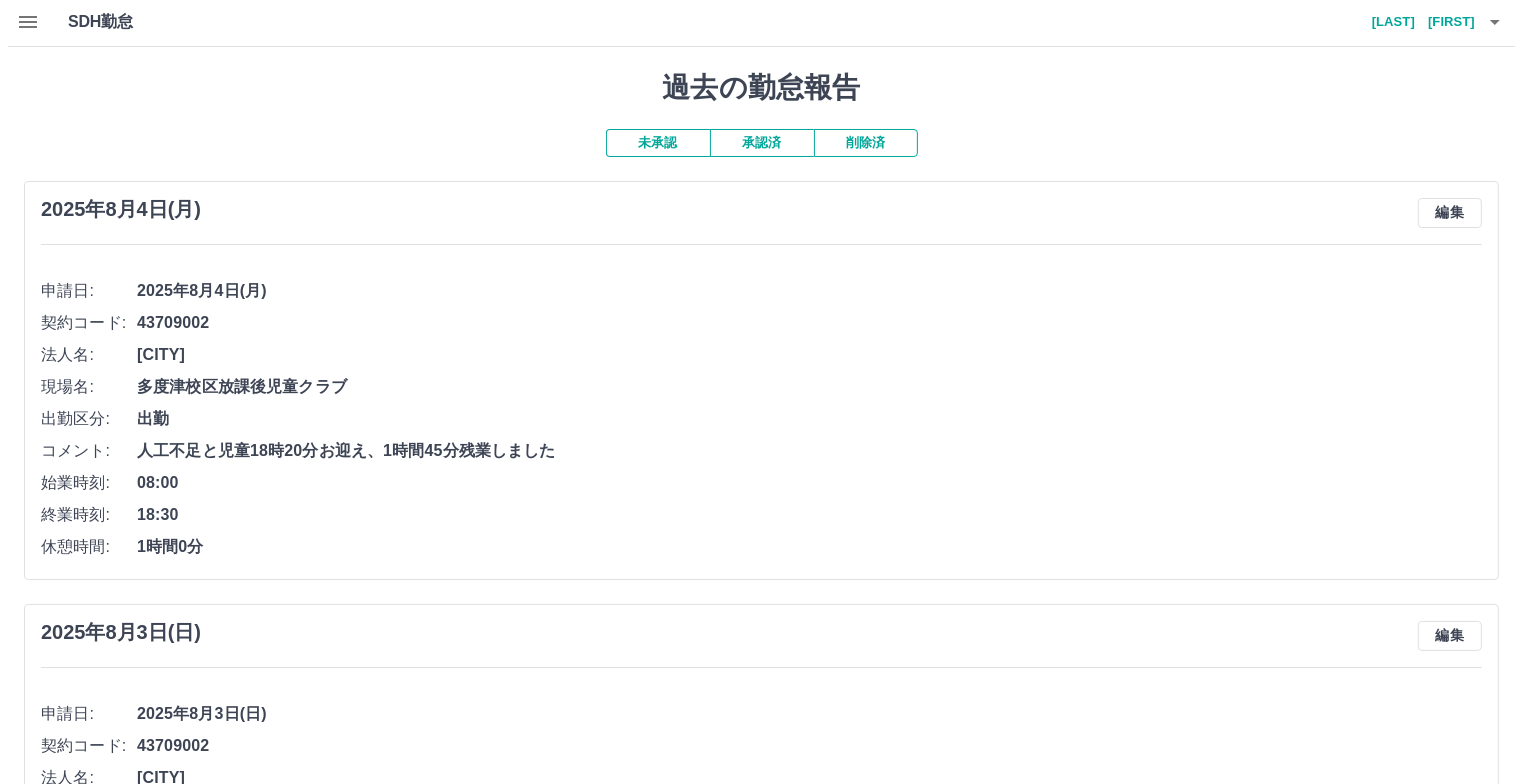 scroll, scrollTop: 0, scrollLeft: 0, axis: both 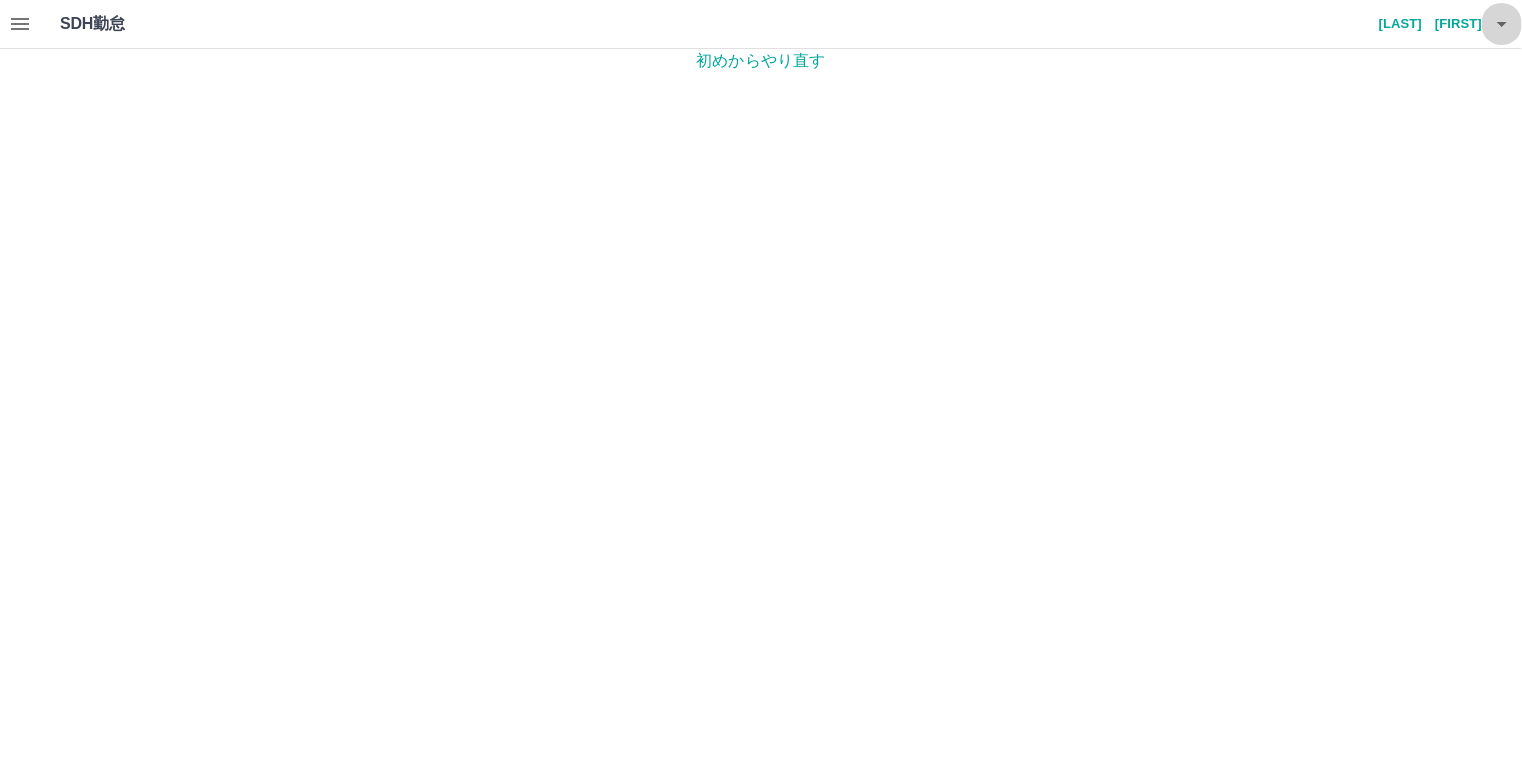 click 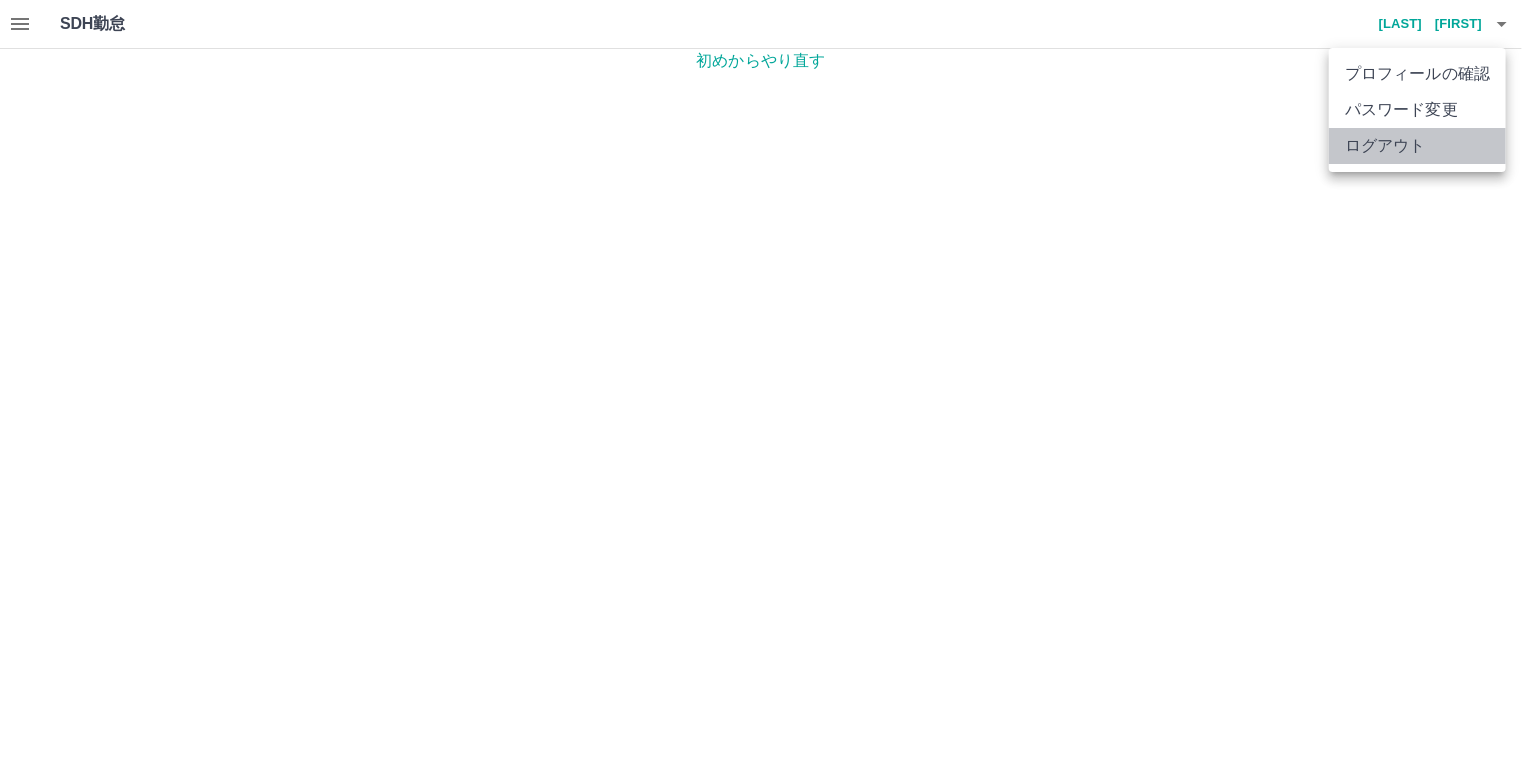 click on "ログアウト" at bounding box center (1417, 146) 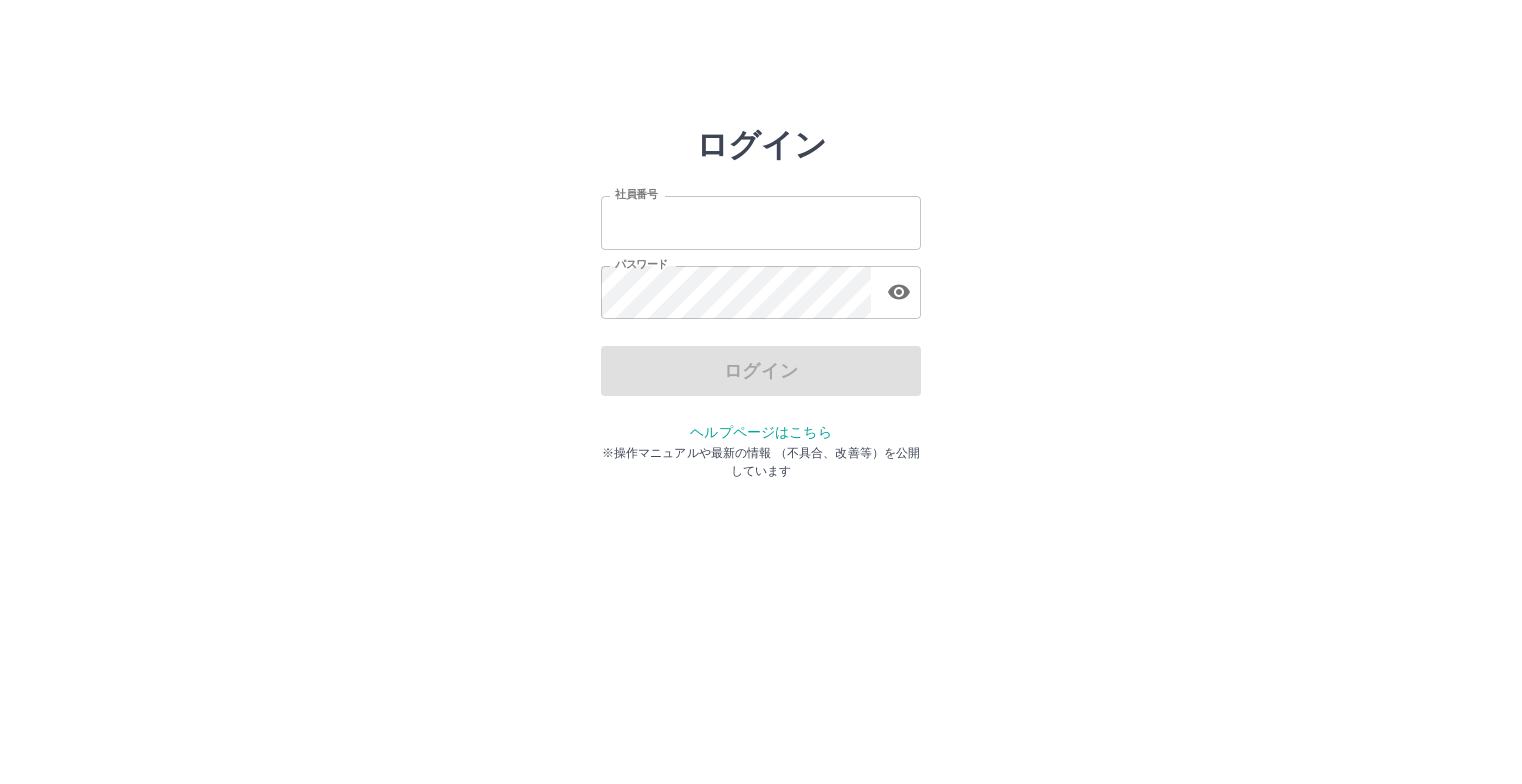 scroll, scrollTop: 0, scrollLeft: 0, axis: both 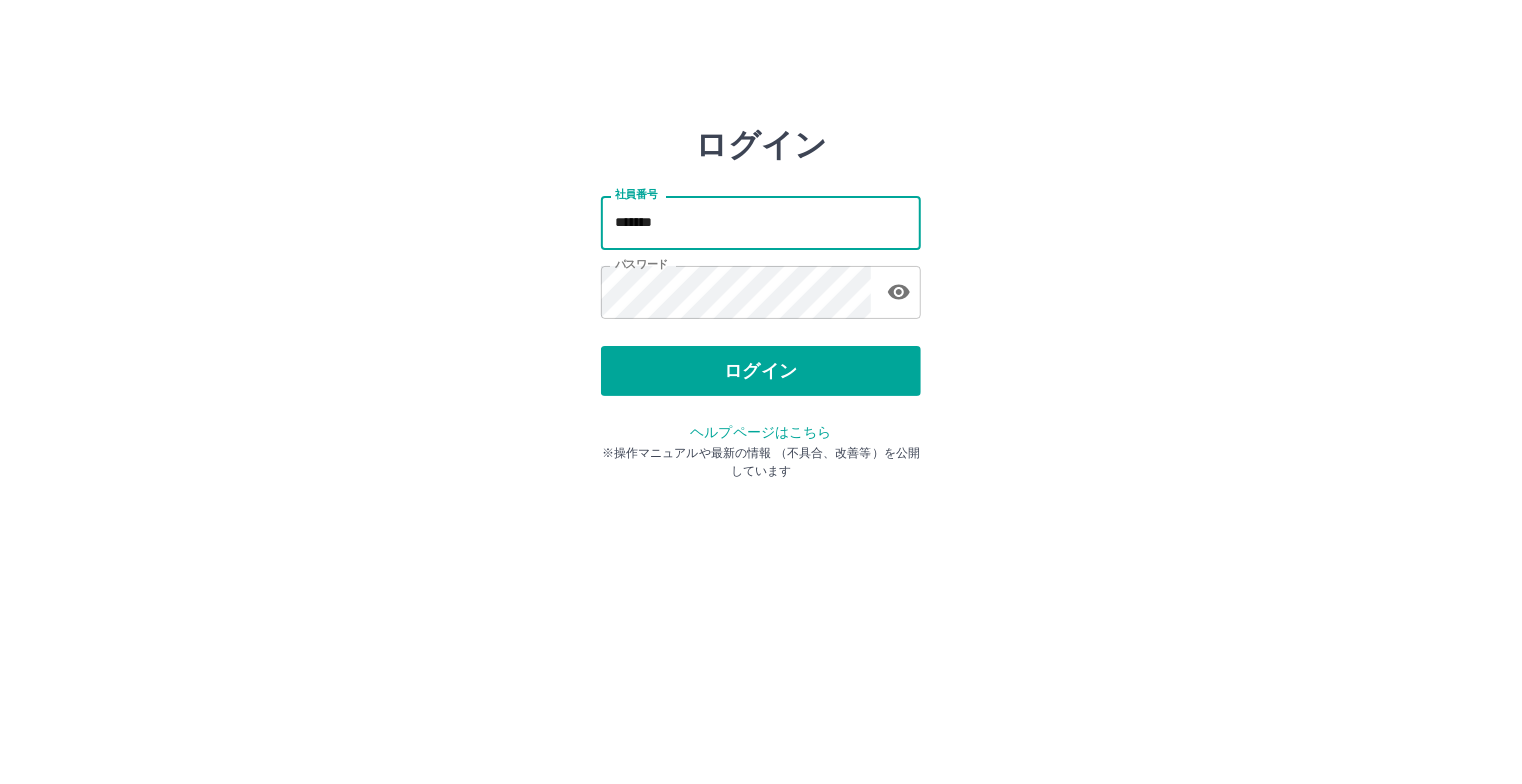 click on "*******" at bounding box center (761, 222) 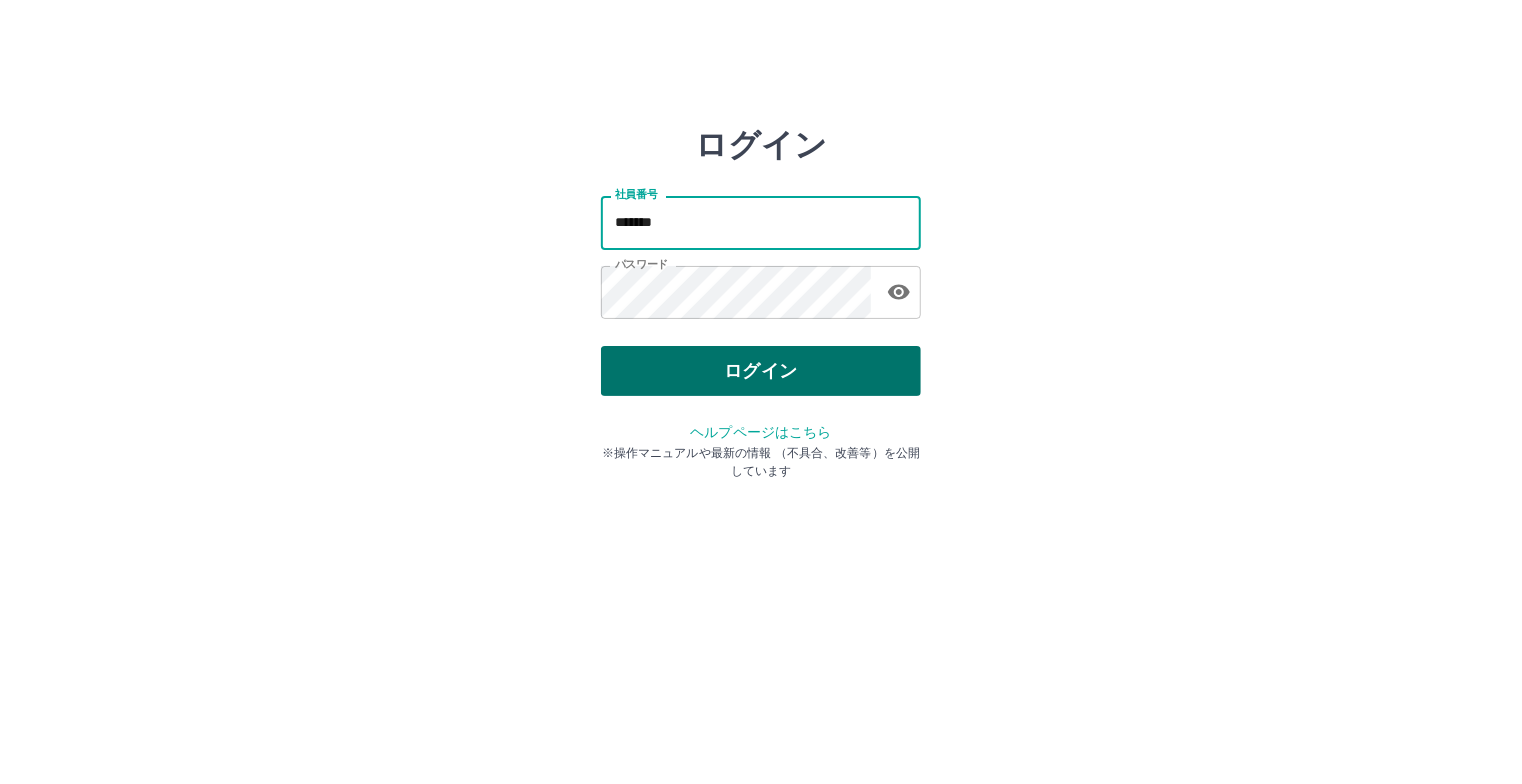 click on "ログイン" at bounding box center (761, 371) 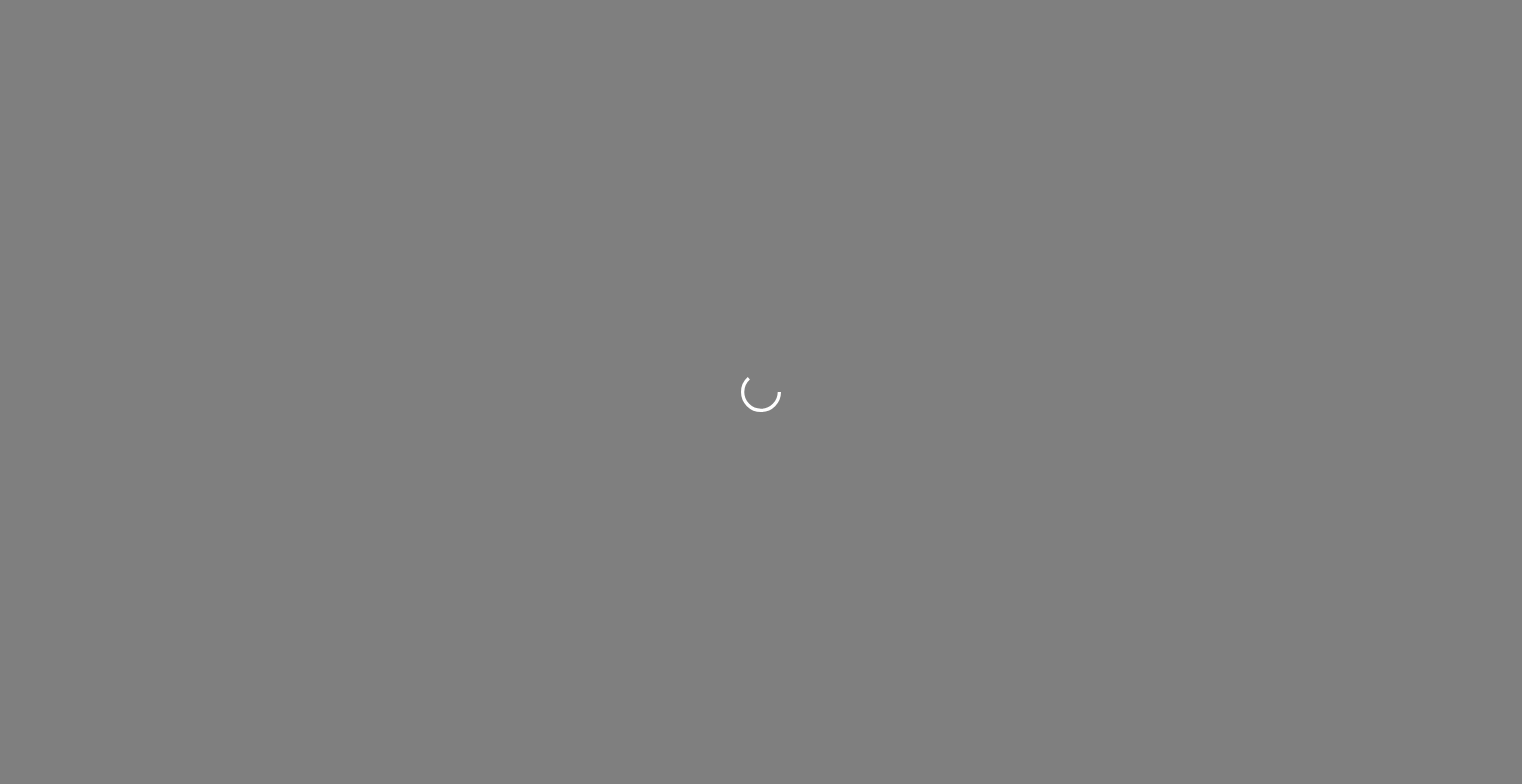scroll, scrollTop: 0, scrollLeft: 0, axis: both 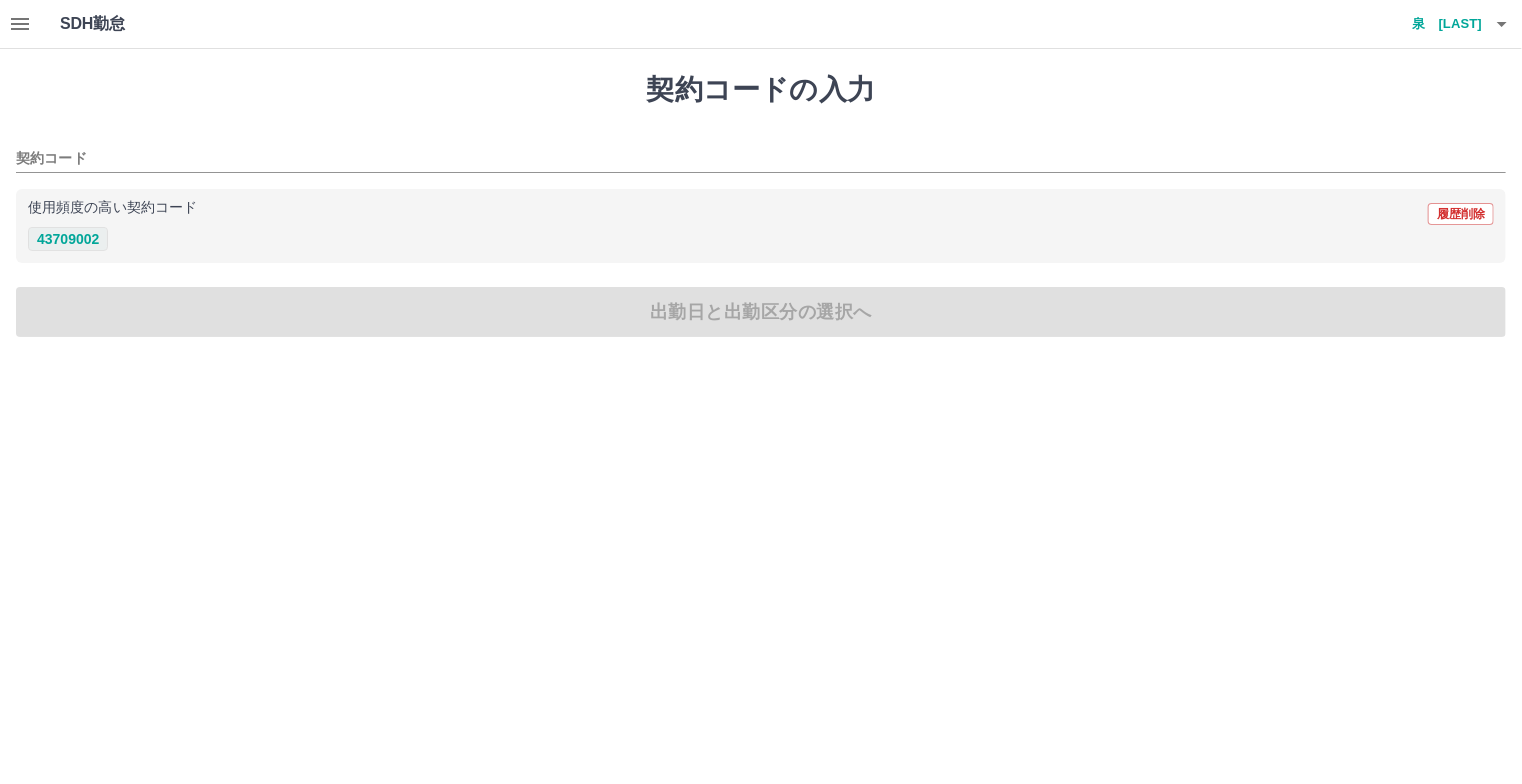 click on "43709002" at bounding box center (68, 239) 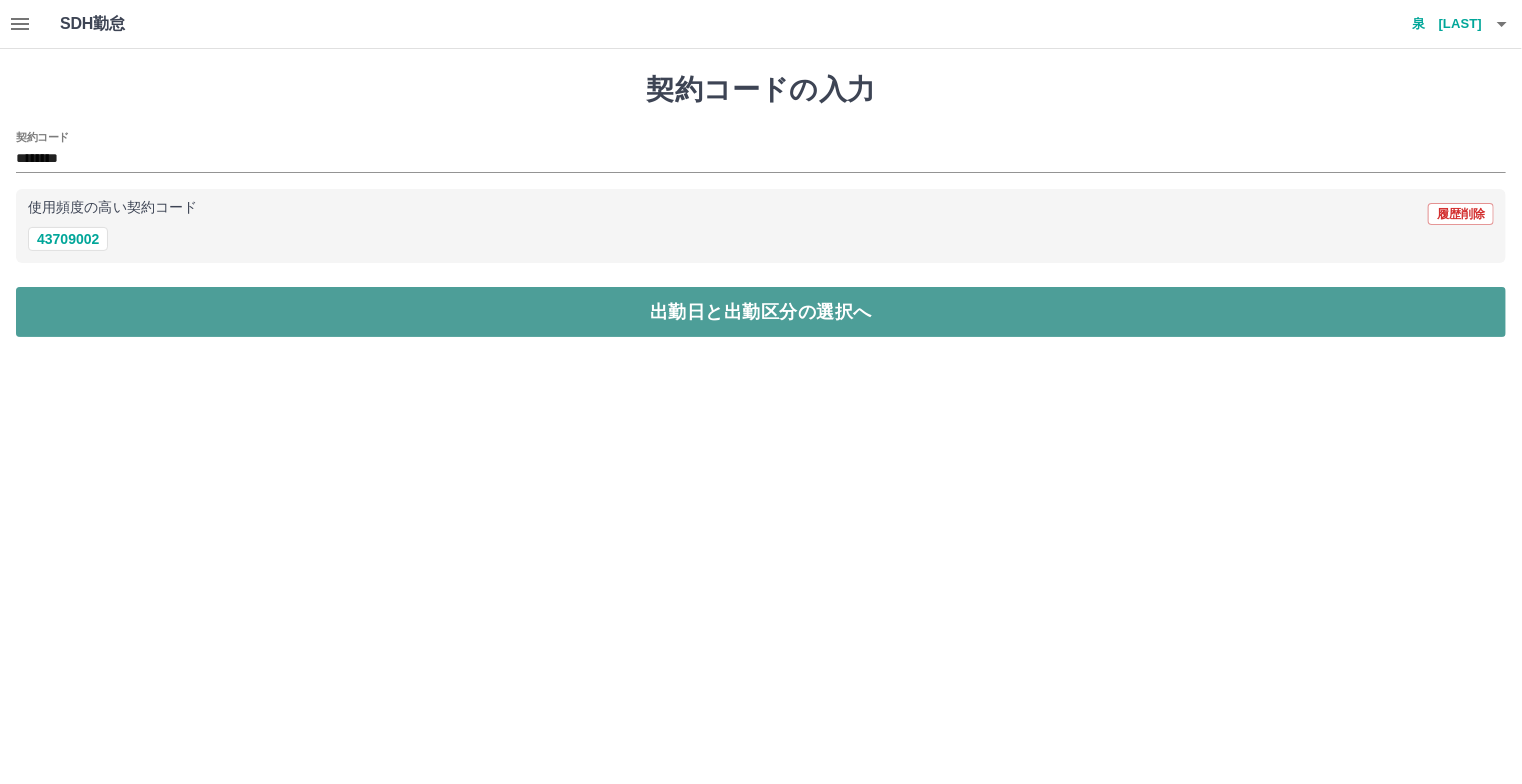 click on "出勤日と出勤区分の選択へ" at bounding box center (761, 312) 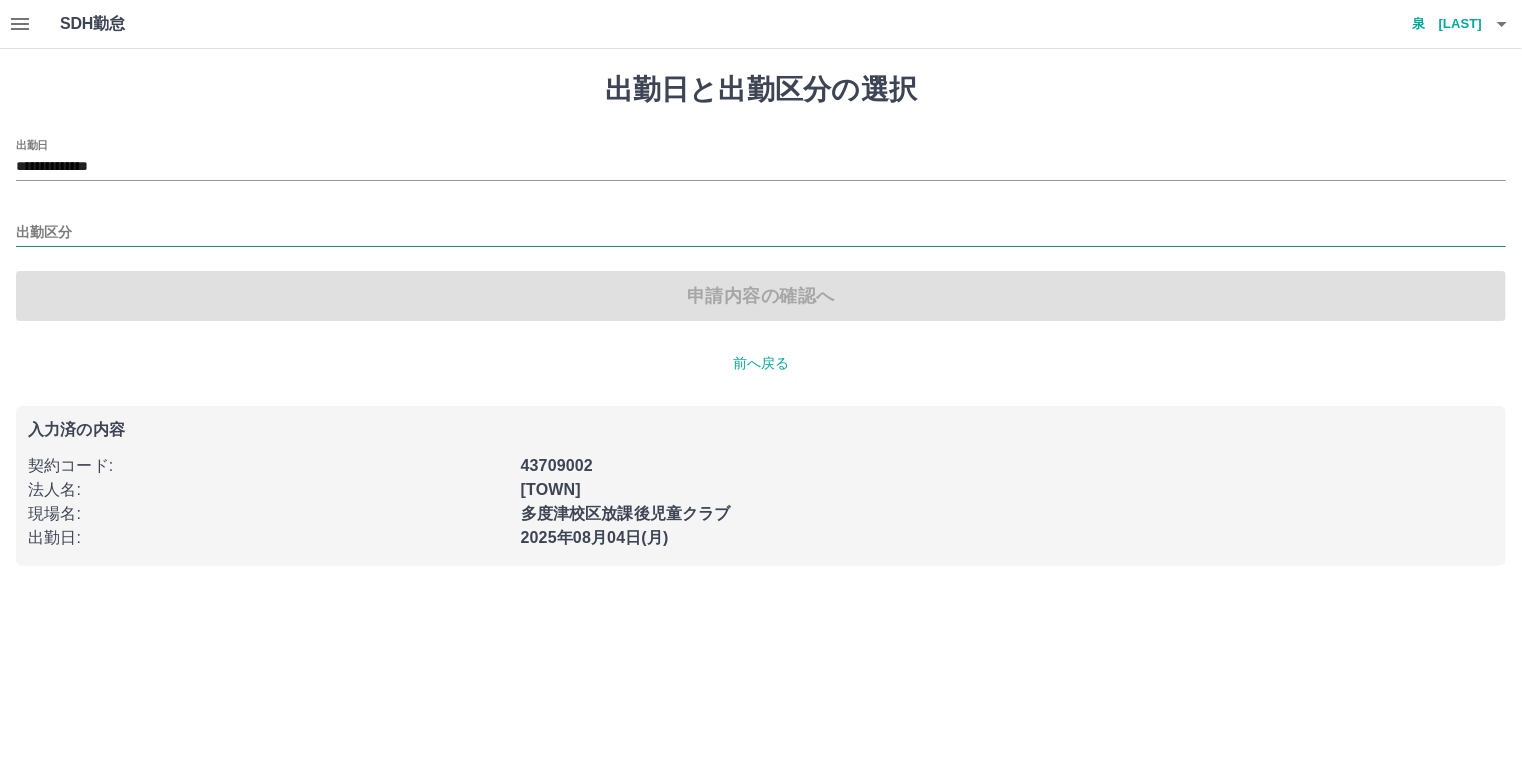 click on "出勤区分" at bounding box center (761, 233) 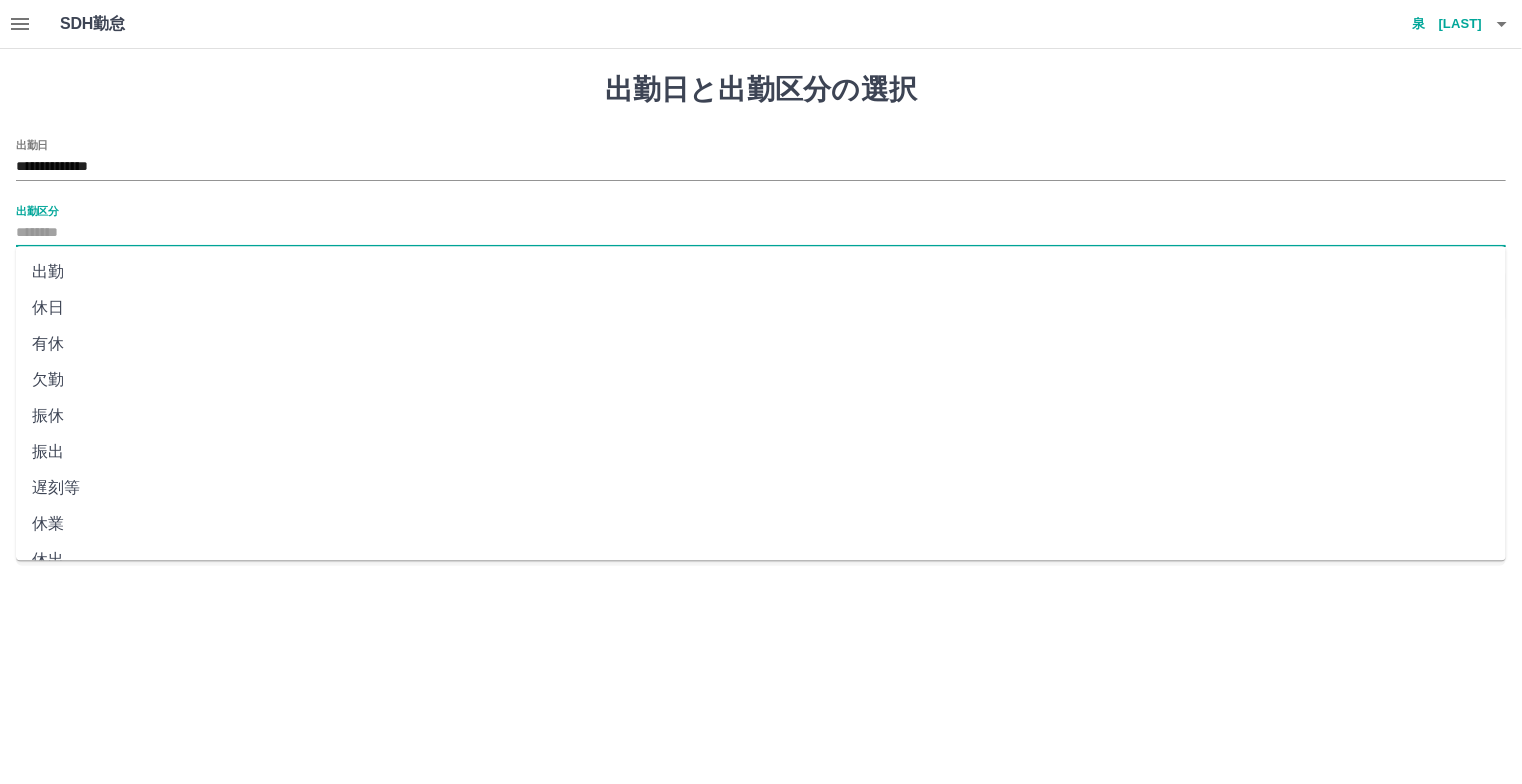 click on "出勤" at bounding box center (761, 272) 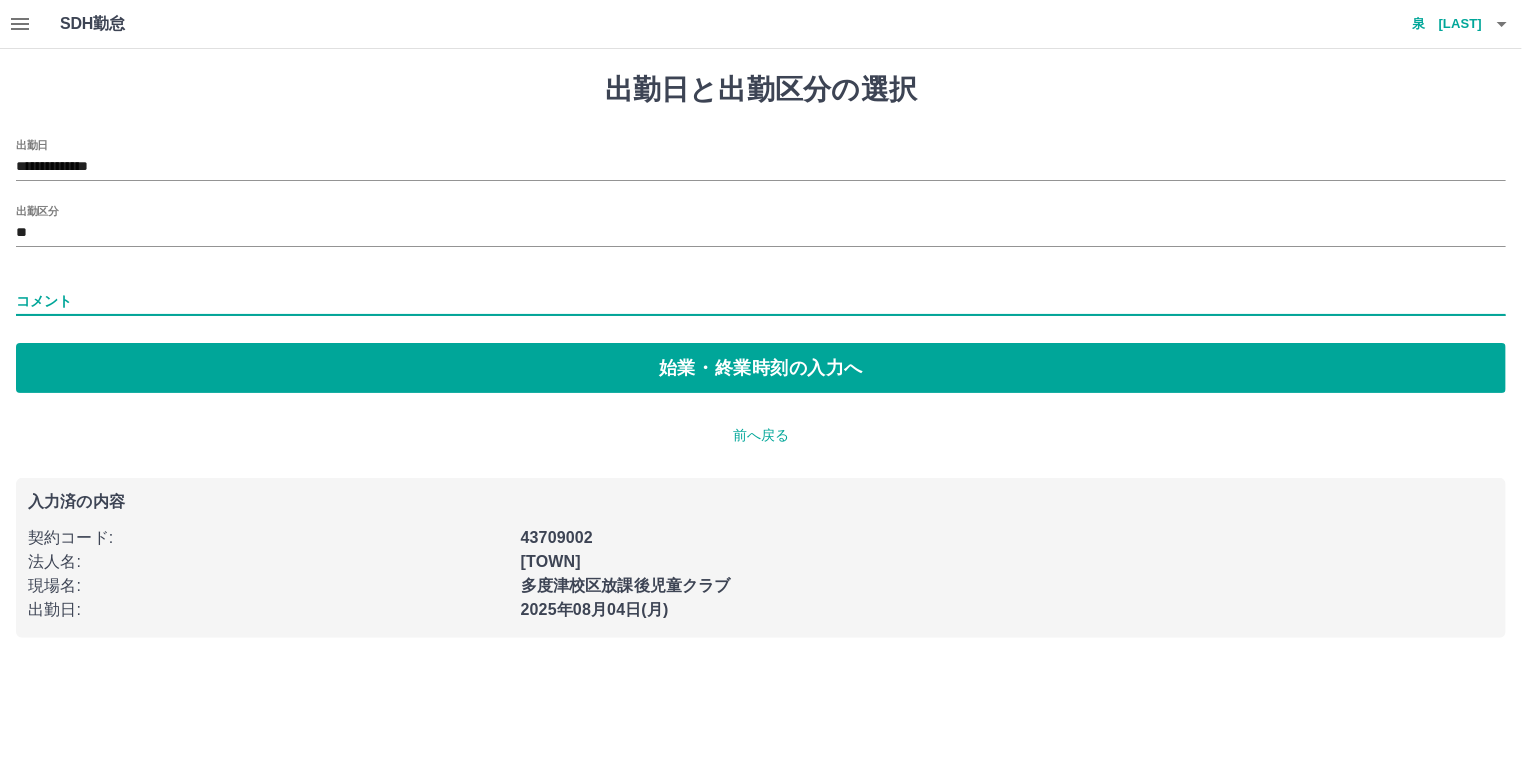 click on "コメント" at bounding box center [761, 301] 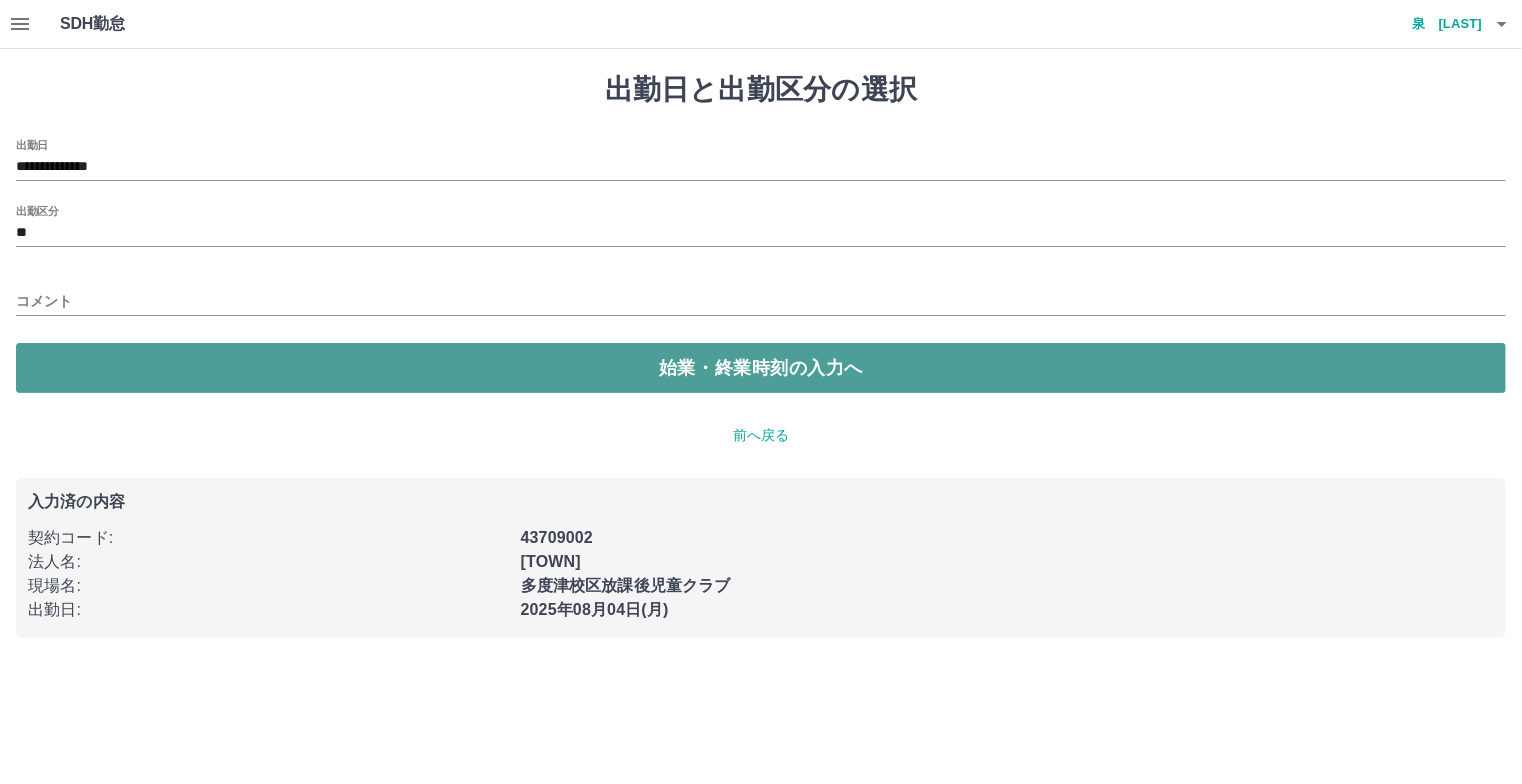 click on "始業・終業時刻の入力へ" at bounding box center [761, 368] 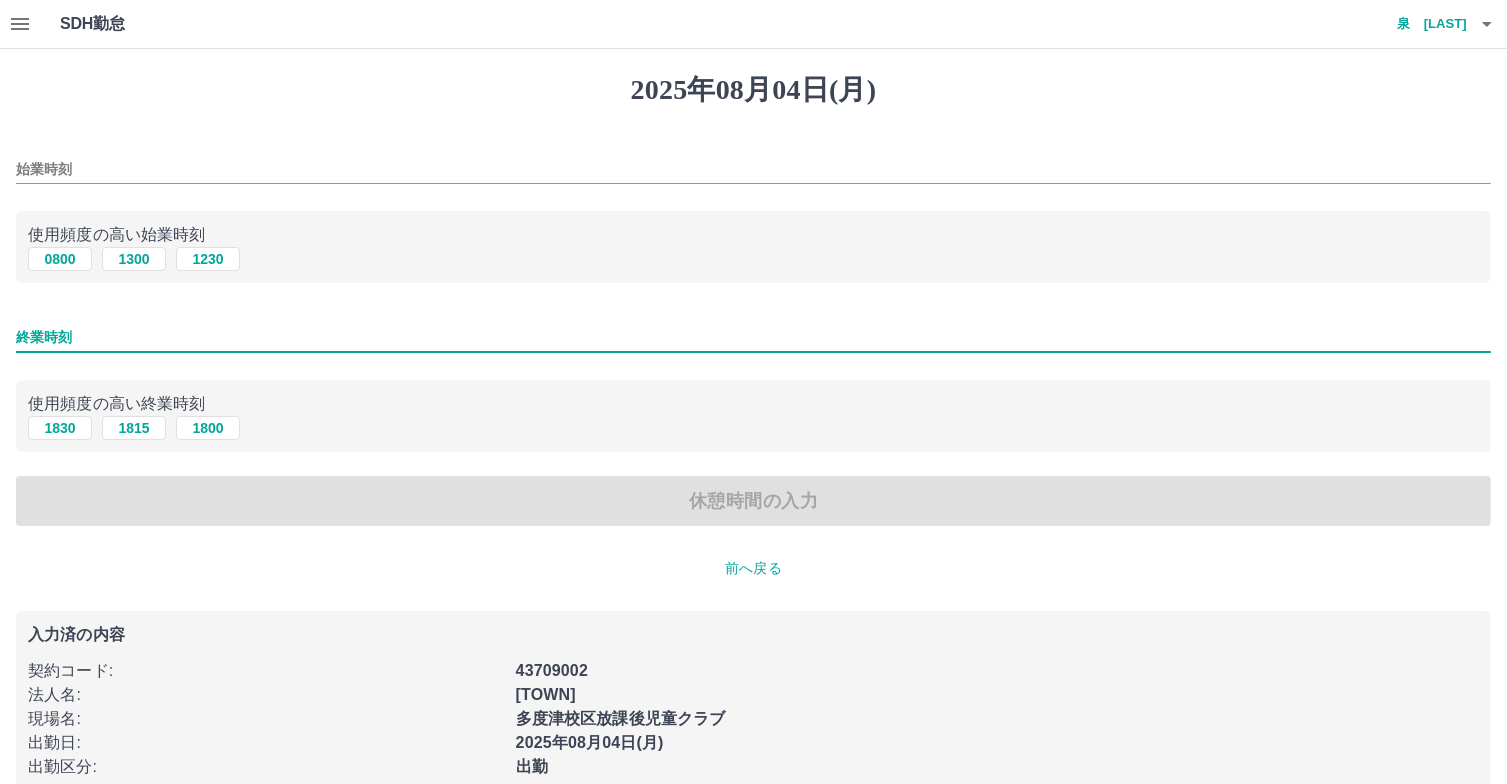 click on "終業時刻" at bounding box center (753, 337) 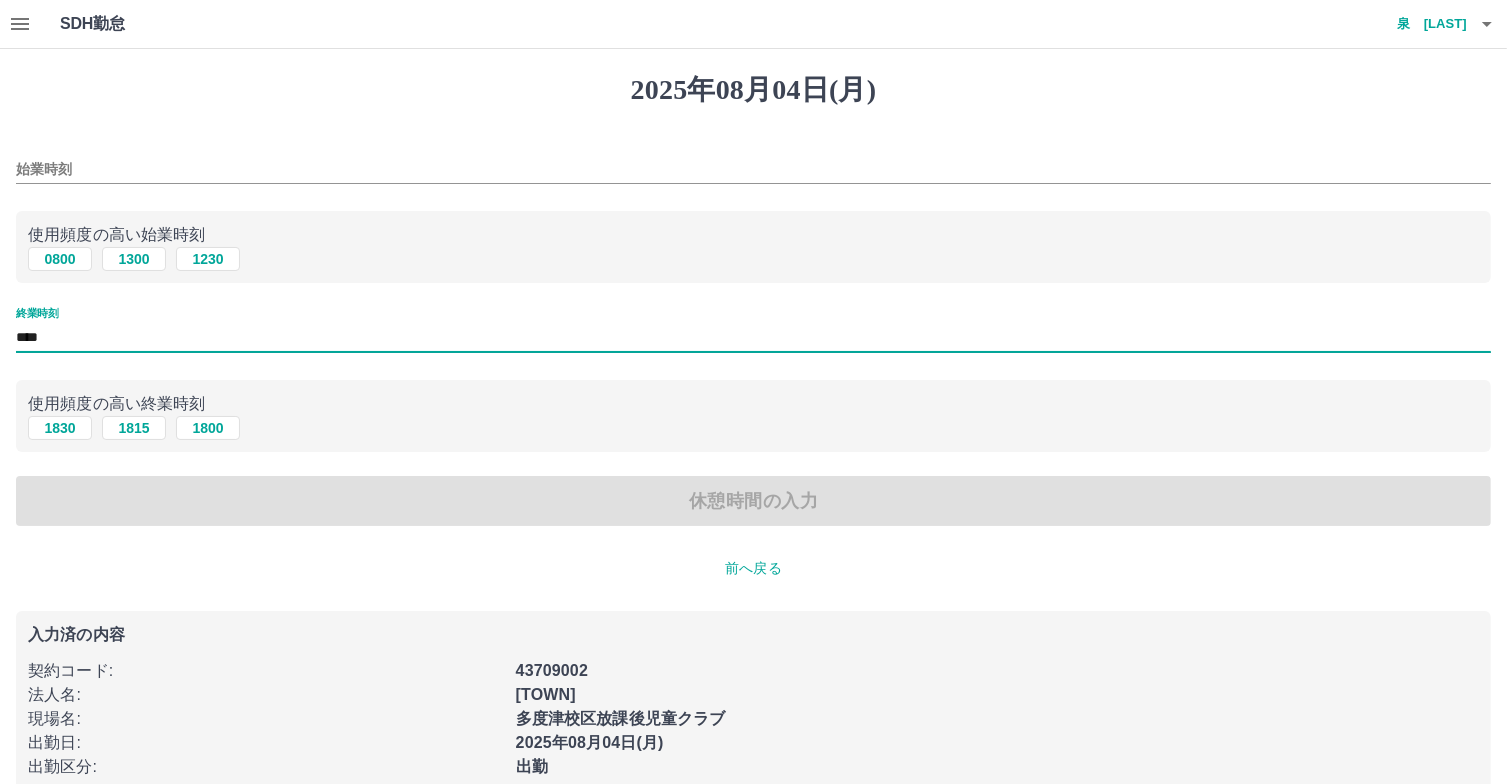 type on "****" 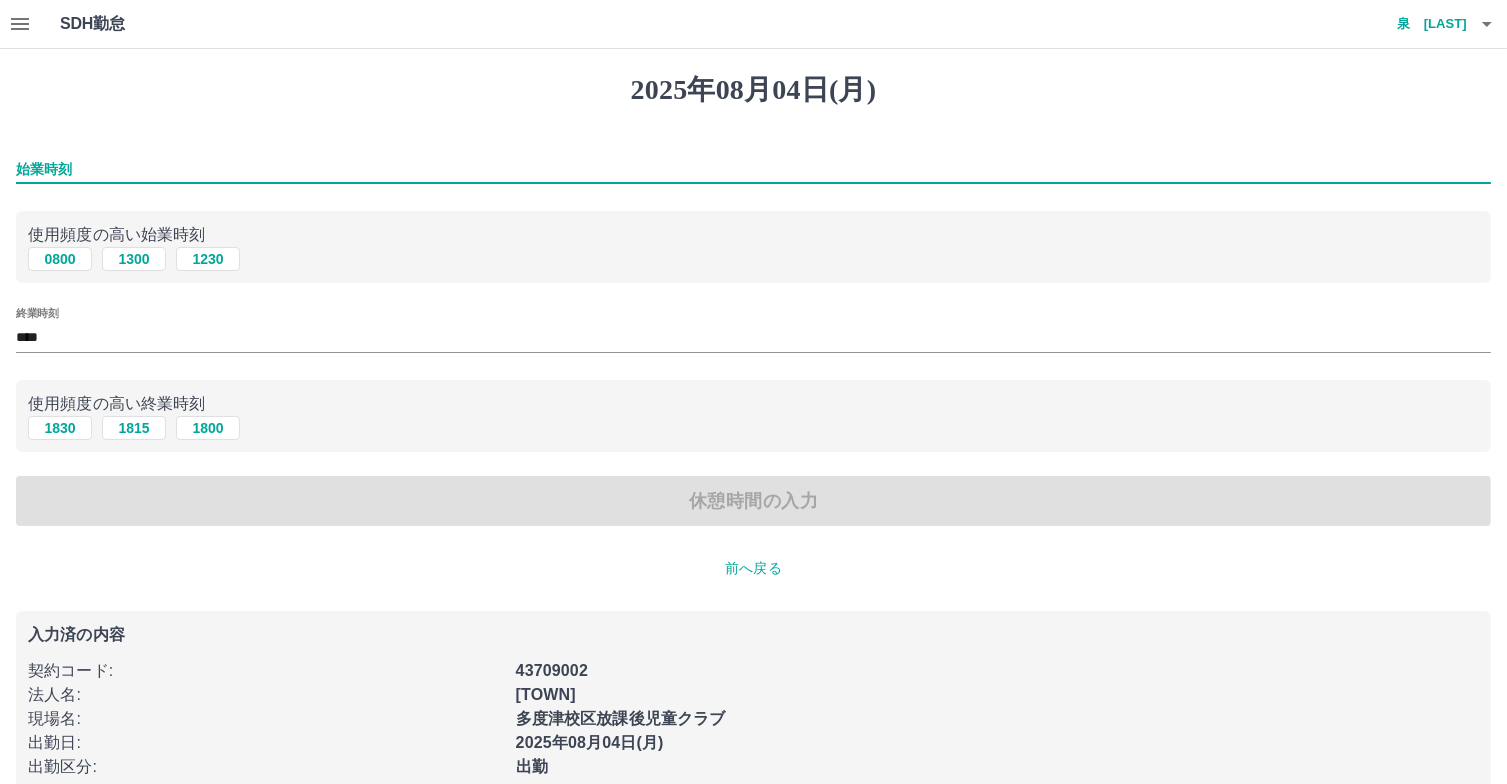 click on "始業時刻" at bounding box center (753, 169) 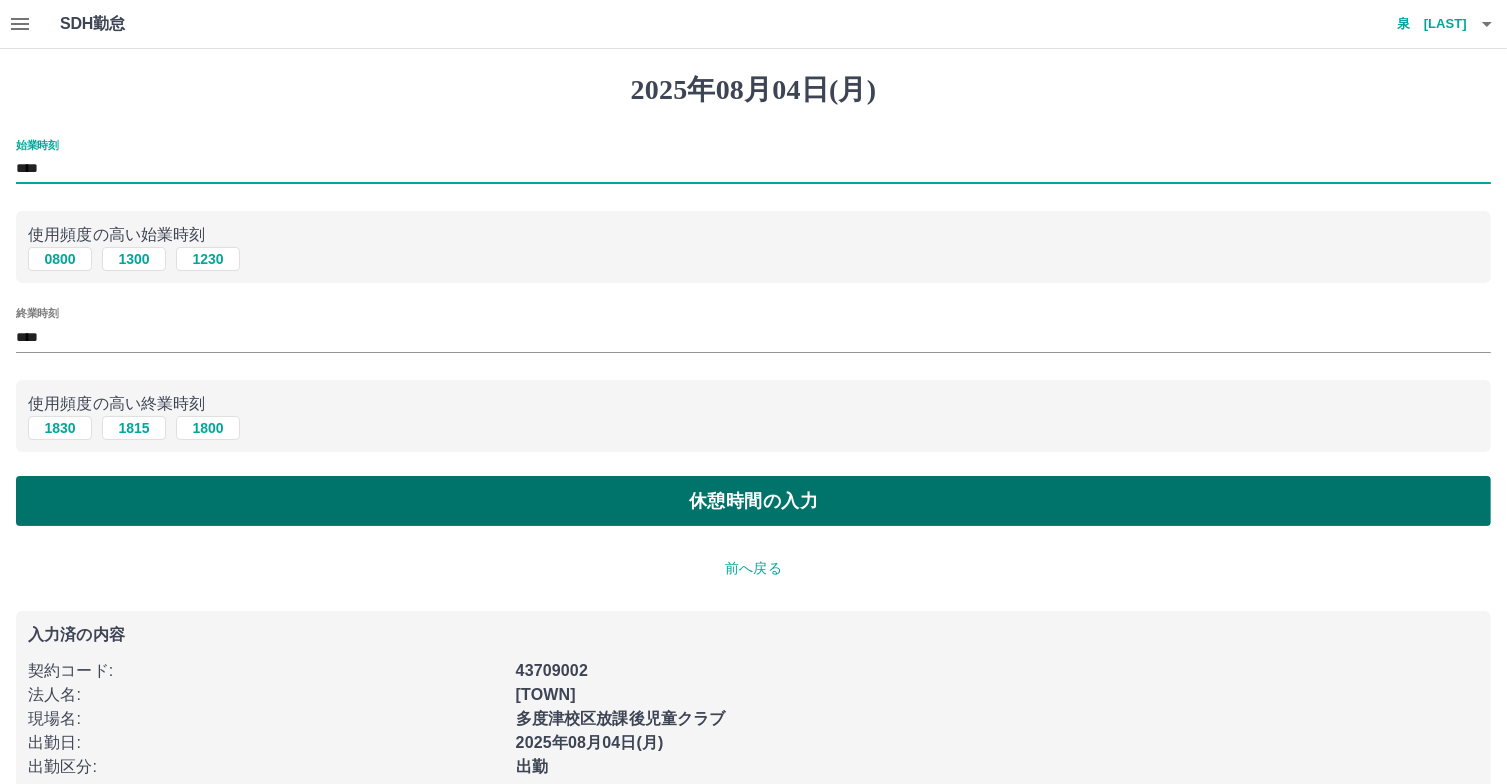 type on "****" 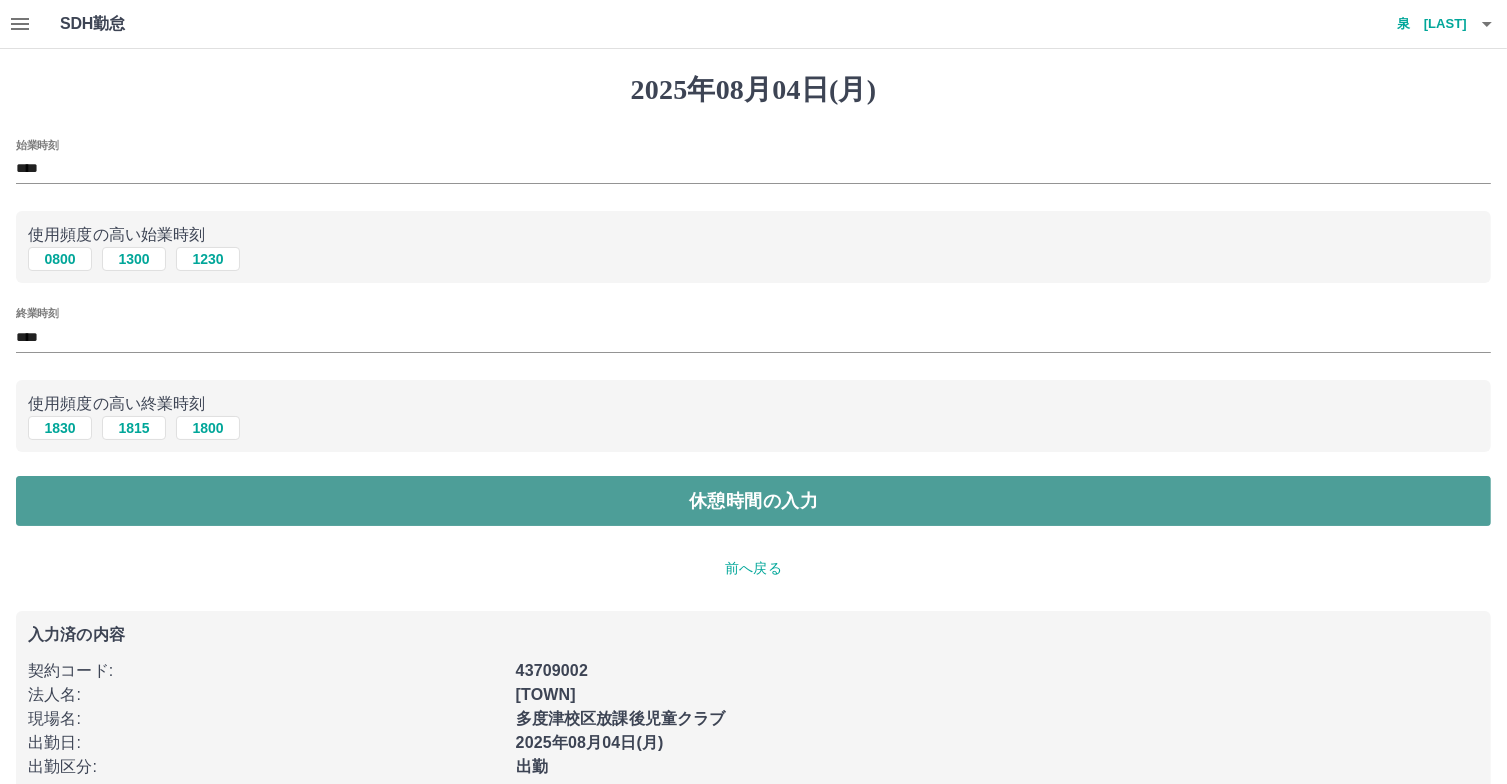 click on "休憩時間の入力" at bounding box center (753, 501) 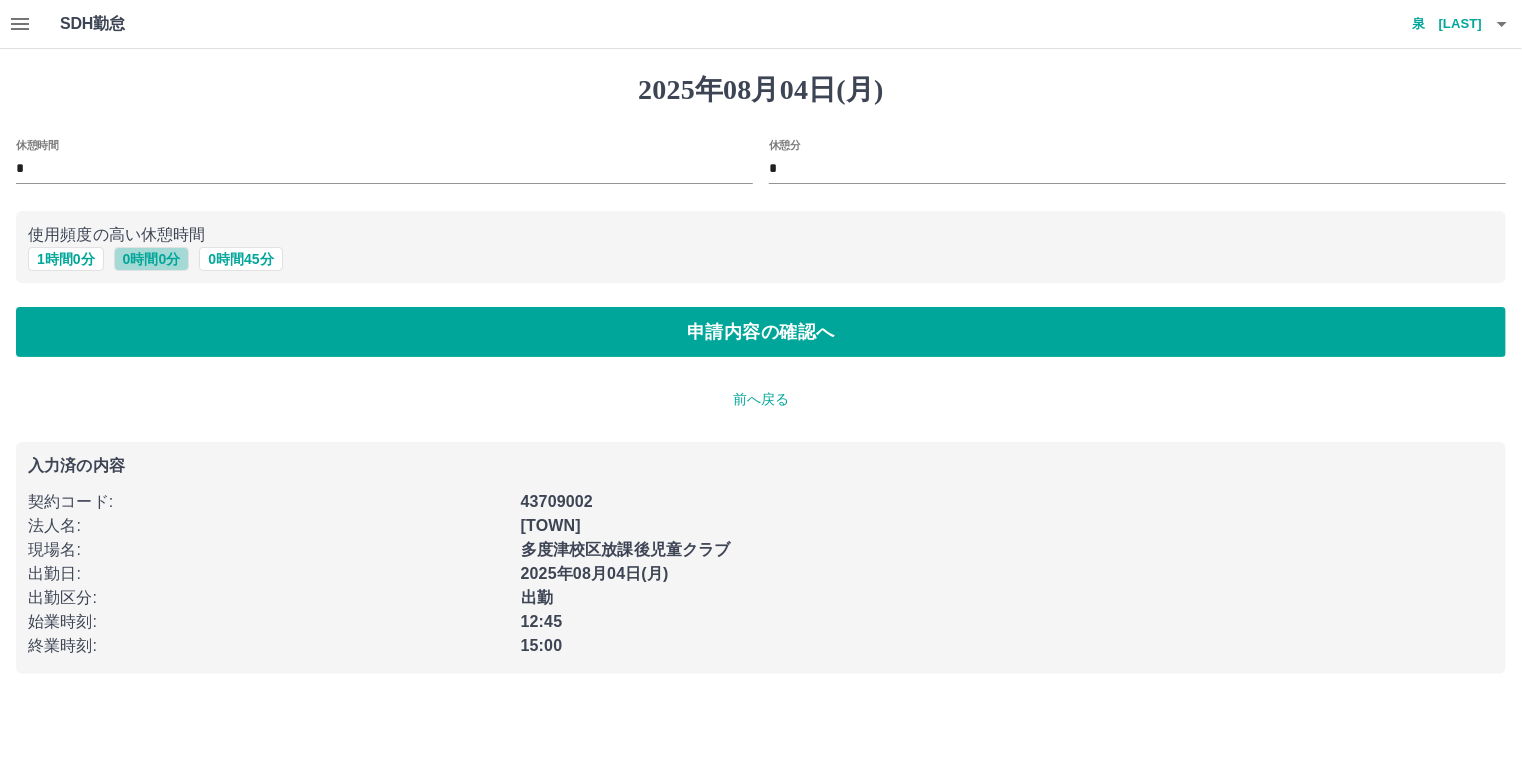 click on "0 時間 0 分" at bounding box center (152, 259) 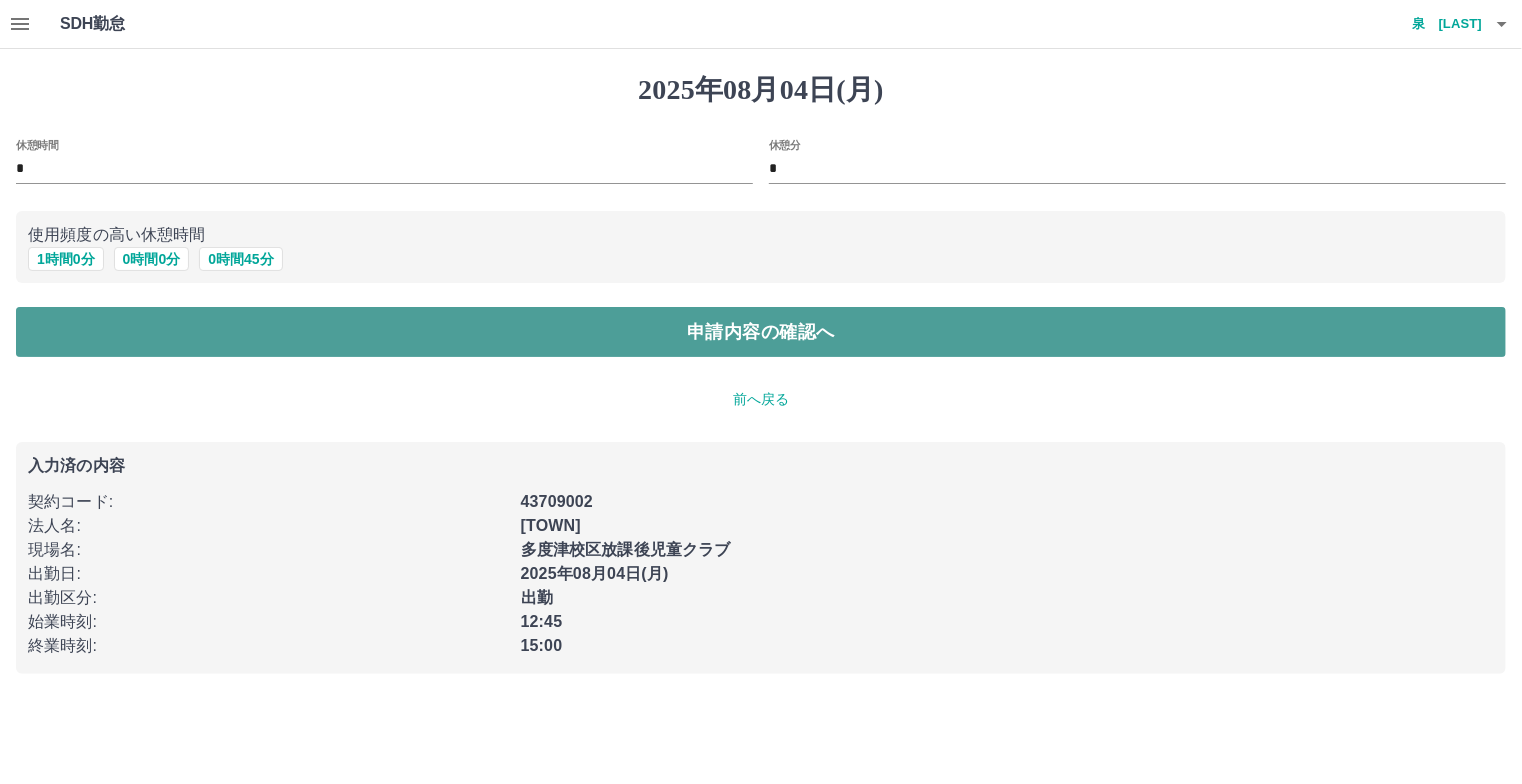 click on "申請内容の確認へ" at bounding box center [761, 332] 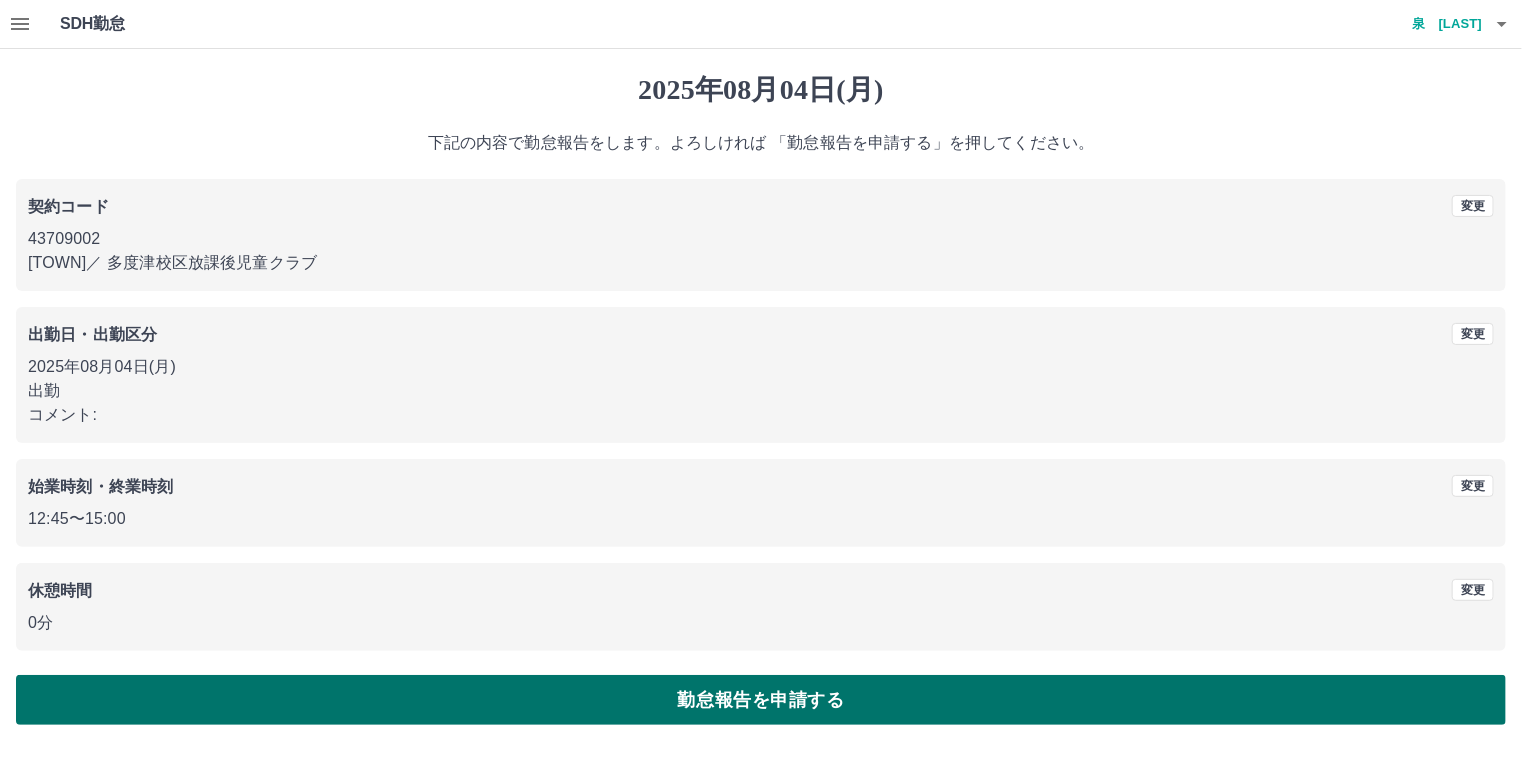 click on "勤怠報告を申請する" at bounding box center (761, 700) 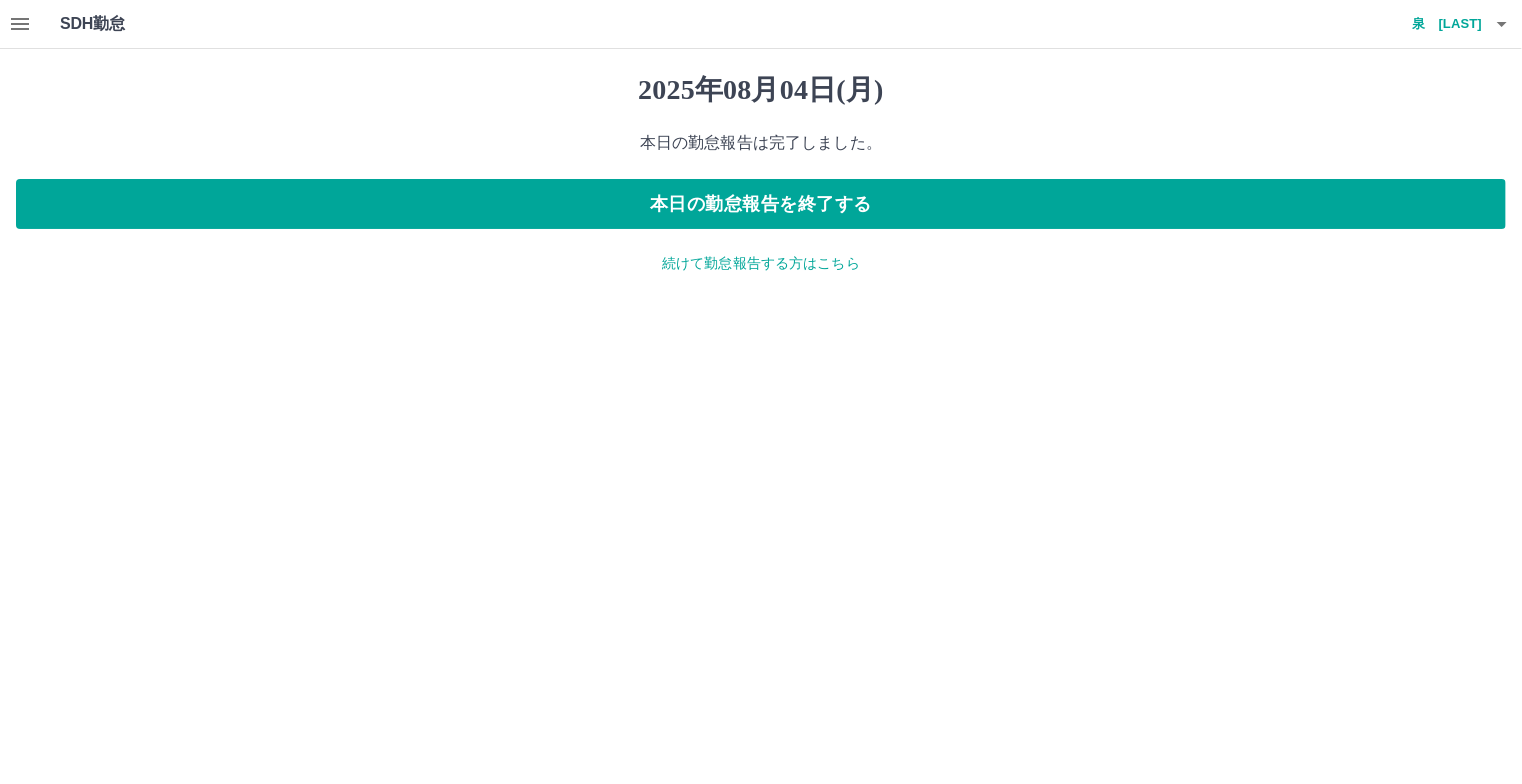 click on "続けて勤怠報告する方はこちら" at bounding box center [761, 263] 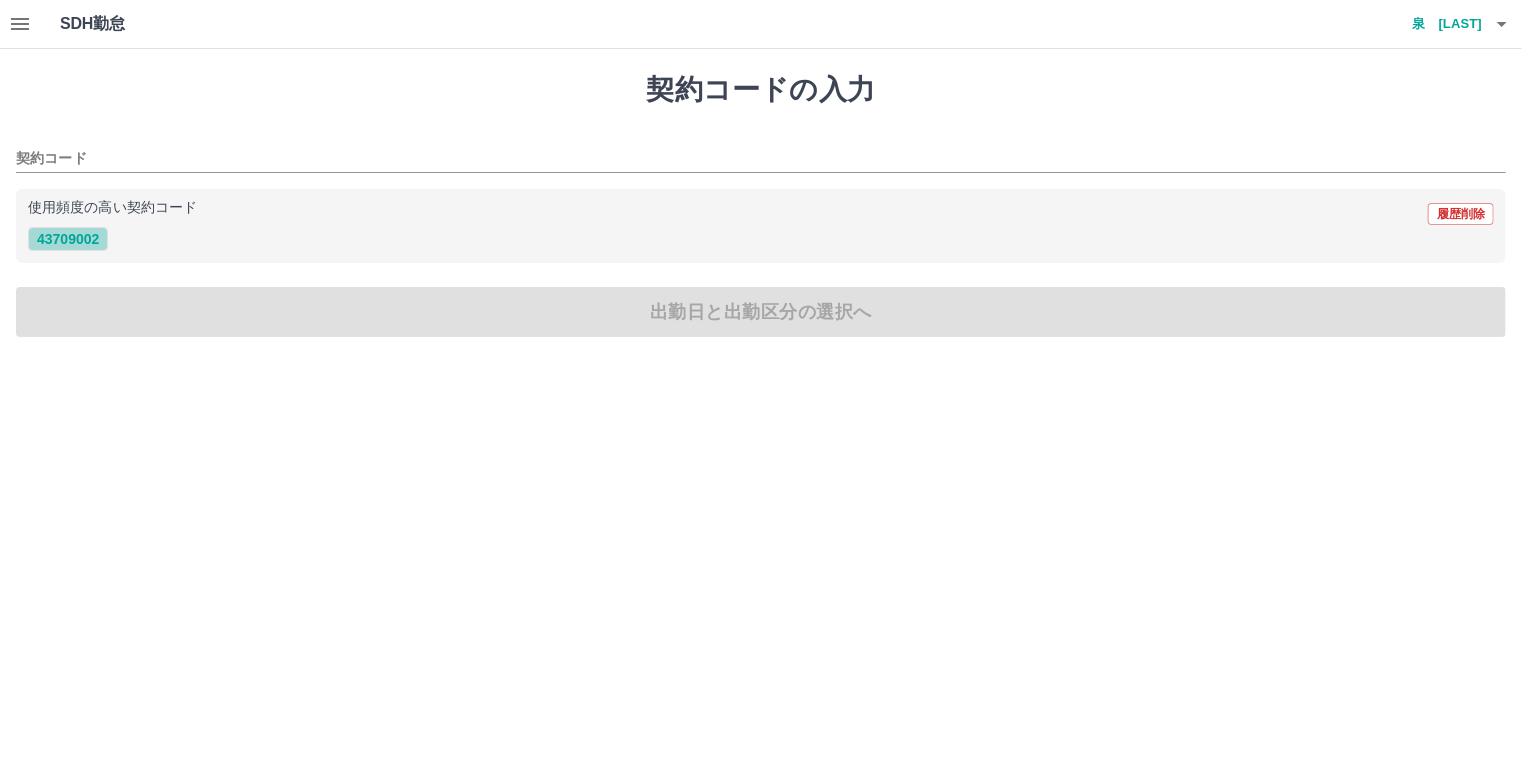 click on "43709002" at bounding box center (68, 239) 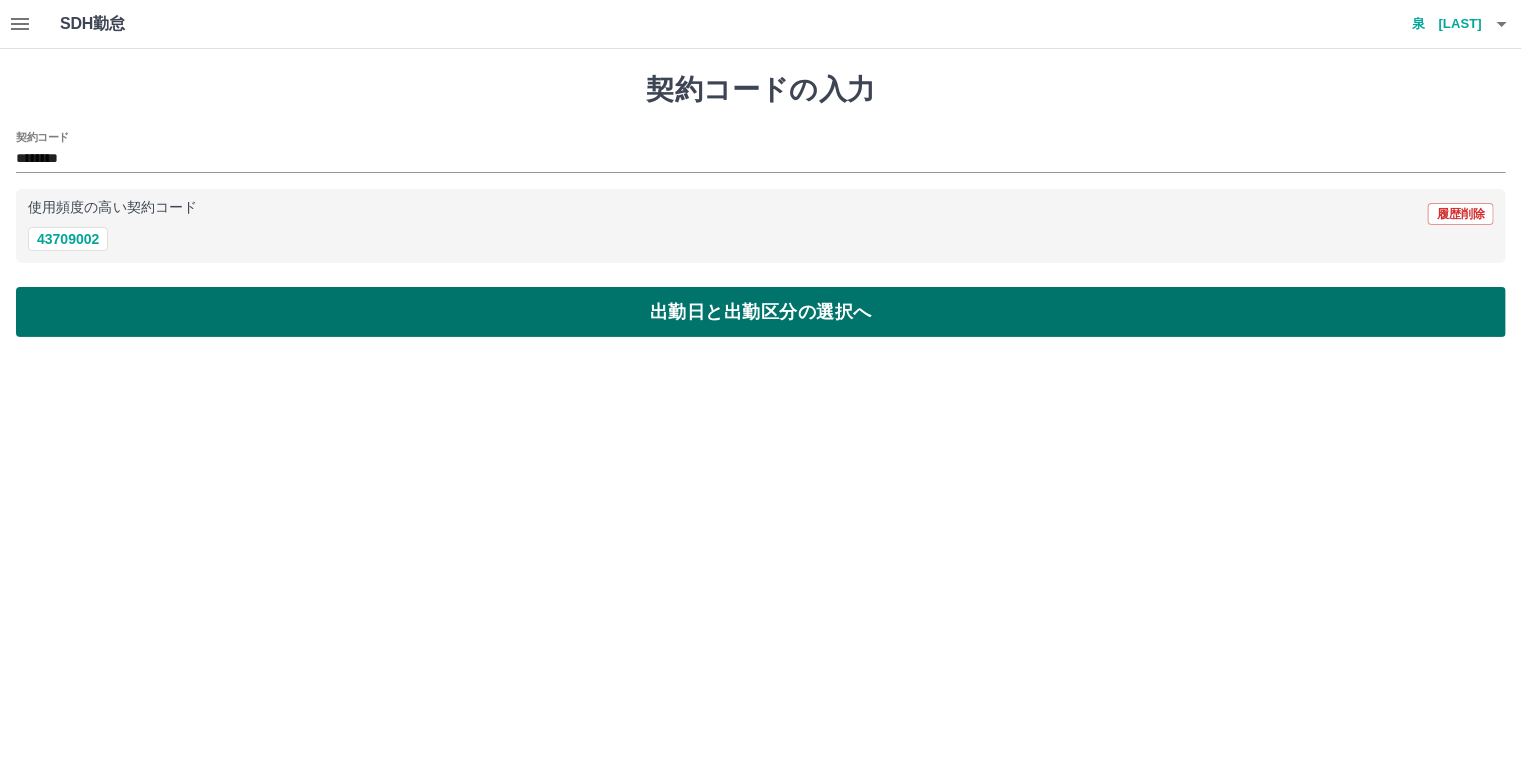 click on "出勤日と出勤区分の選択へ" at bounding box center (761, 312) 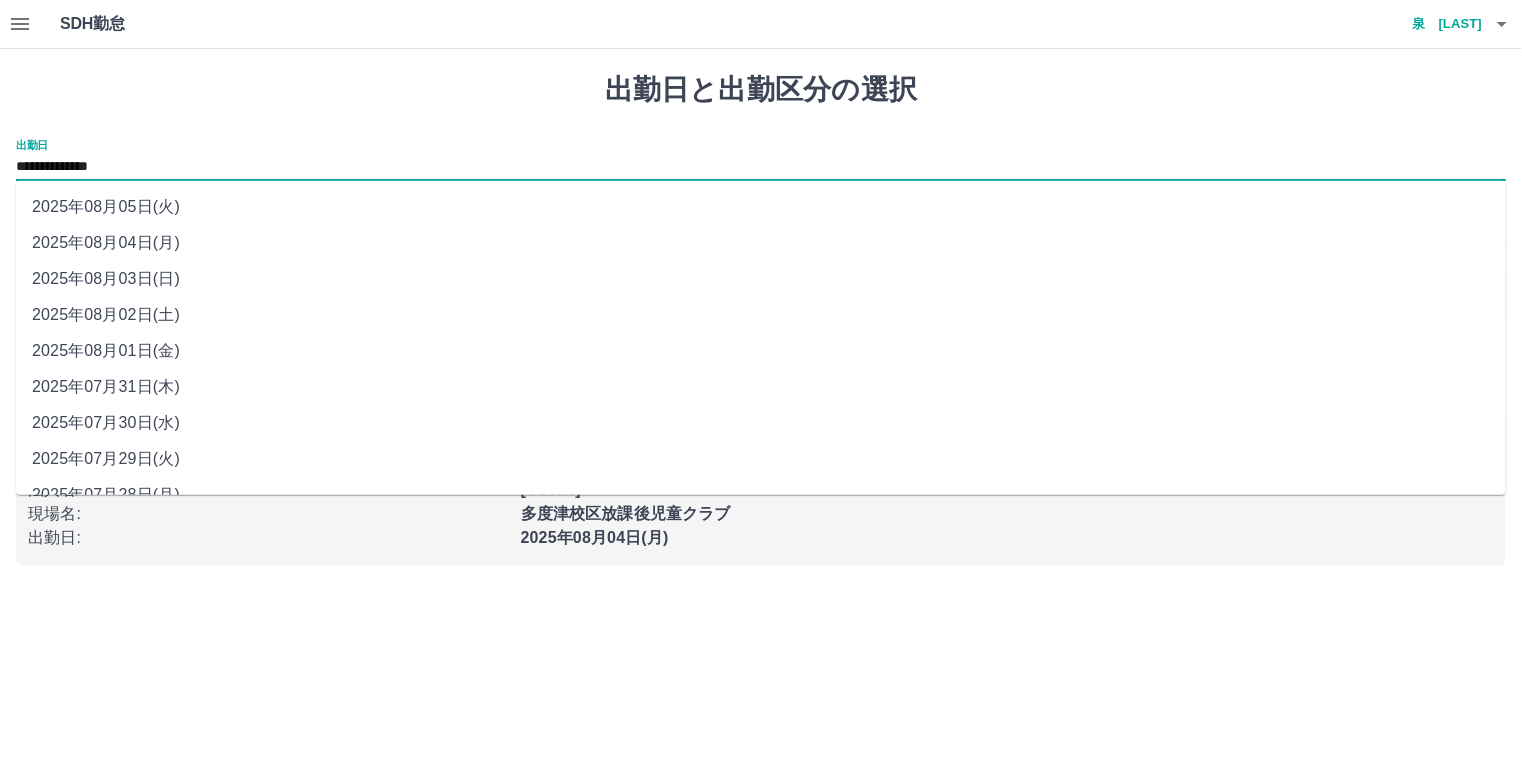 click on "**********" at bounding box center [761, 167] 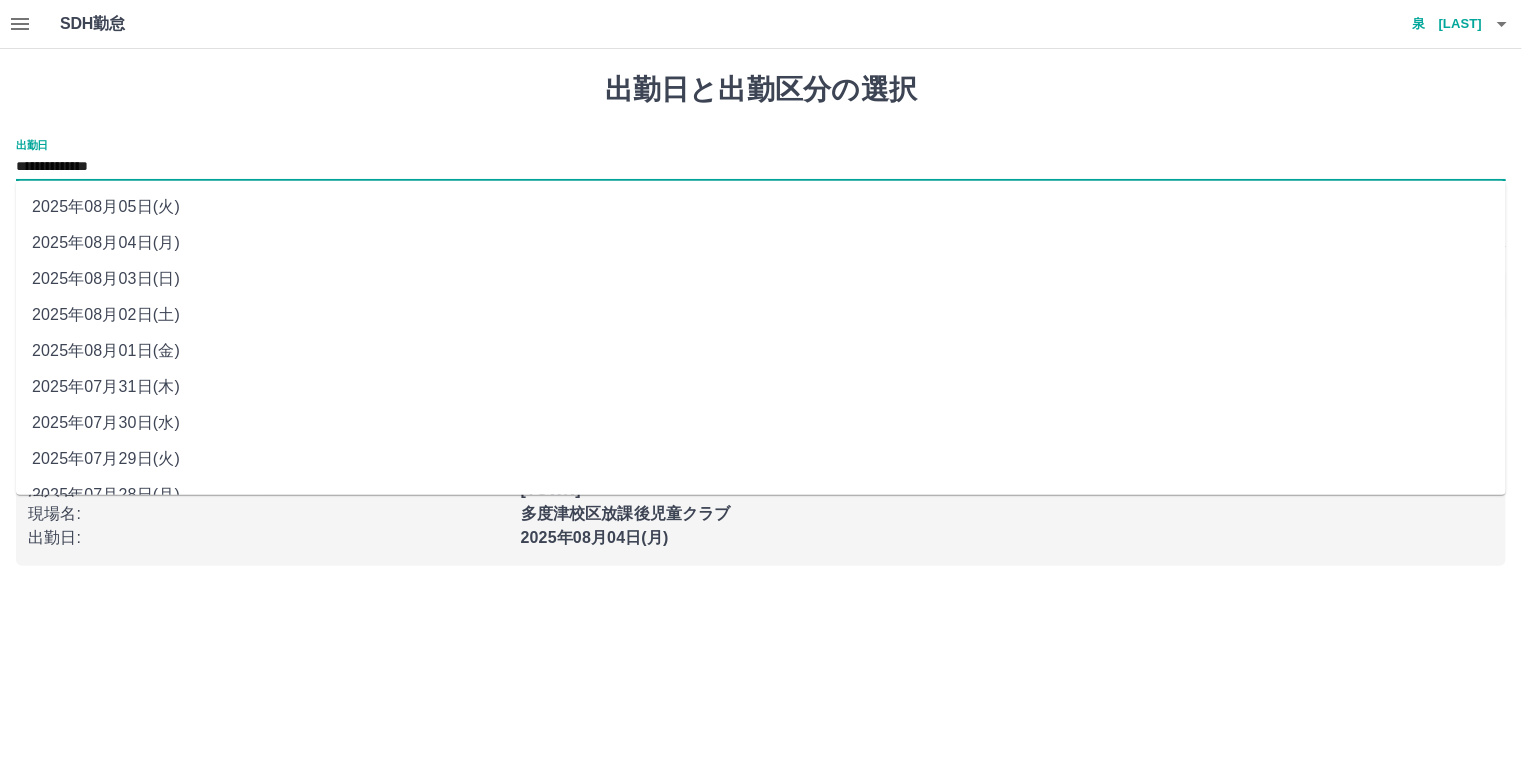 click on "2025年08月03日(日)" at bounding box center (761, 279) 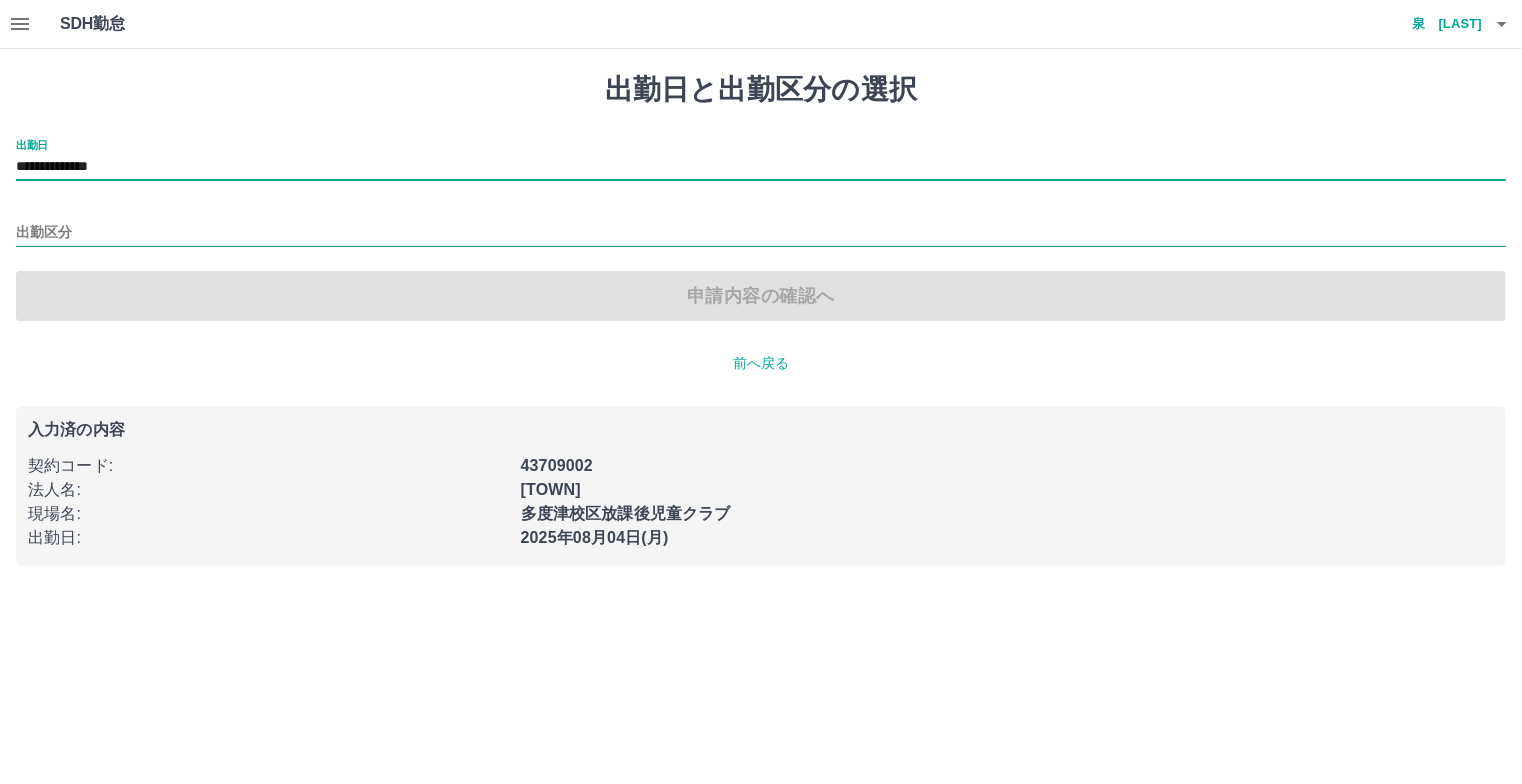 click on "出勤区分" at bounding box center [761, 233] 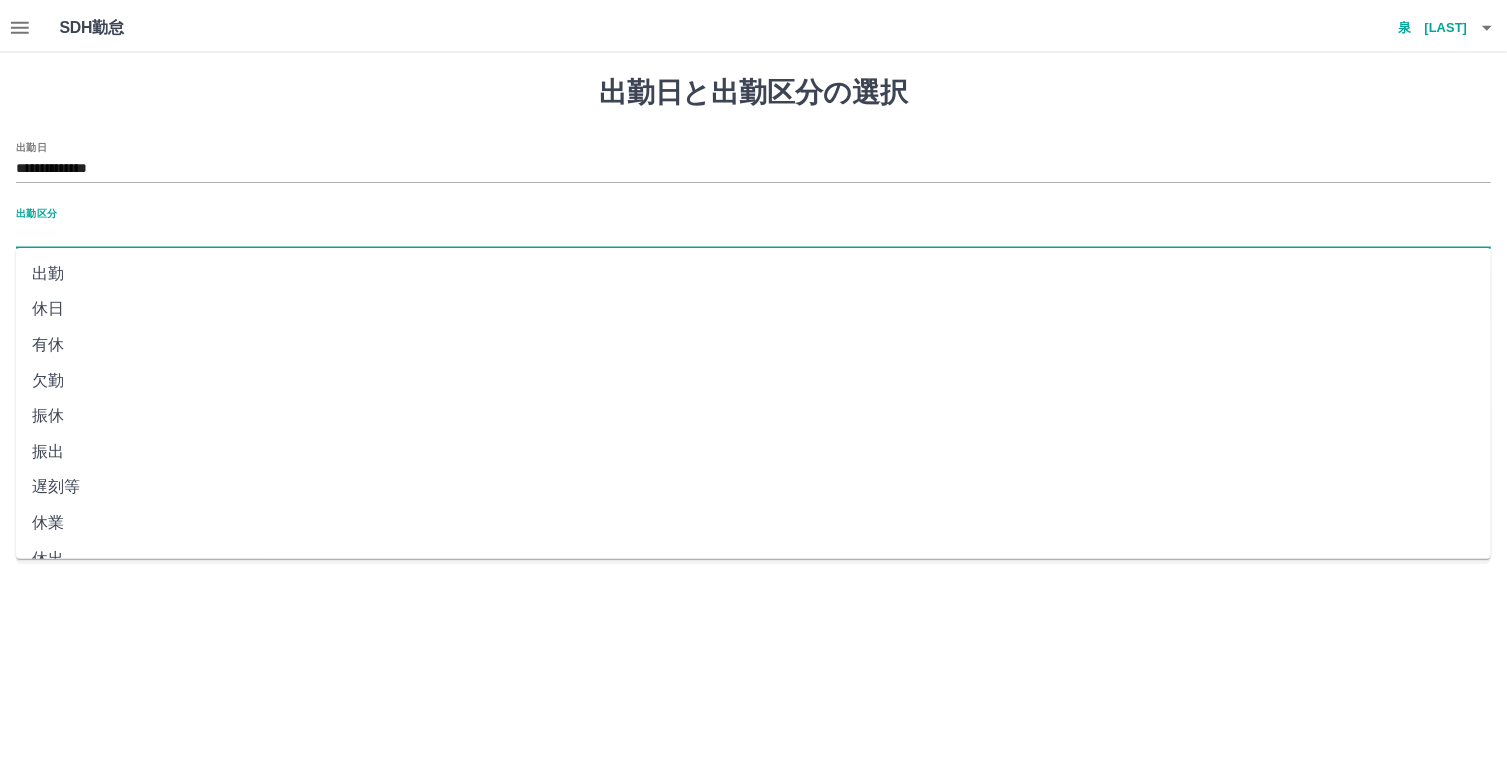 scroll, scrollTop: 350, scrollLeft: 0, axis: vertical 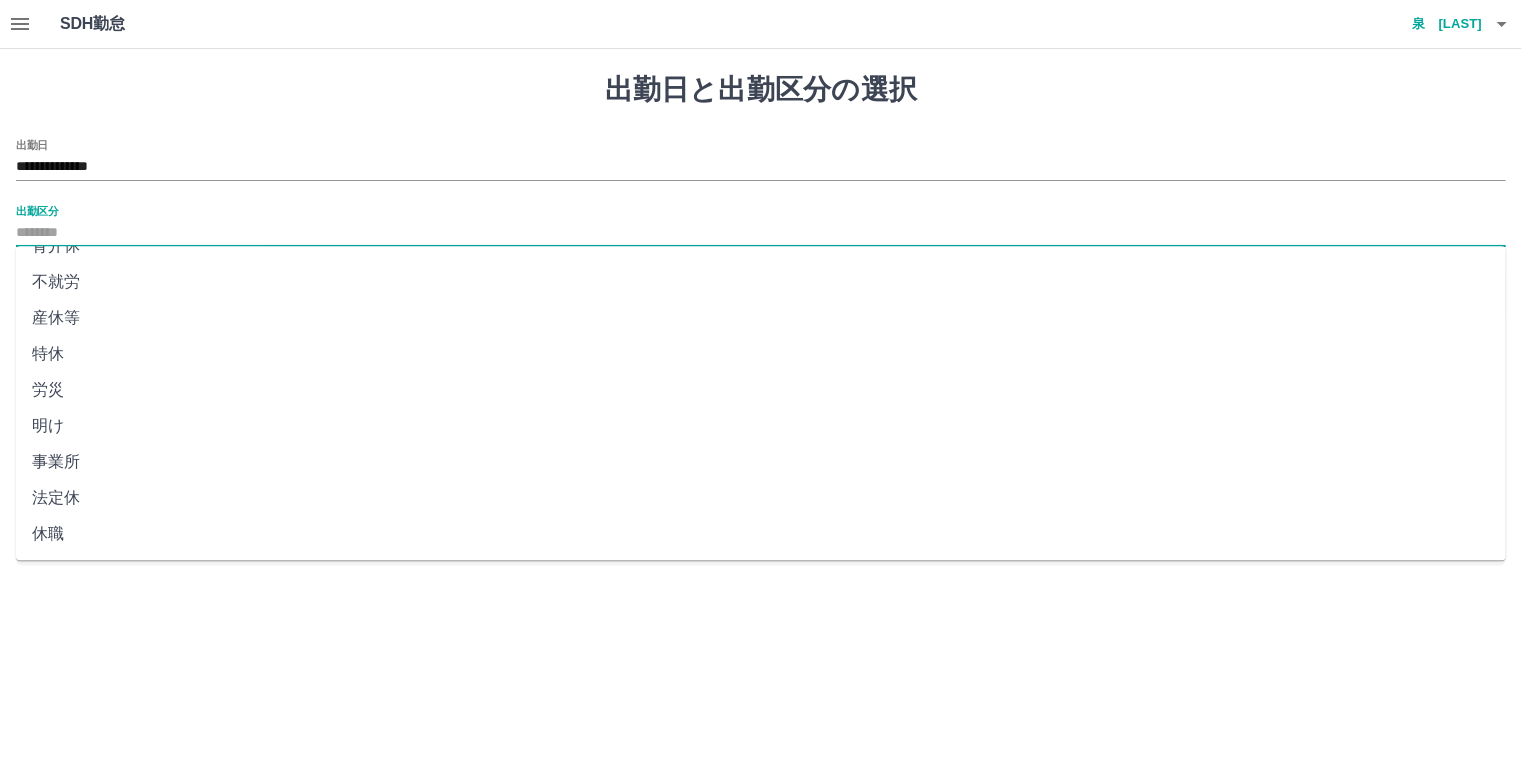 click on "法定休" at bounding box center [761, 498] 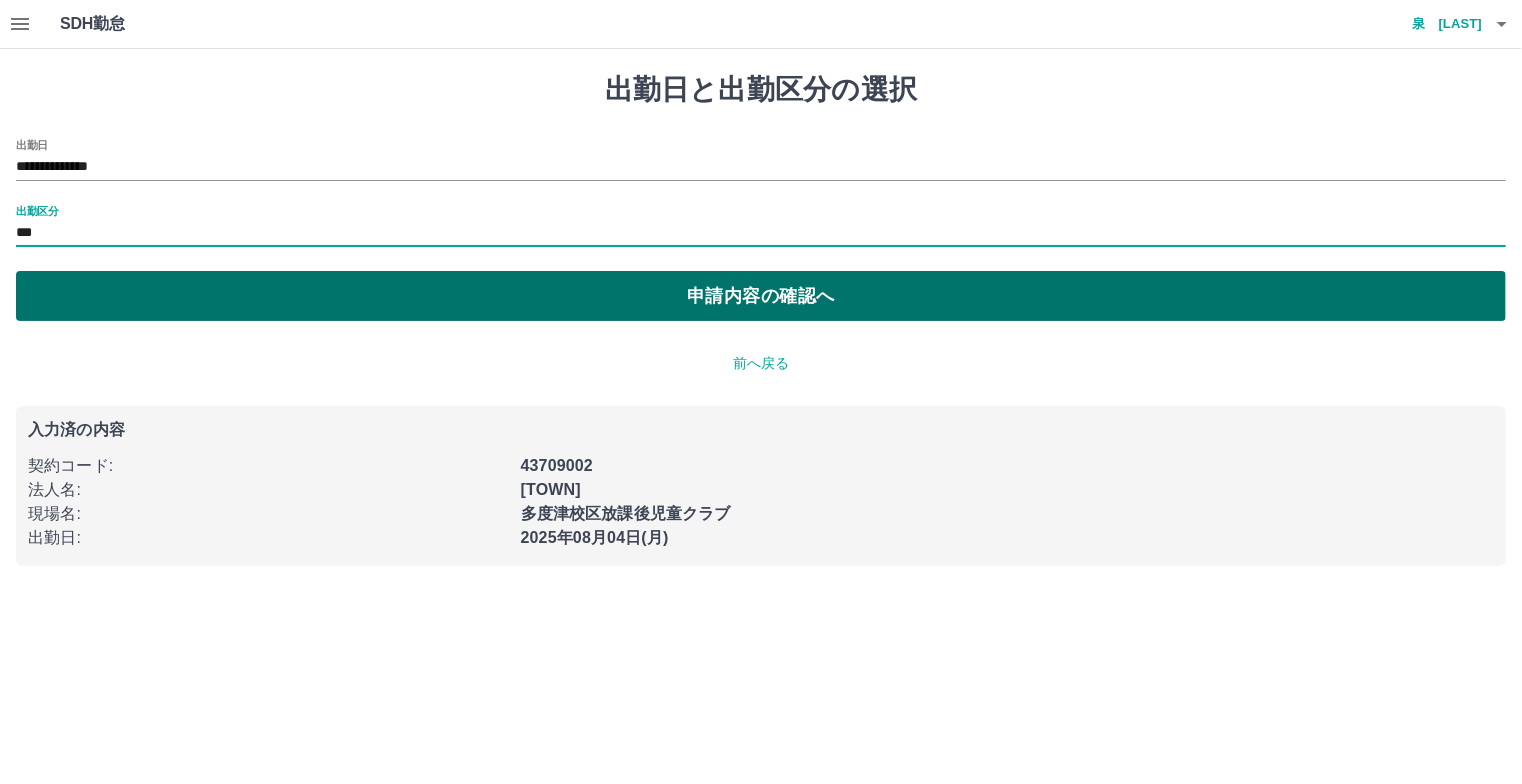 click on "申請内容の確認へ" at bounding box center (761, 296) 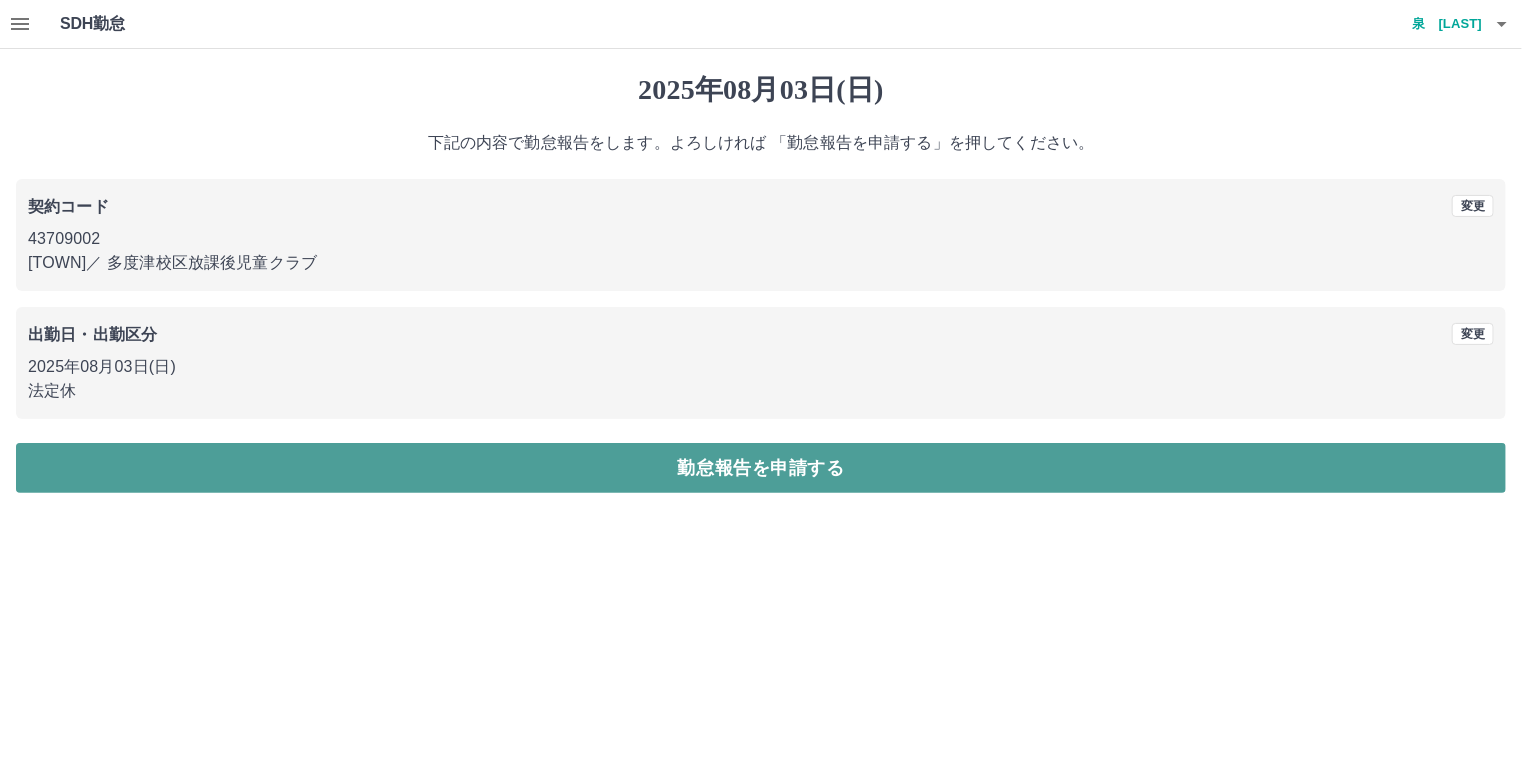 click on "勤怠報告を申請する" at bounding box center (761, 468) 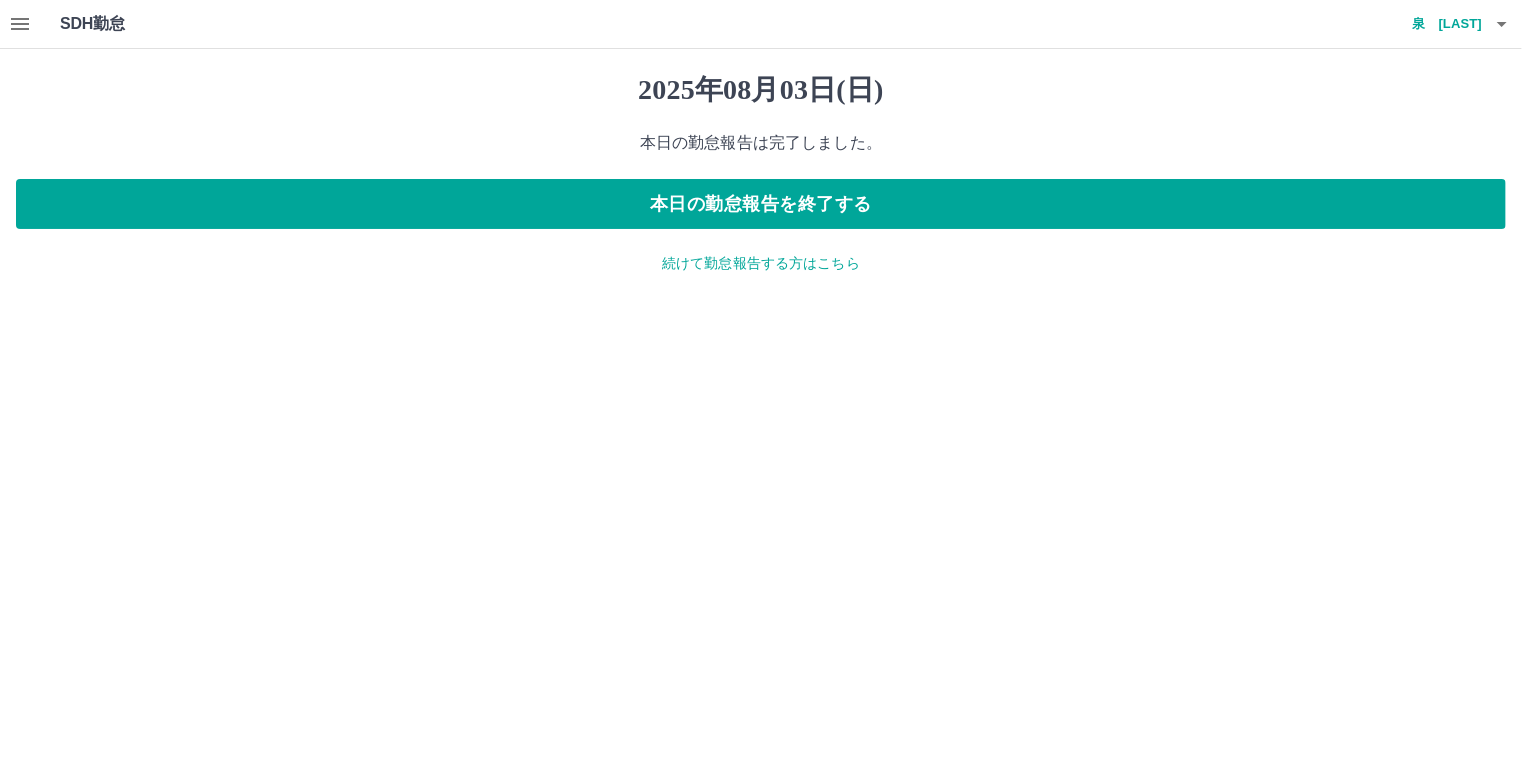 click 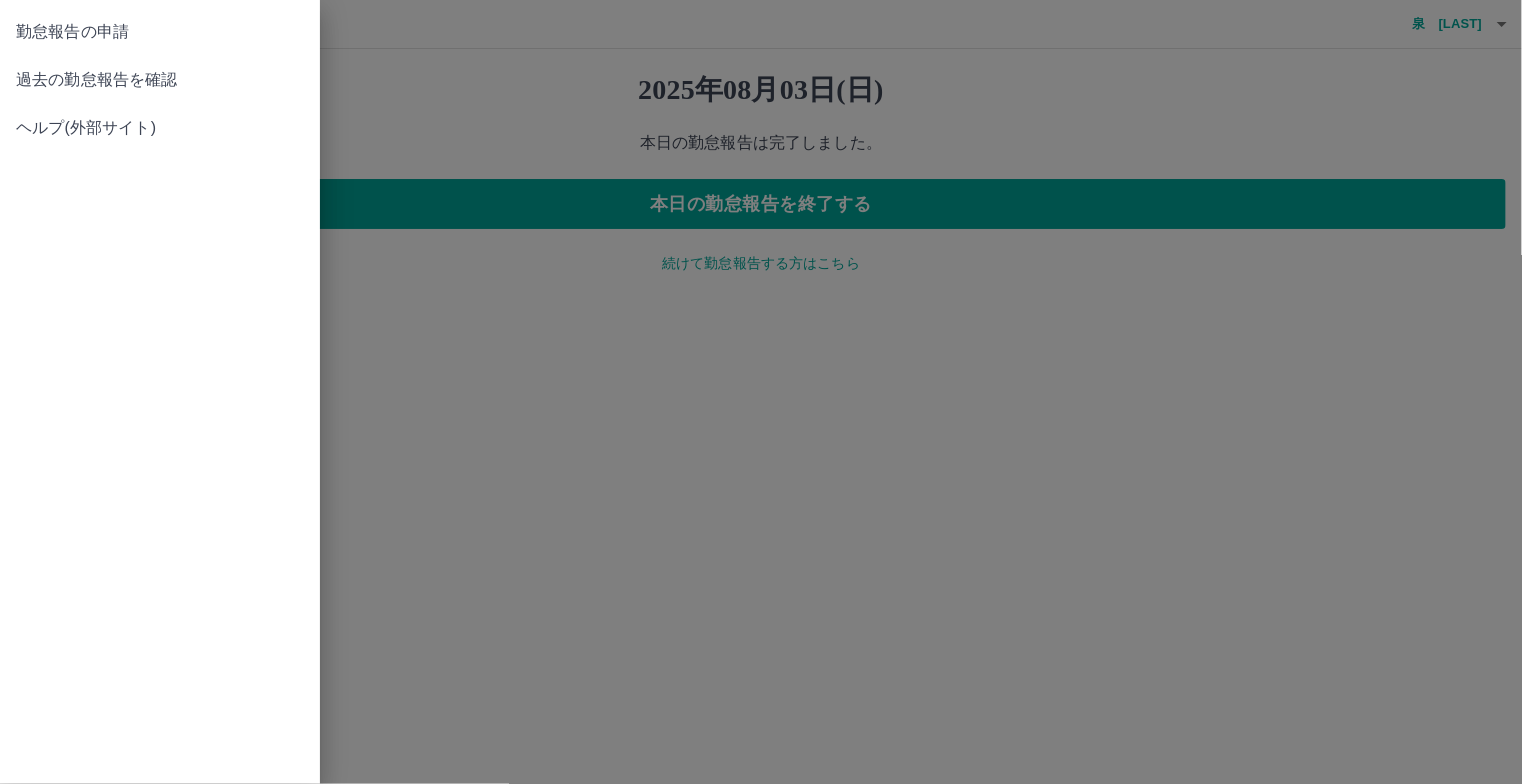 click on "過去の勤怠報告を確認" at bounding box center [160, 80] 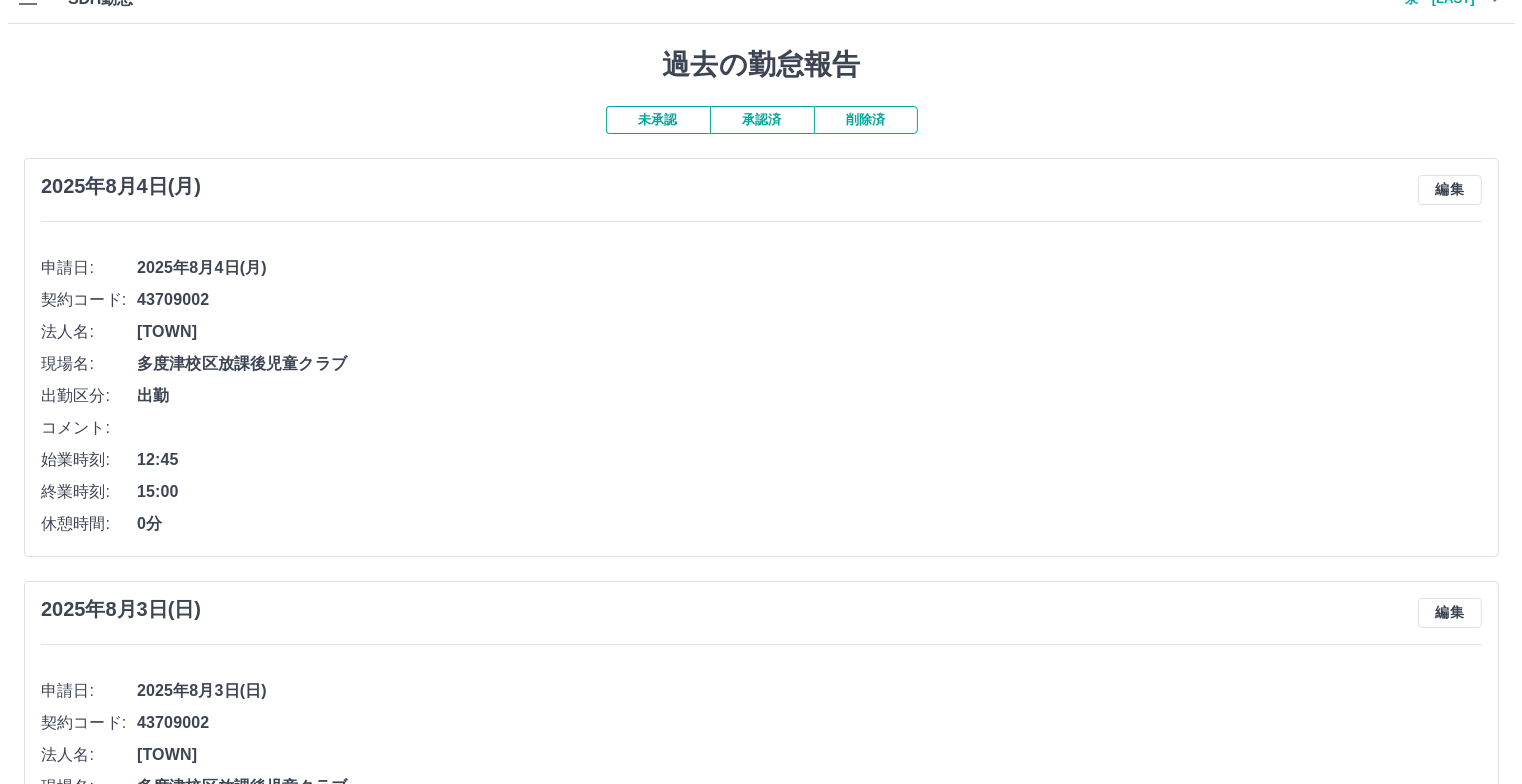 scroll, scrollTop: 0, scrollLeft: 0, axis: both 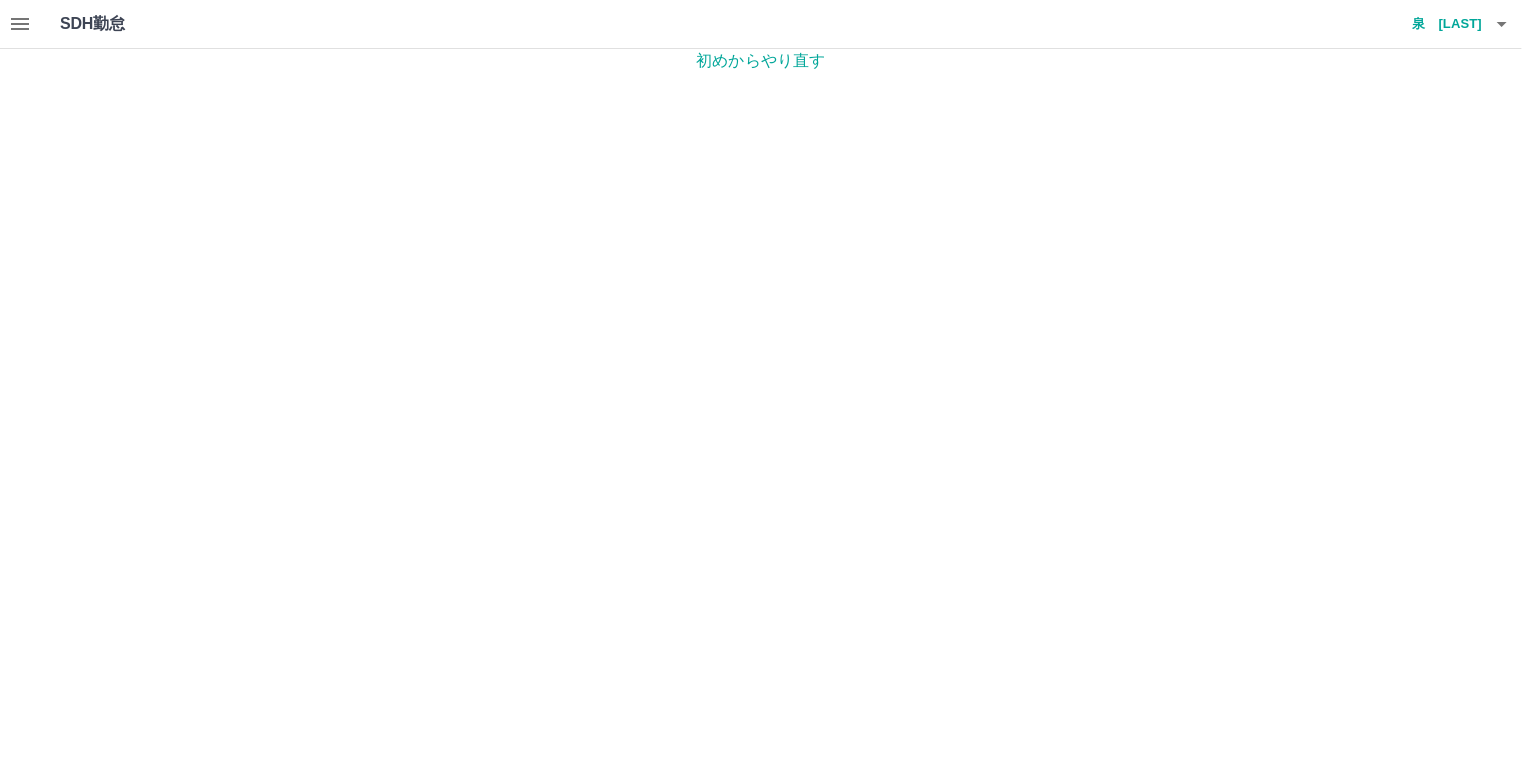 click 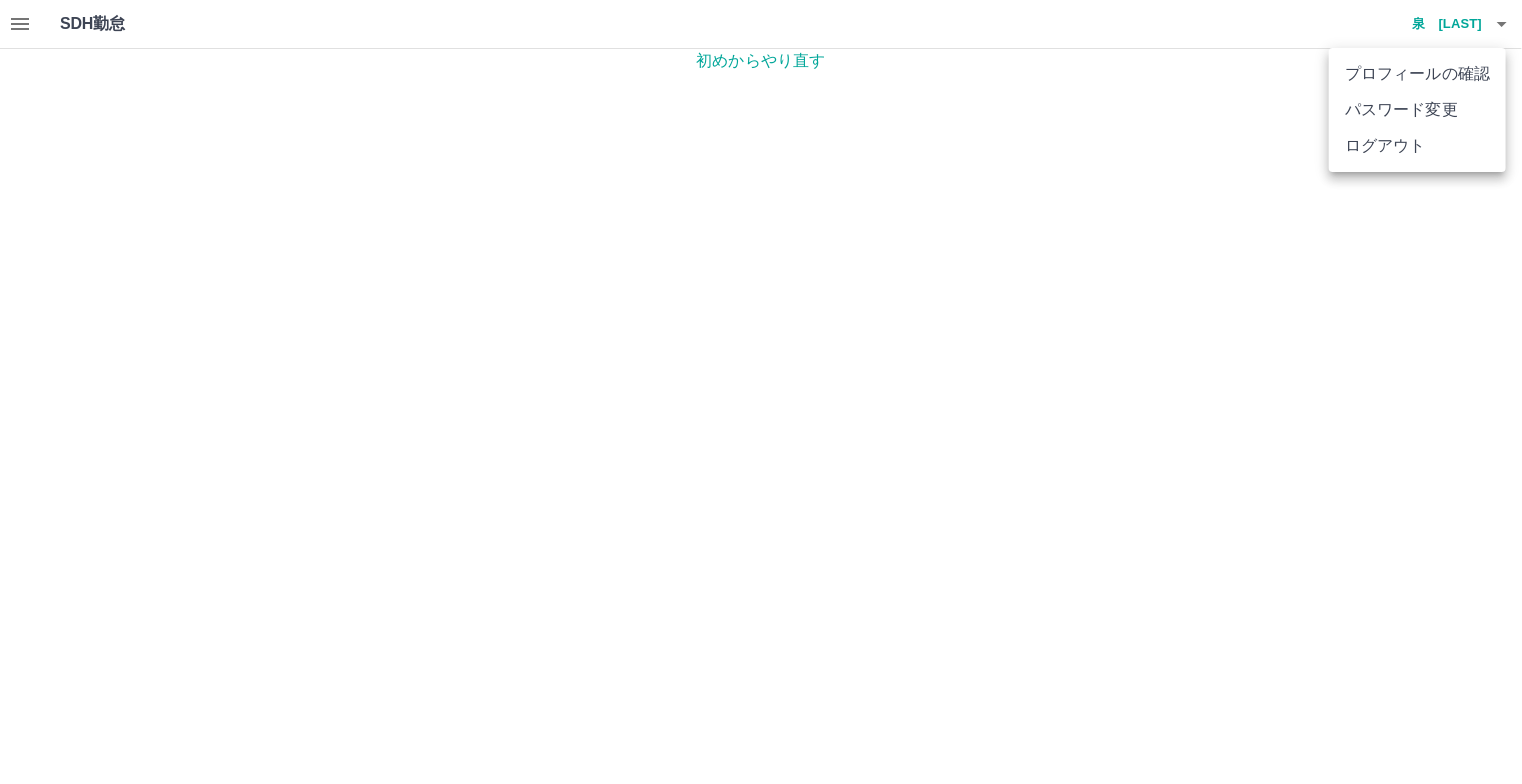 click on "ログアウト" at bounding box center (1417, 146) 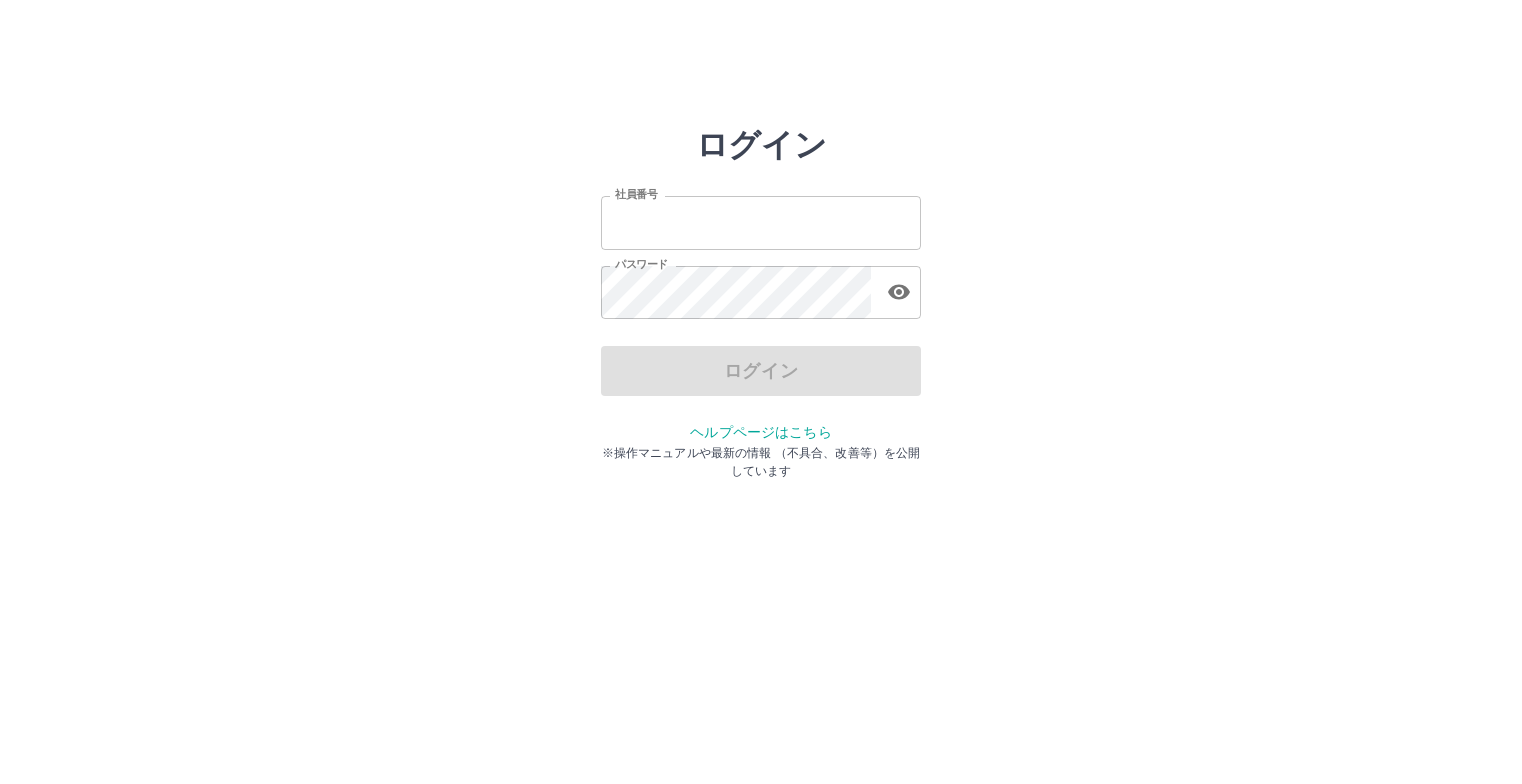 scroll, scrollTop: 0, scrollLeft: 0, axis: both 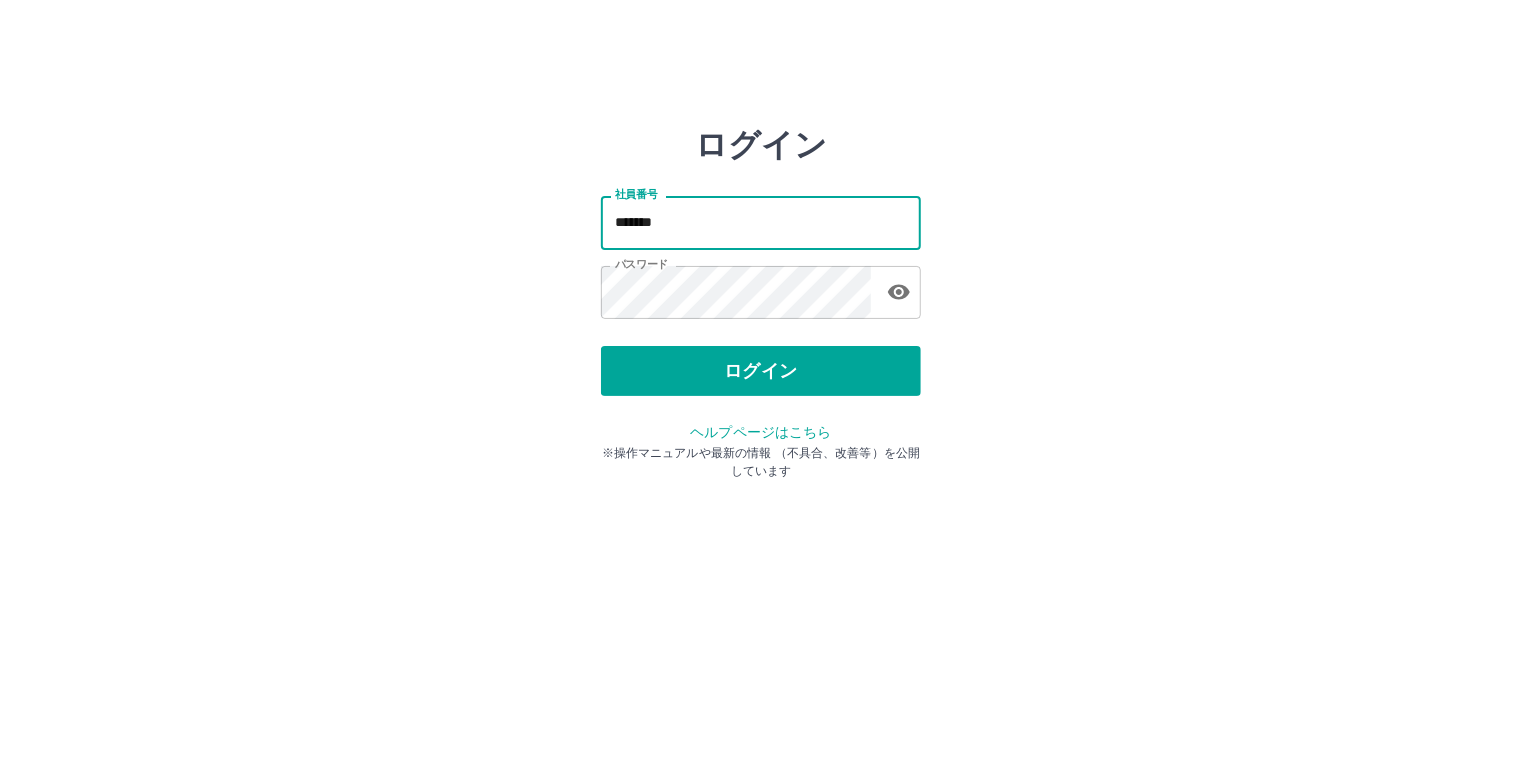 click on "*******" at bounding box center [761, 222] 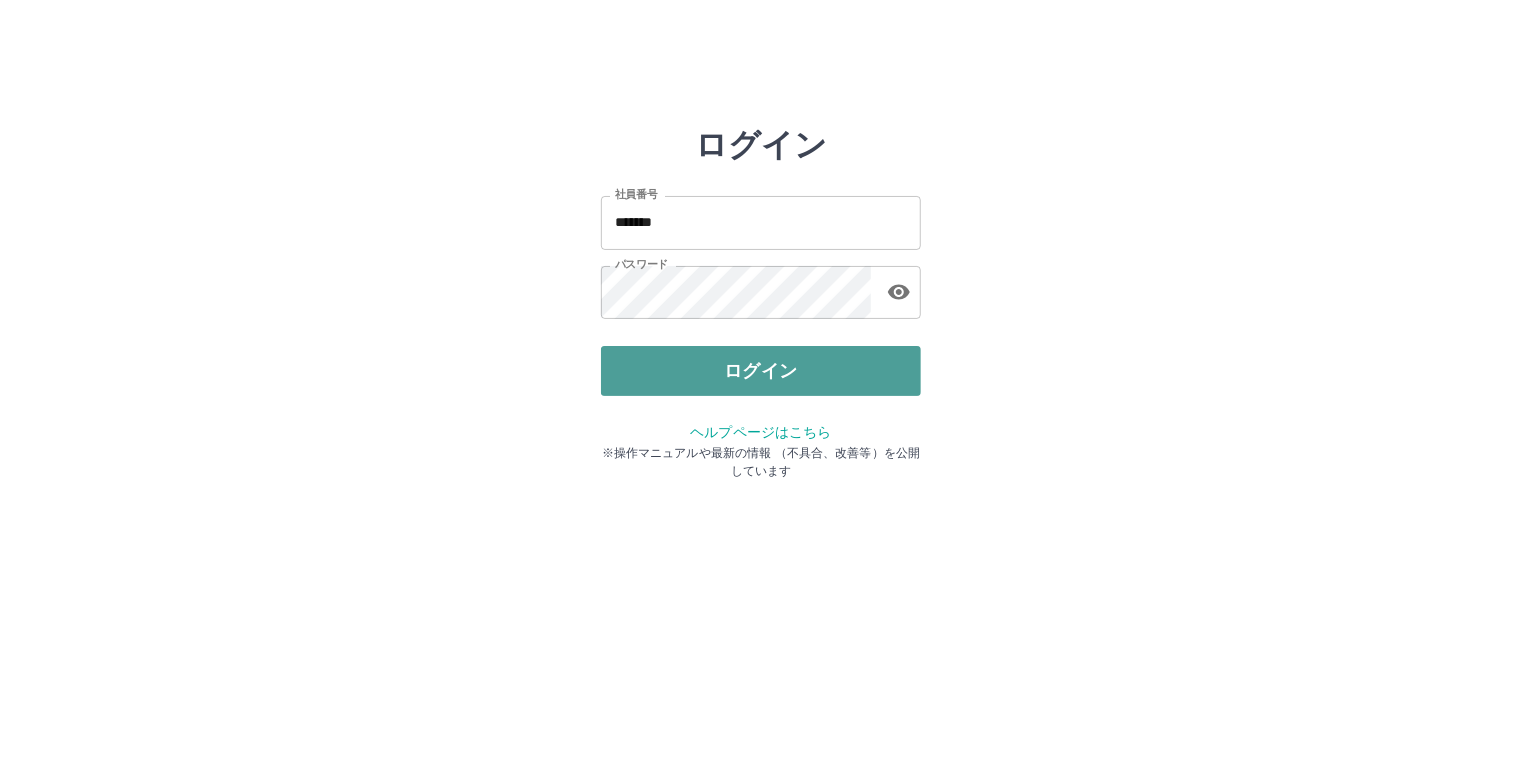click on "ログイン" at bounding box center [761, 371] 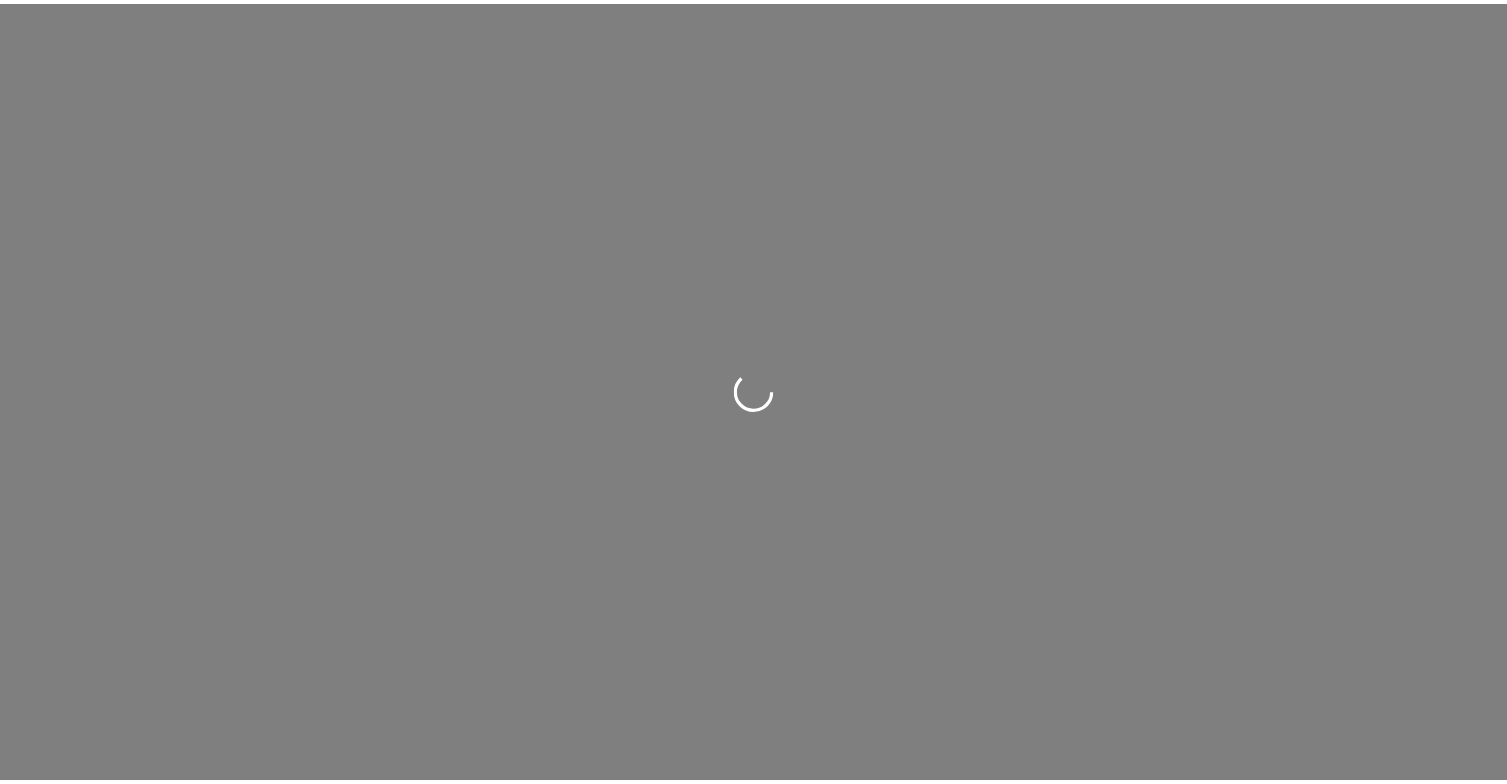 scroll, scrollTop: 0, scrollLeft: 0, axis: both 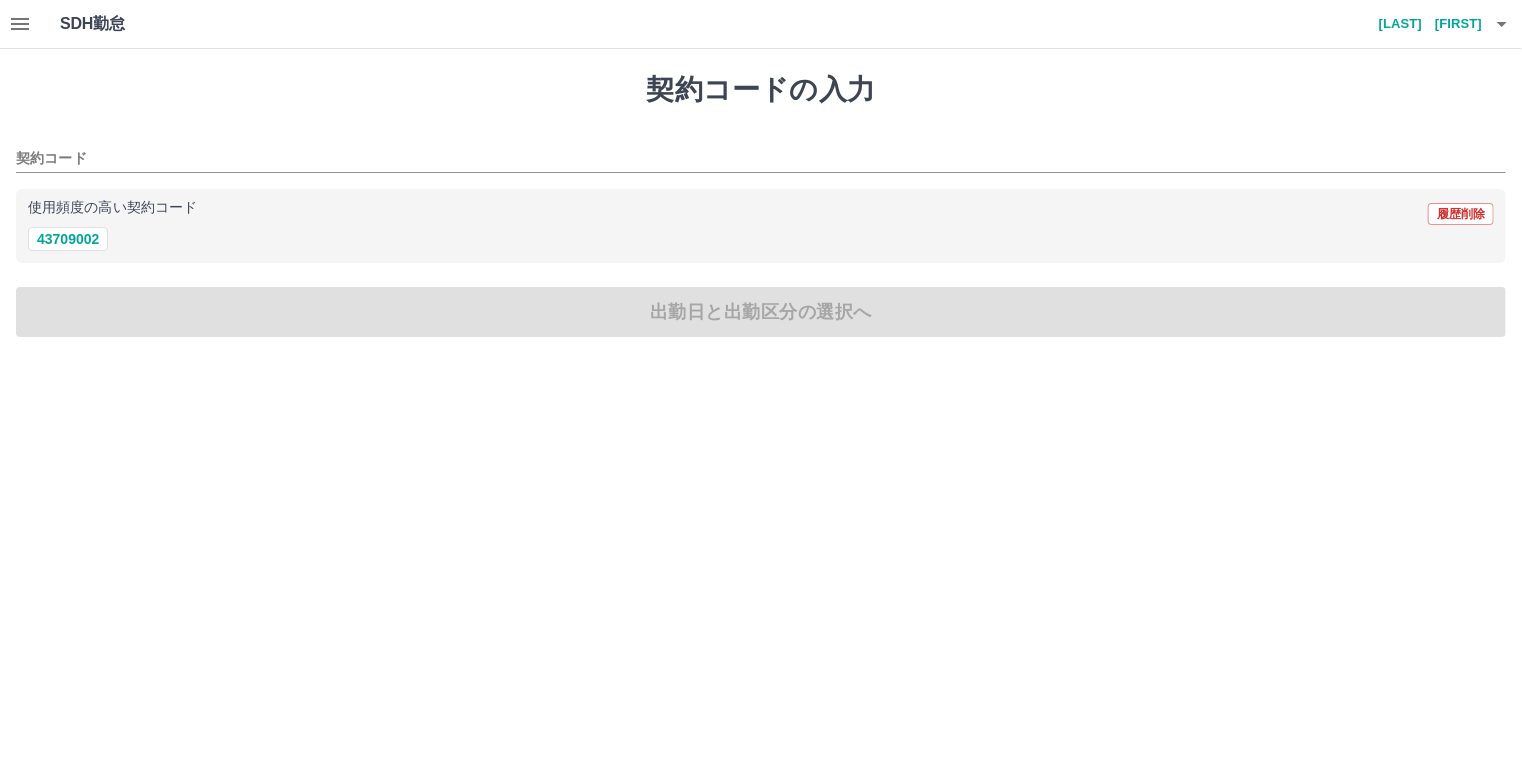 click 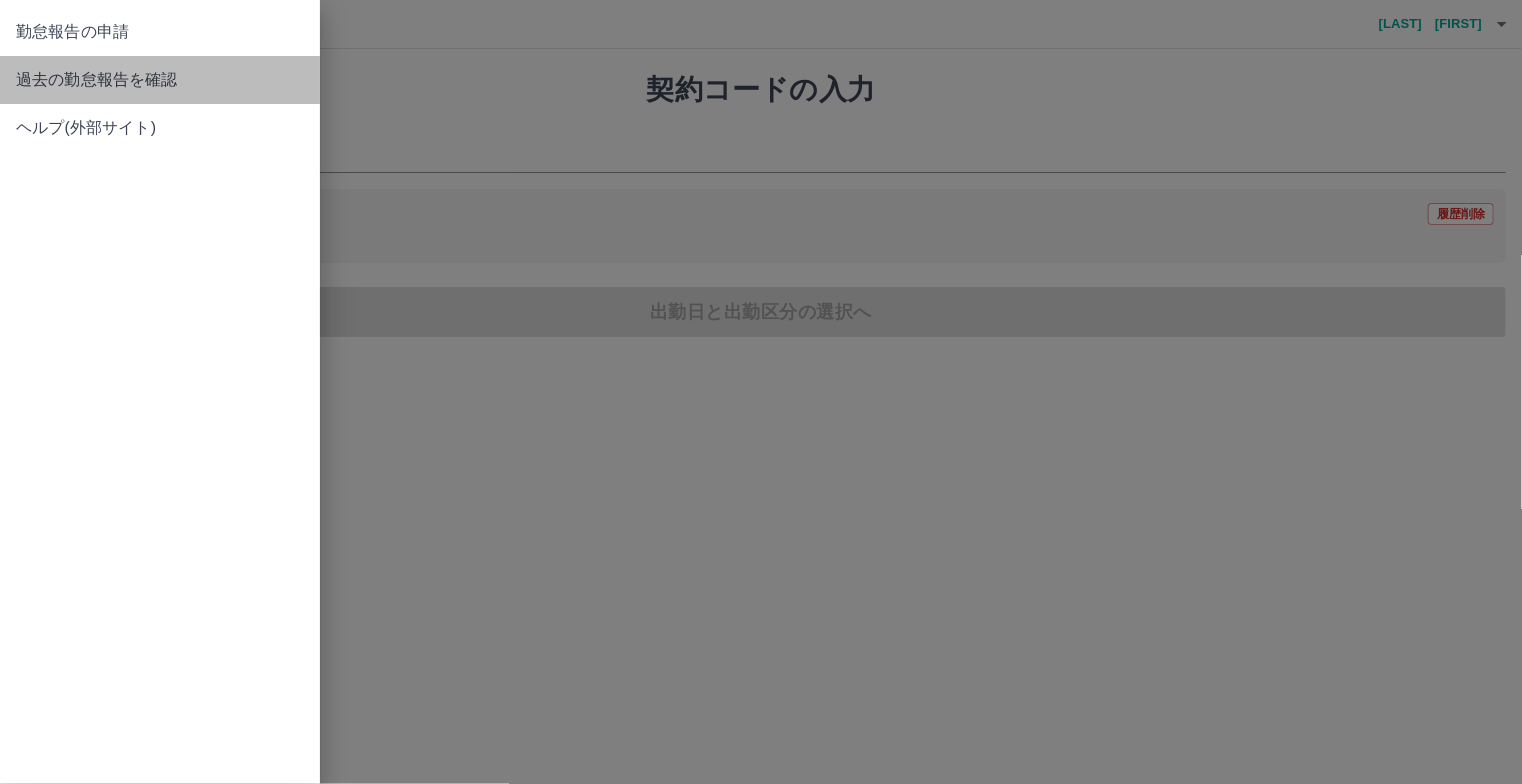 click on "過去の勤怠報告を確認" at bounding box center [160, 80] 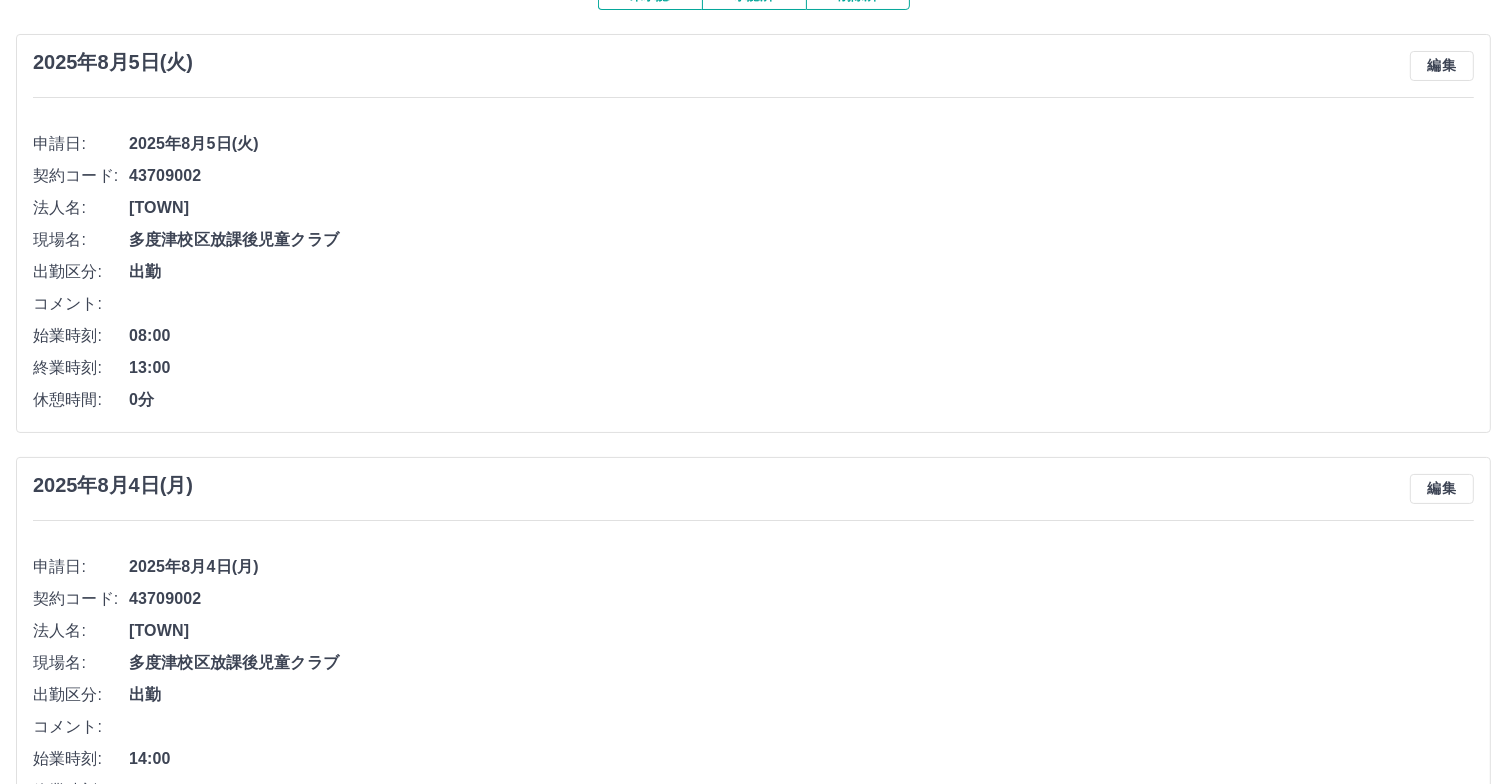 scroll, scrollTop: 28, scrollLeft: 0, axis: vertical 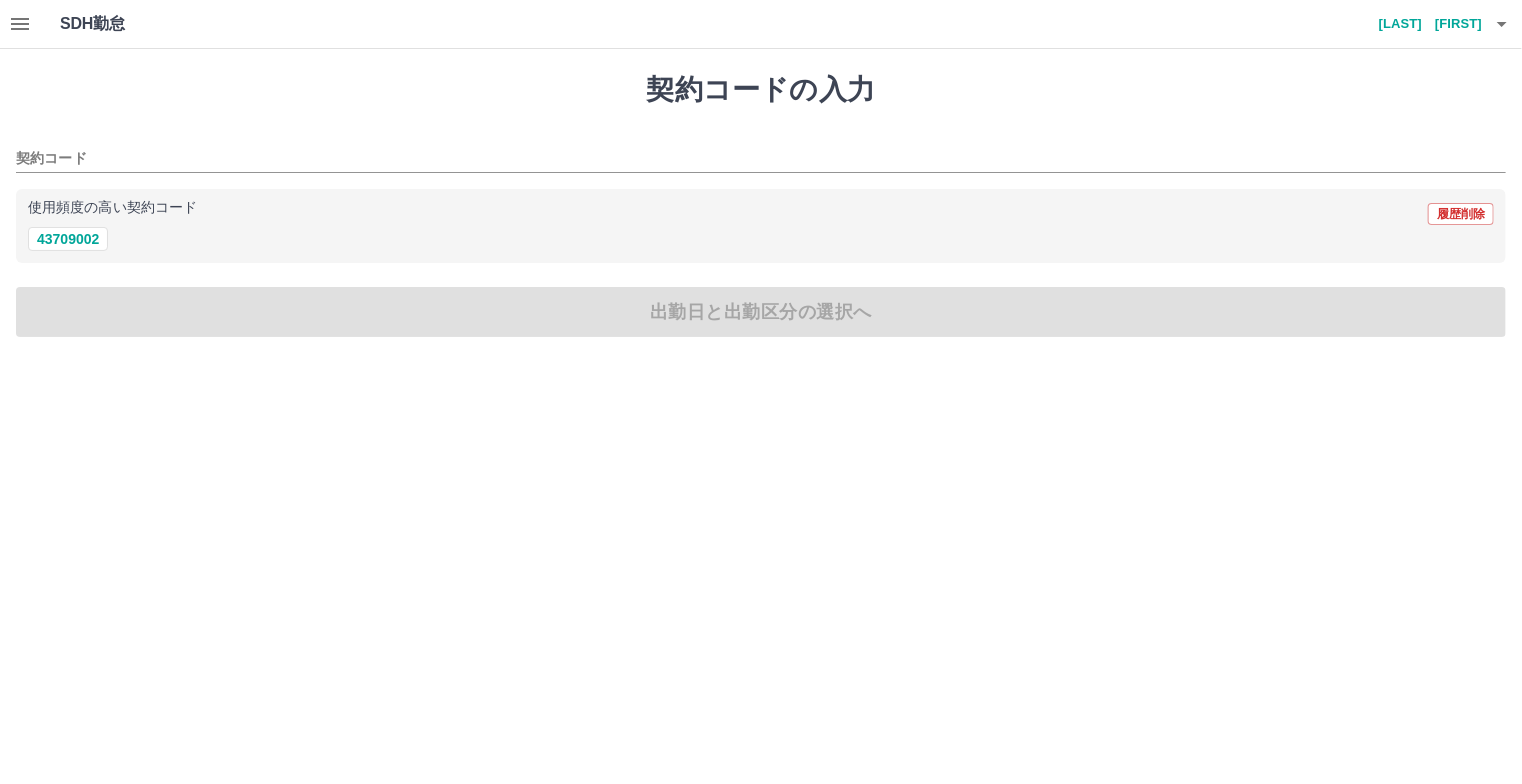 click 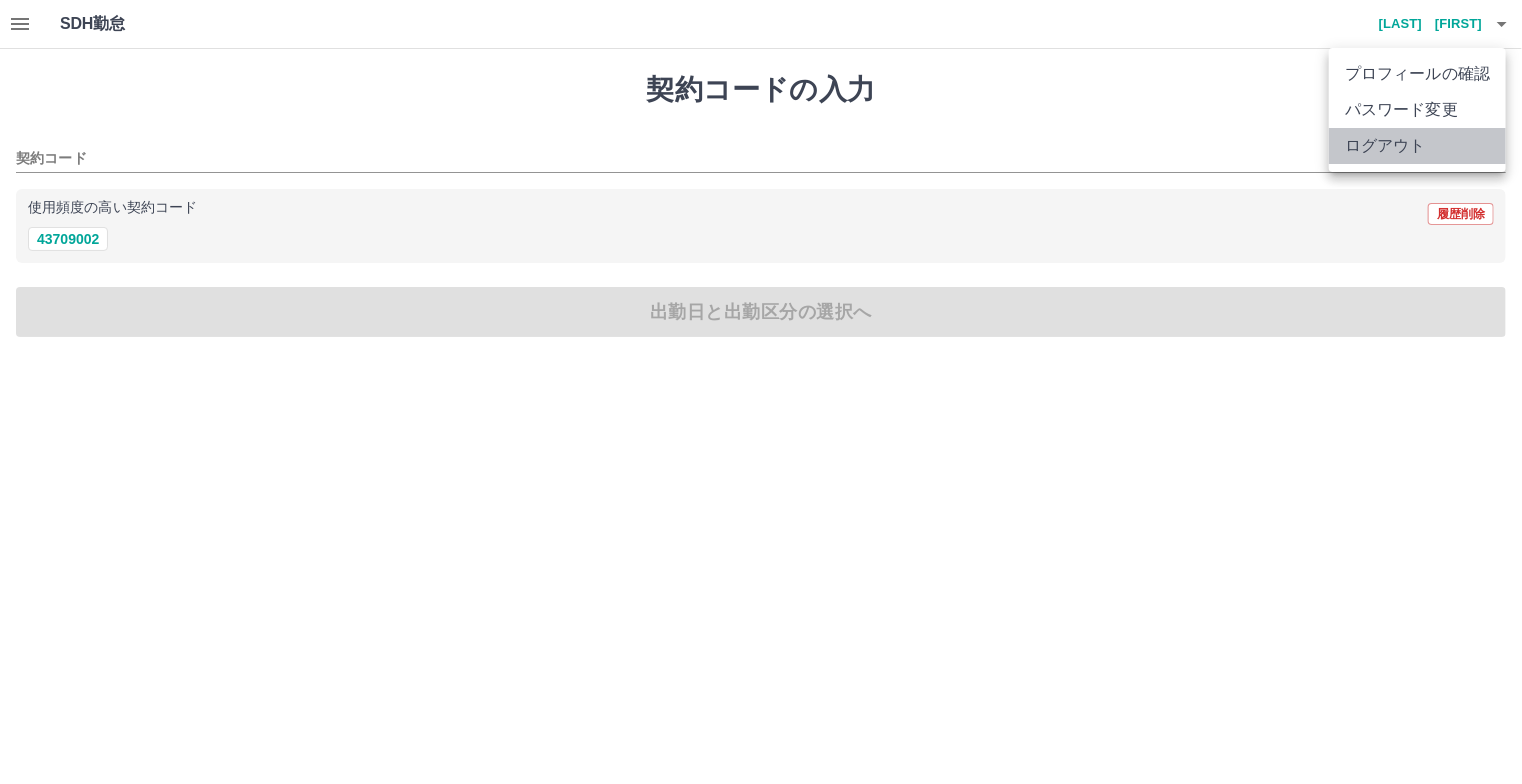 click on "ログアウト" at bounding box center (1417, 146) 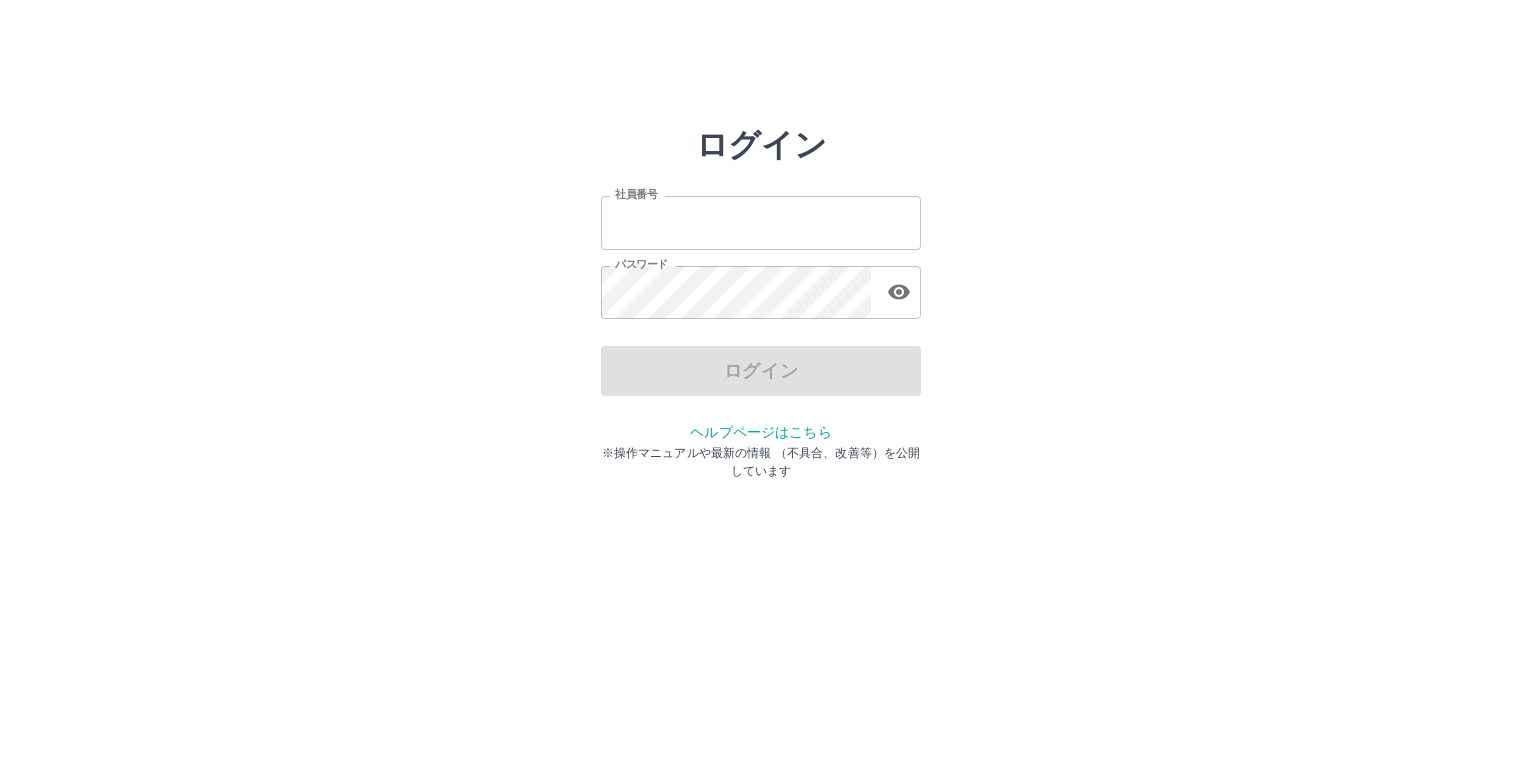 scroll, scrollTop: 0, scrollLeft: 0, axis: both 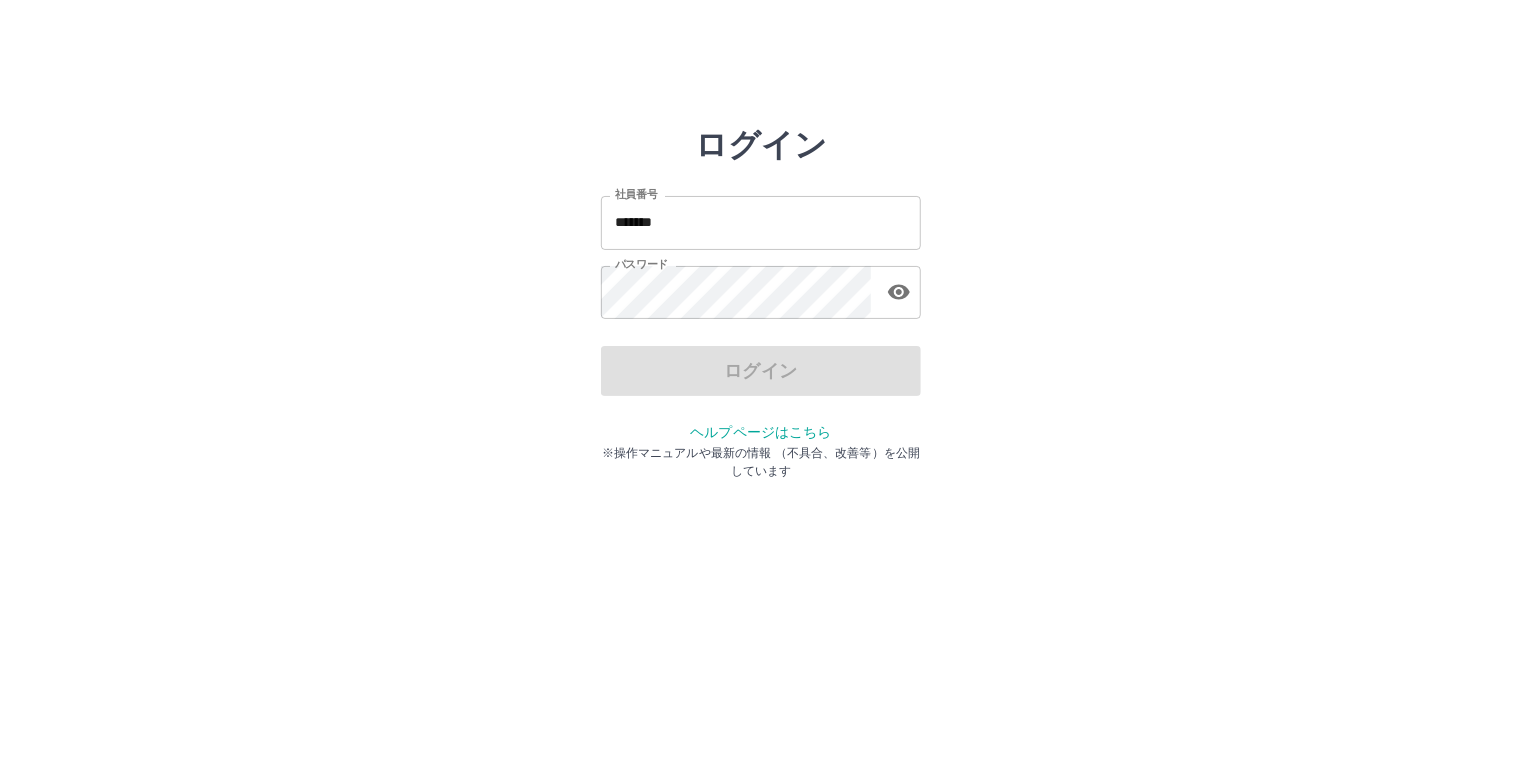 click on "*******" at bounding box center (761, 222) 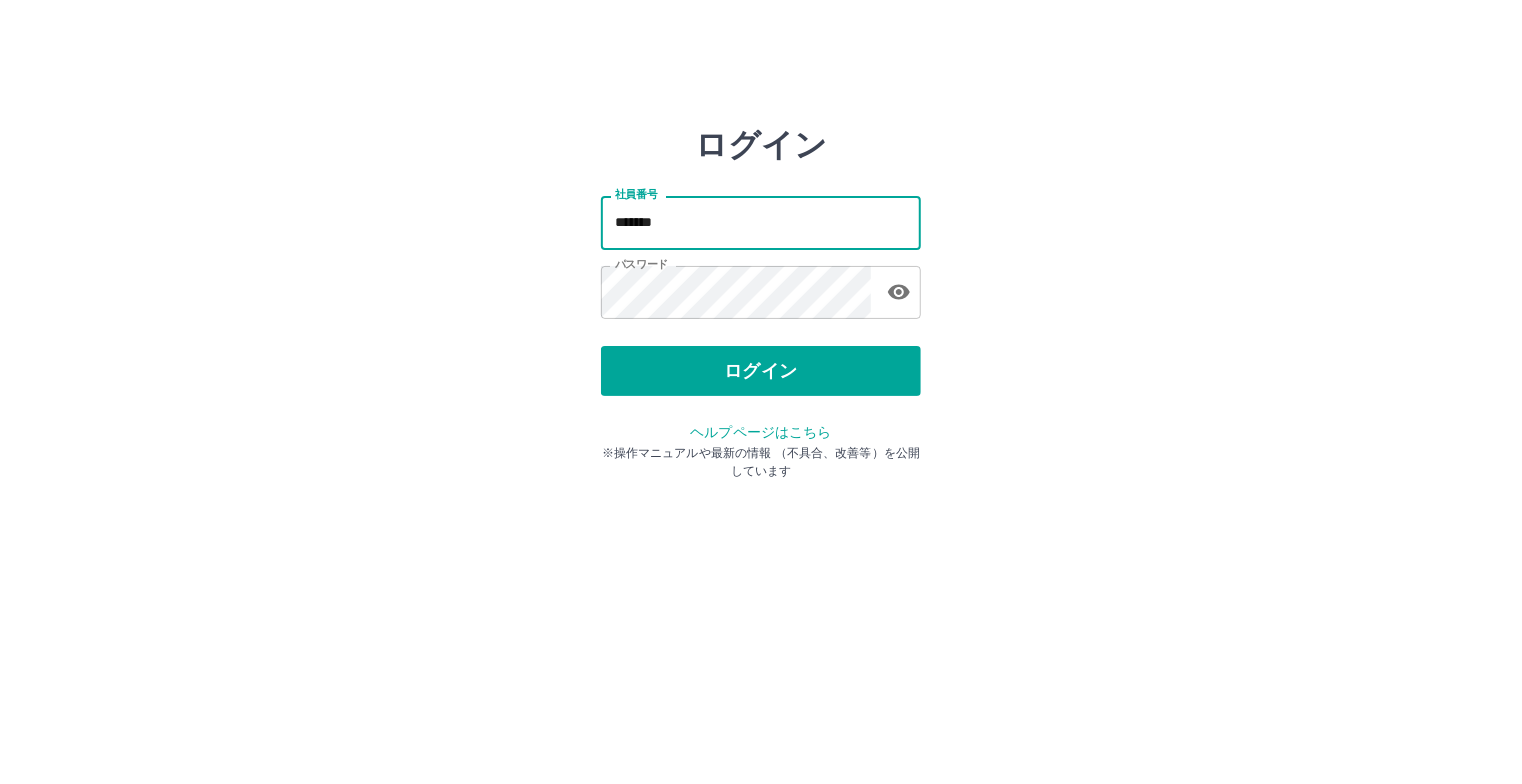click on "*******" at bounding box center [761, 222] 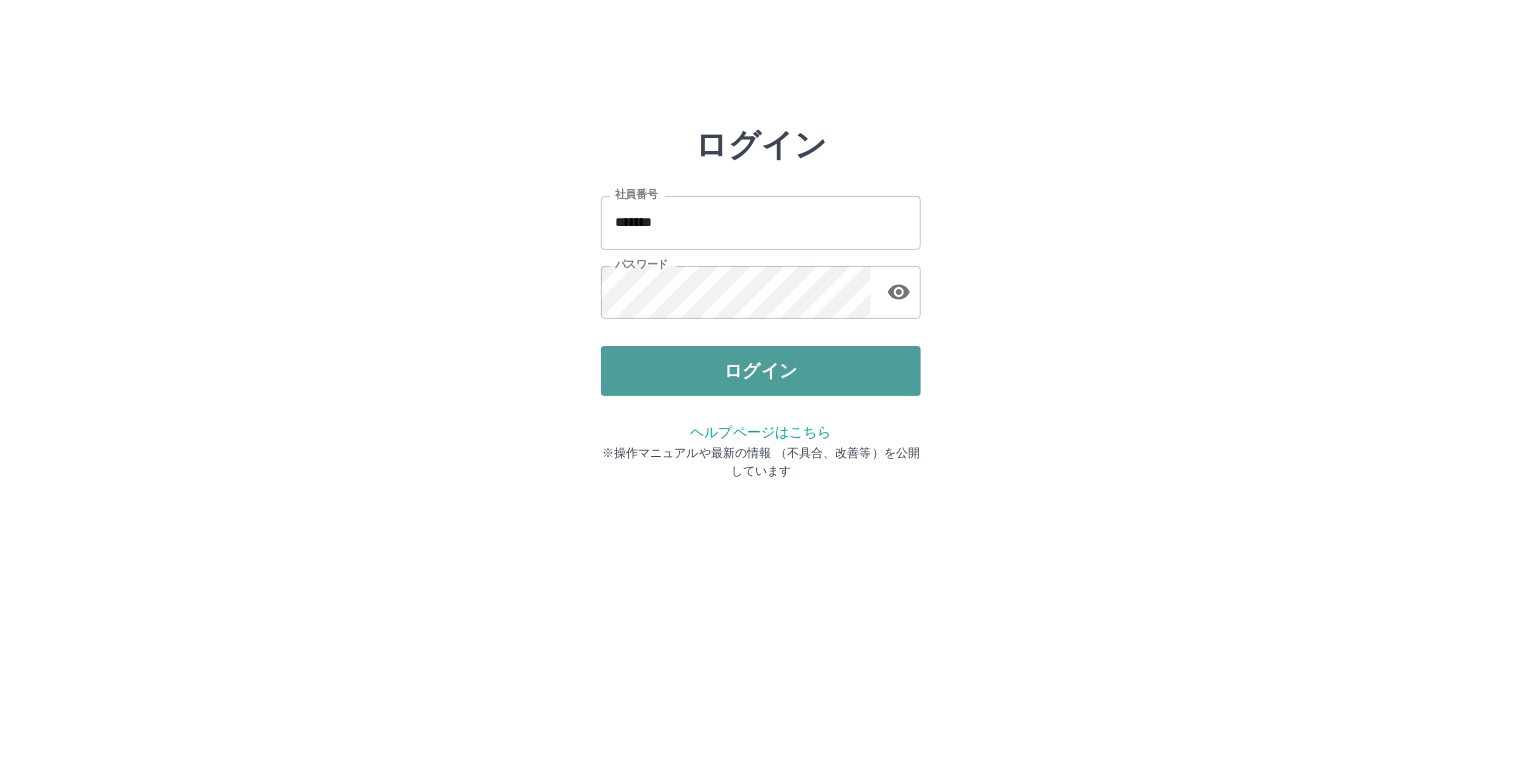click on "ログイン" at bounding box center (761, 371) 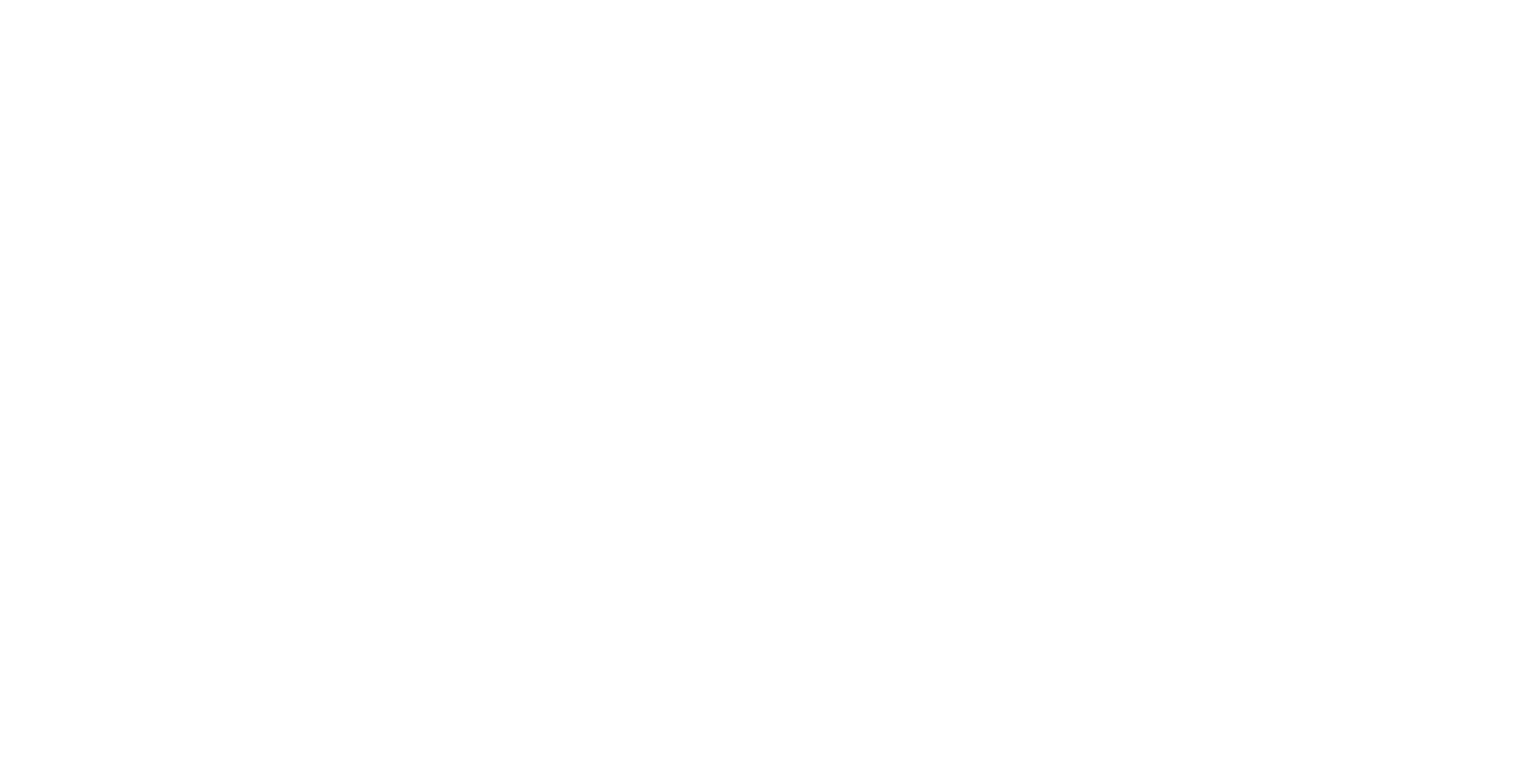 scroll, scrollTop: 0, scrollLeft: 0, axis: both 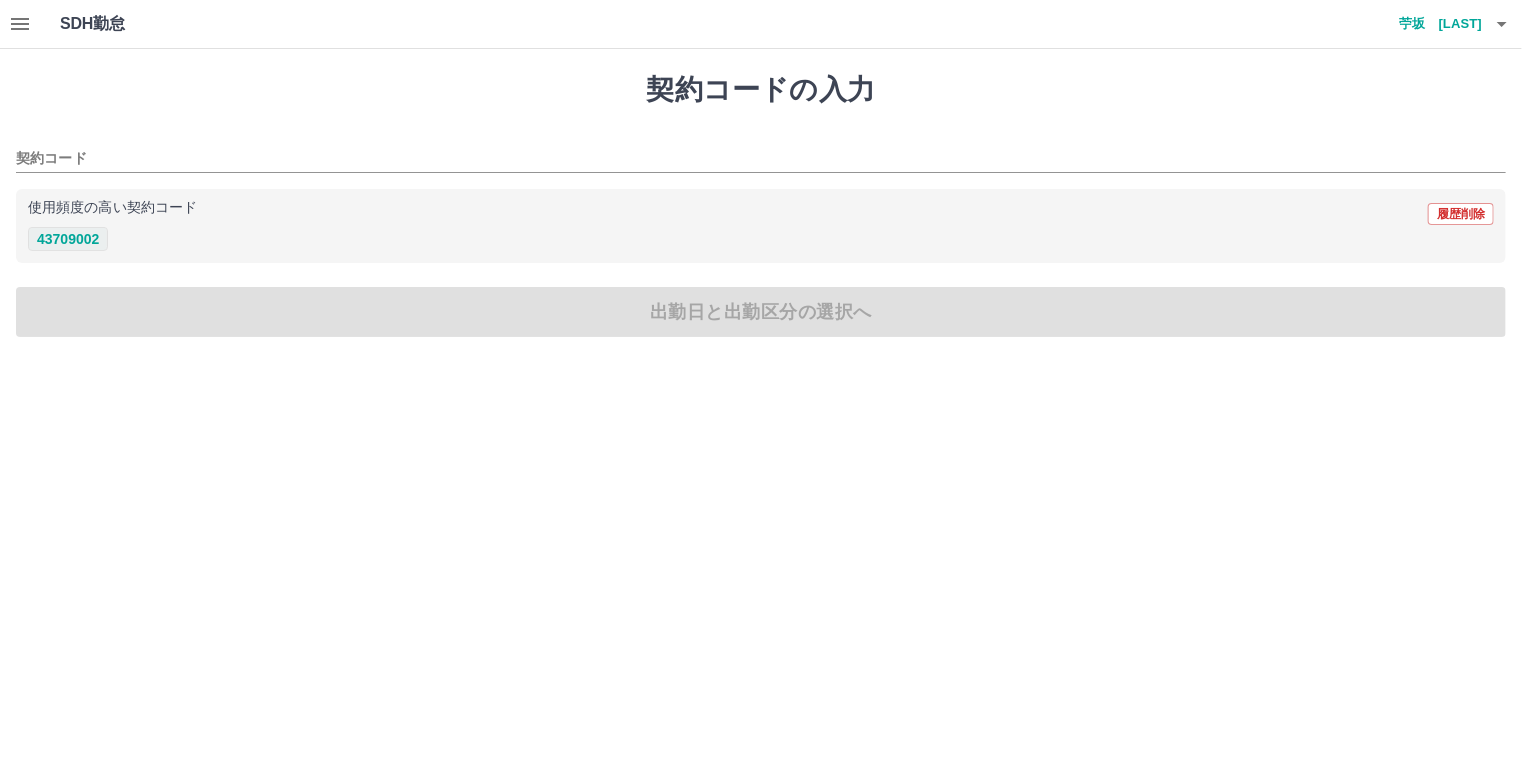 click on "43709002" at bounding box center [68, 239] 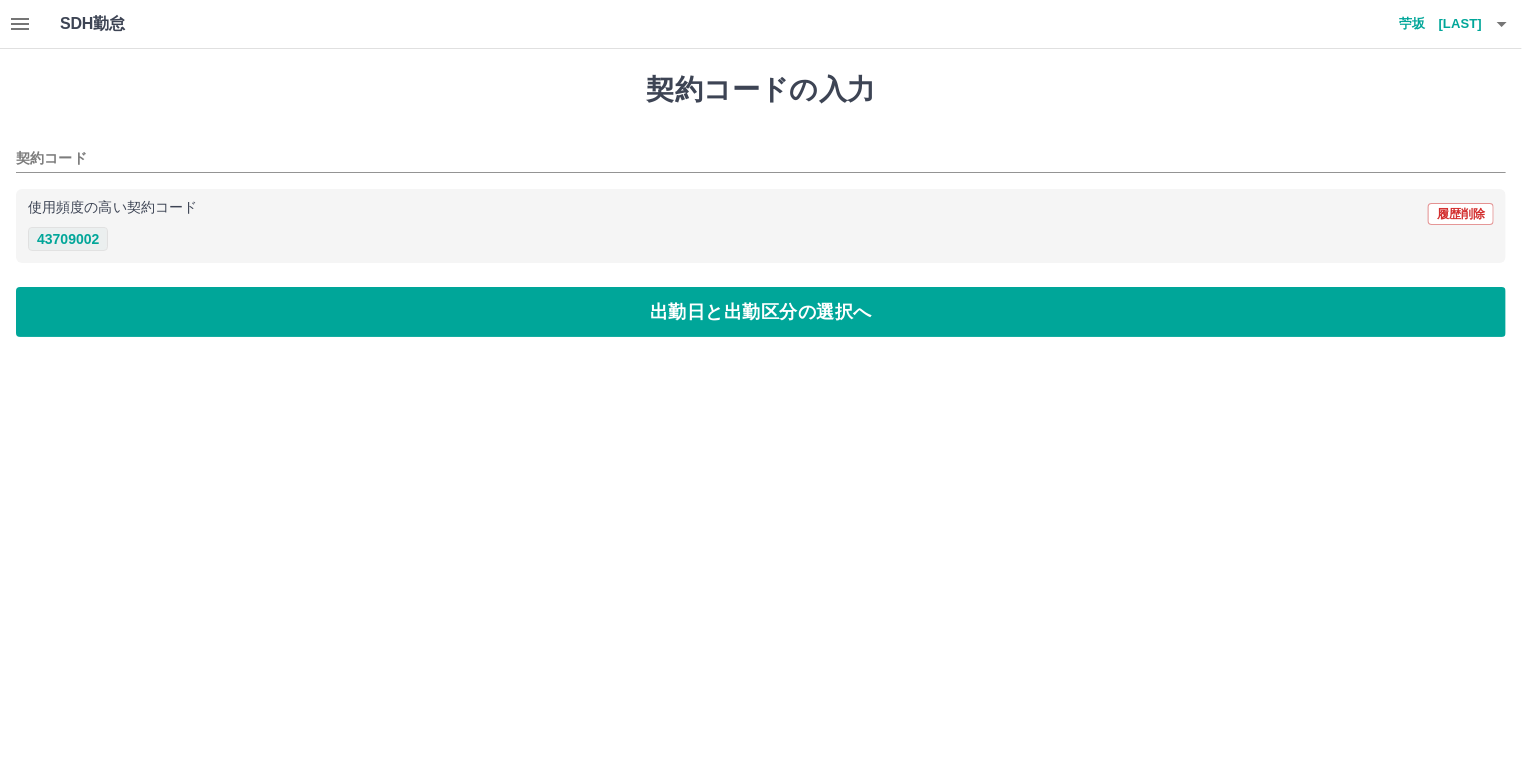 type on "********" 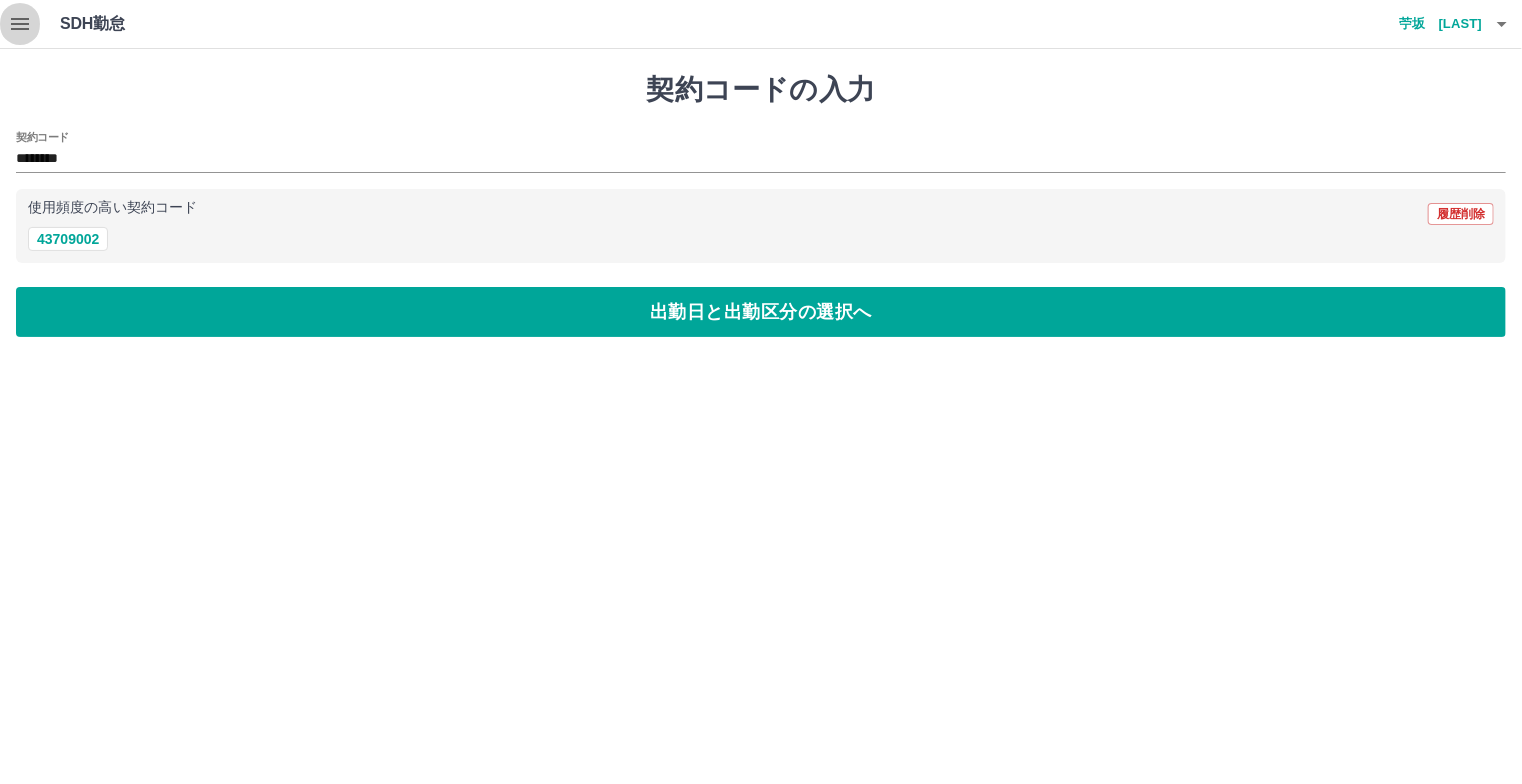 click 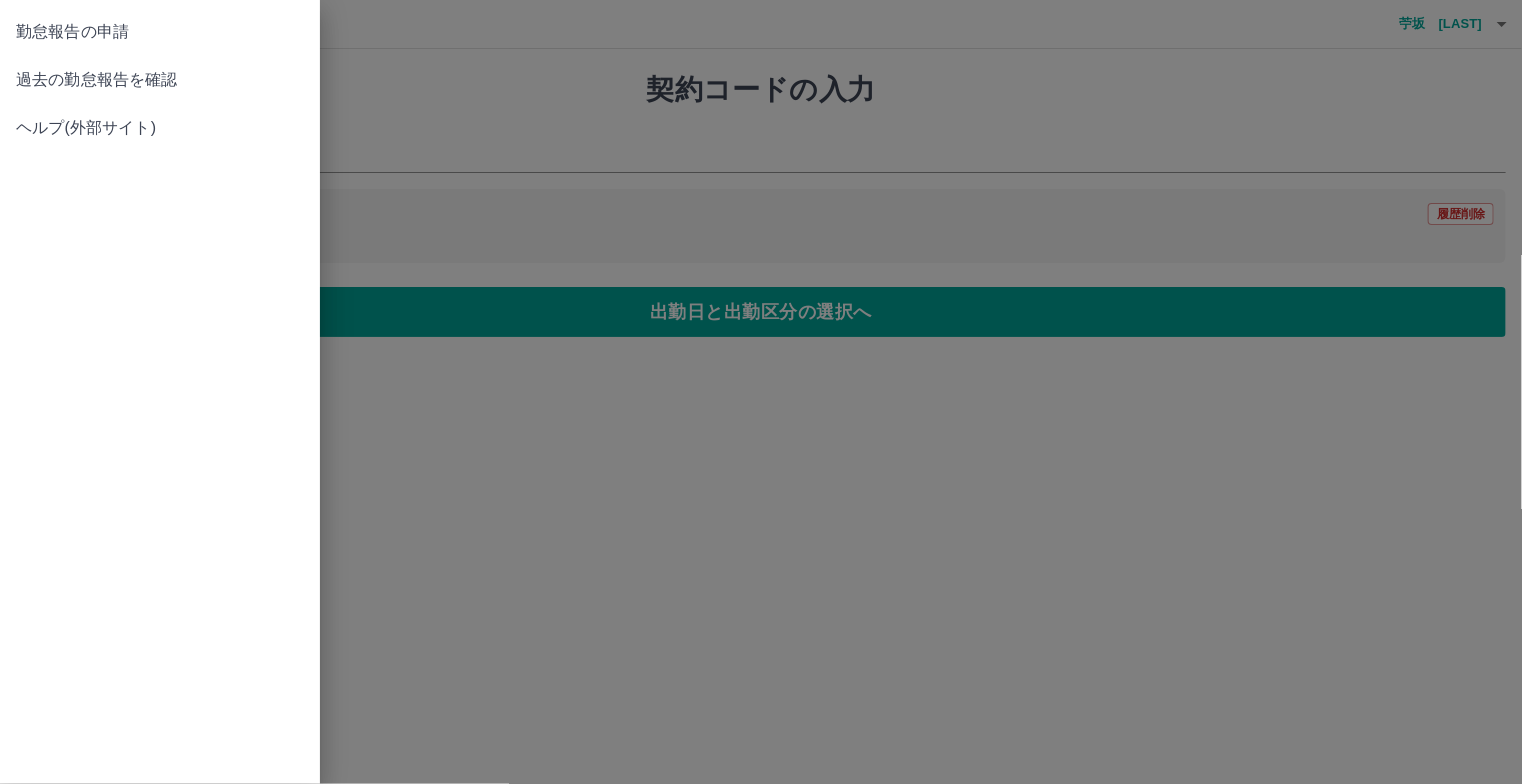 click at bounding box center (761, 392) 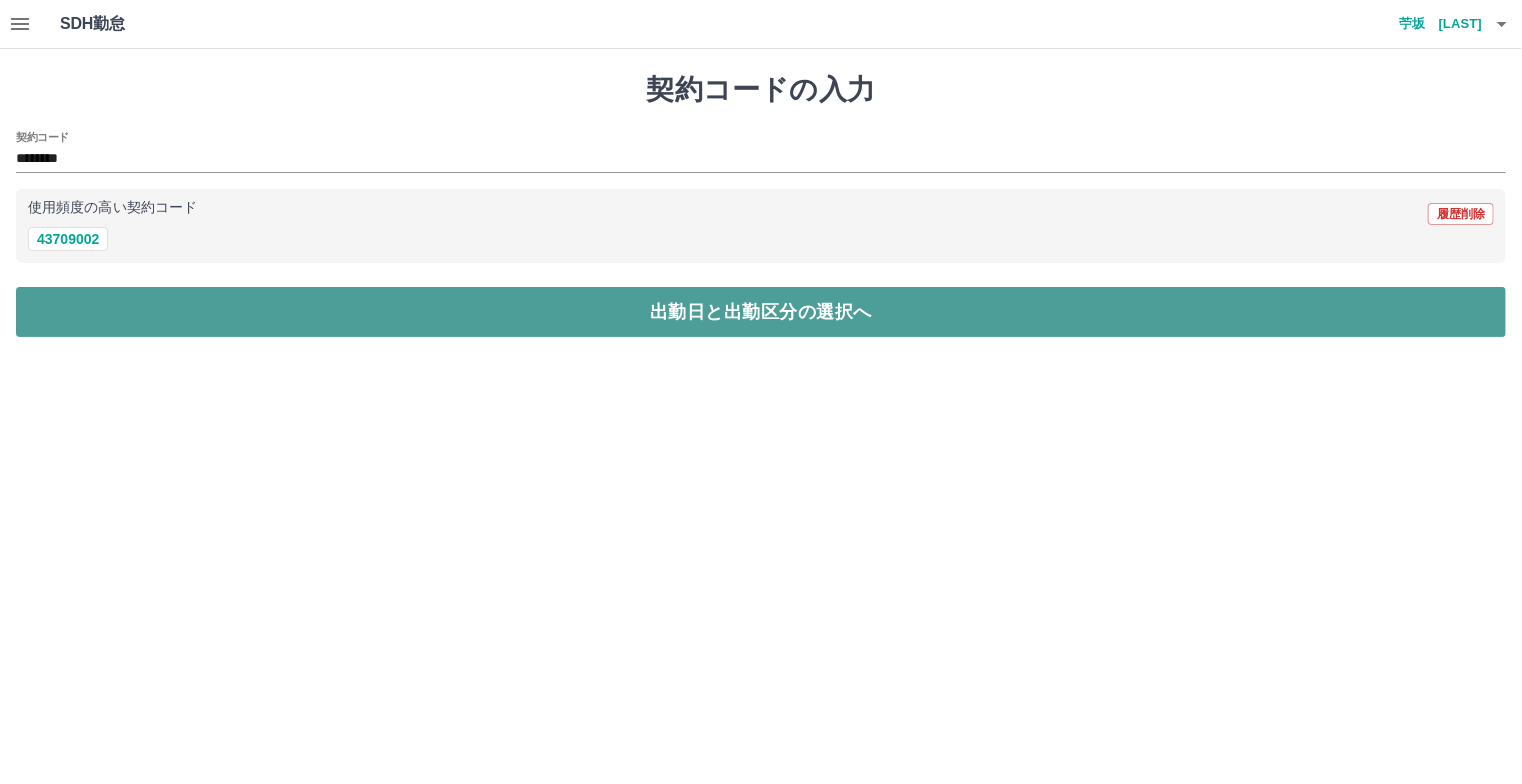 click on "出勤日と出勤区分の選択へ" at bounding box center (761, 312) 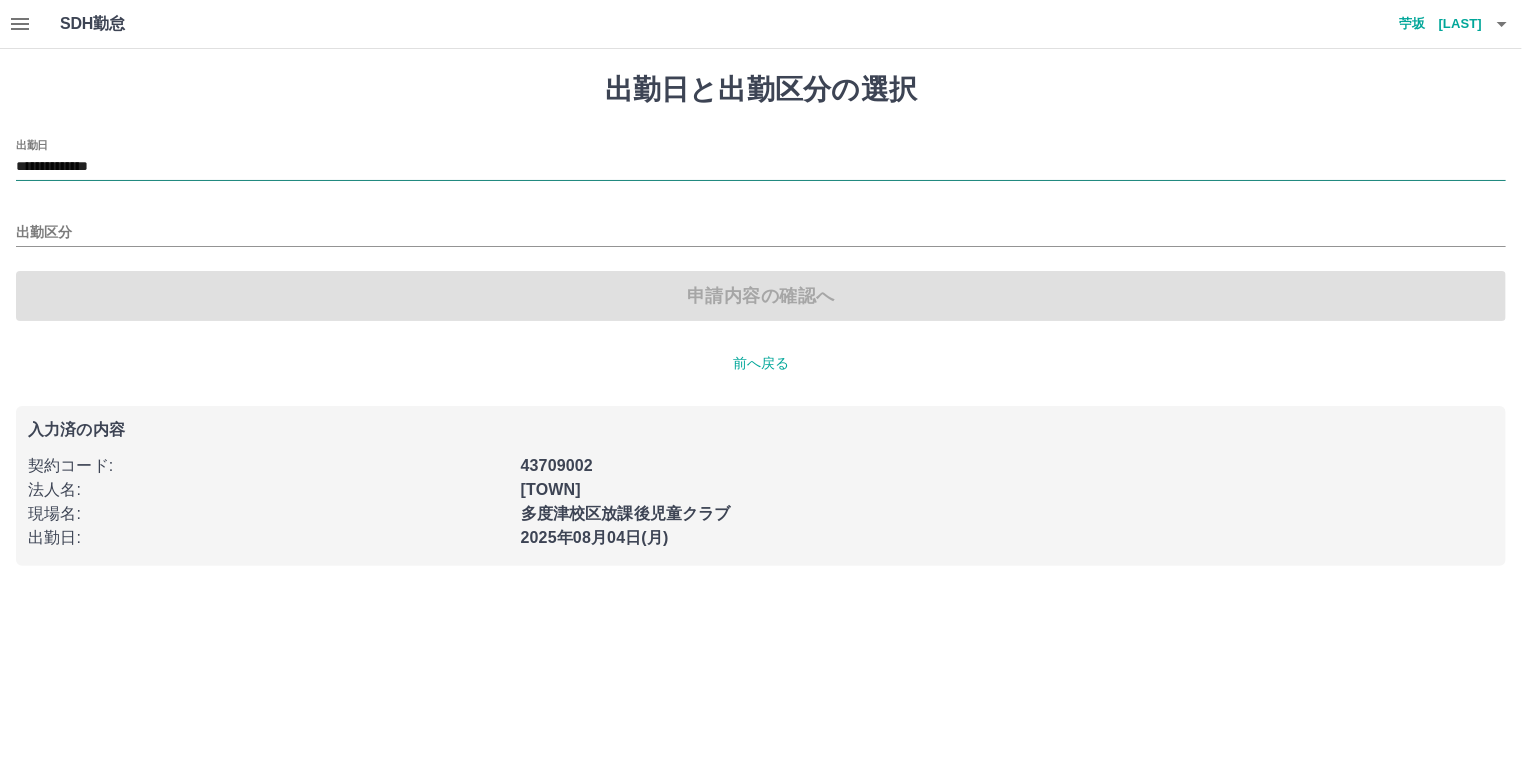 click on "**********" at bounding box center (761, 167) 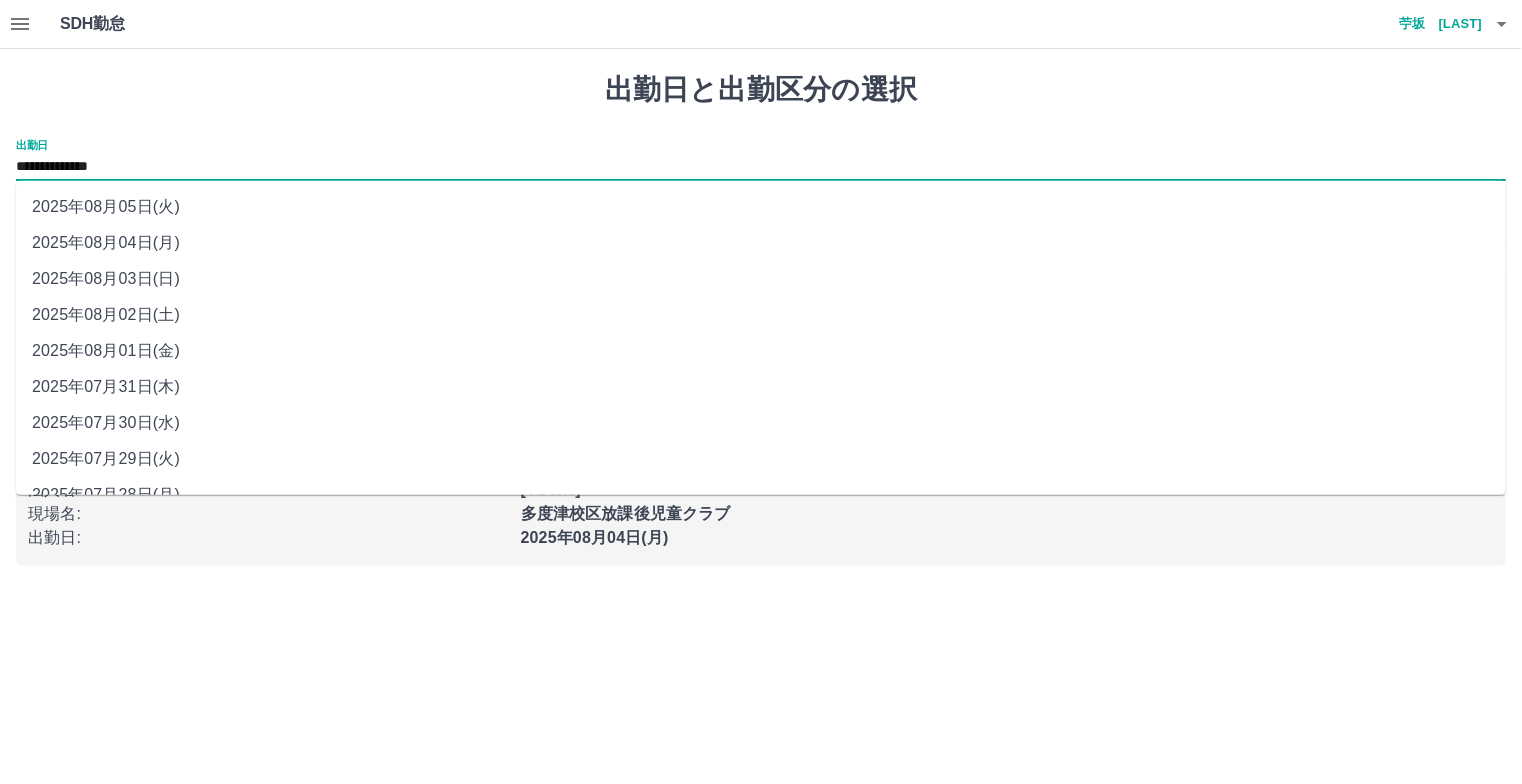 click on "2025年08月03日(日)" at bounding box center [761, 279] 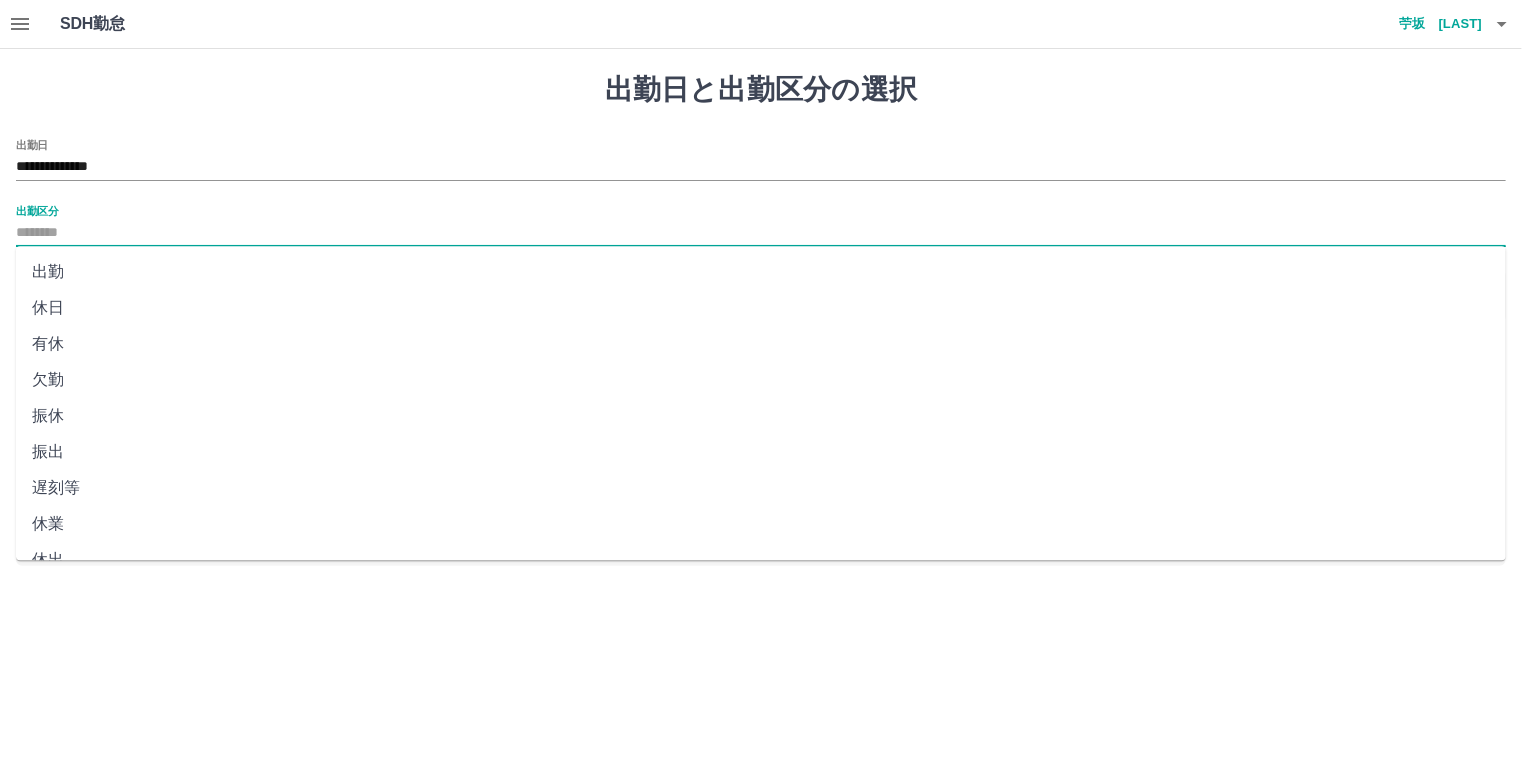 click on "出勤区分" at bounding box center (761, 233) 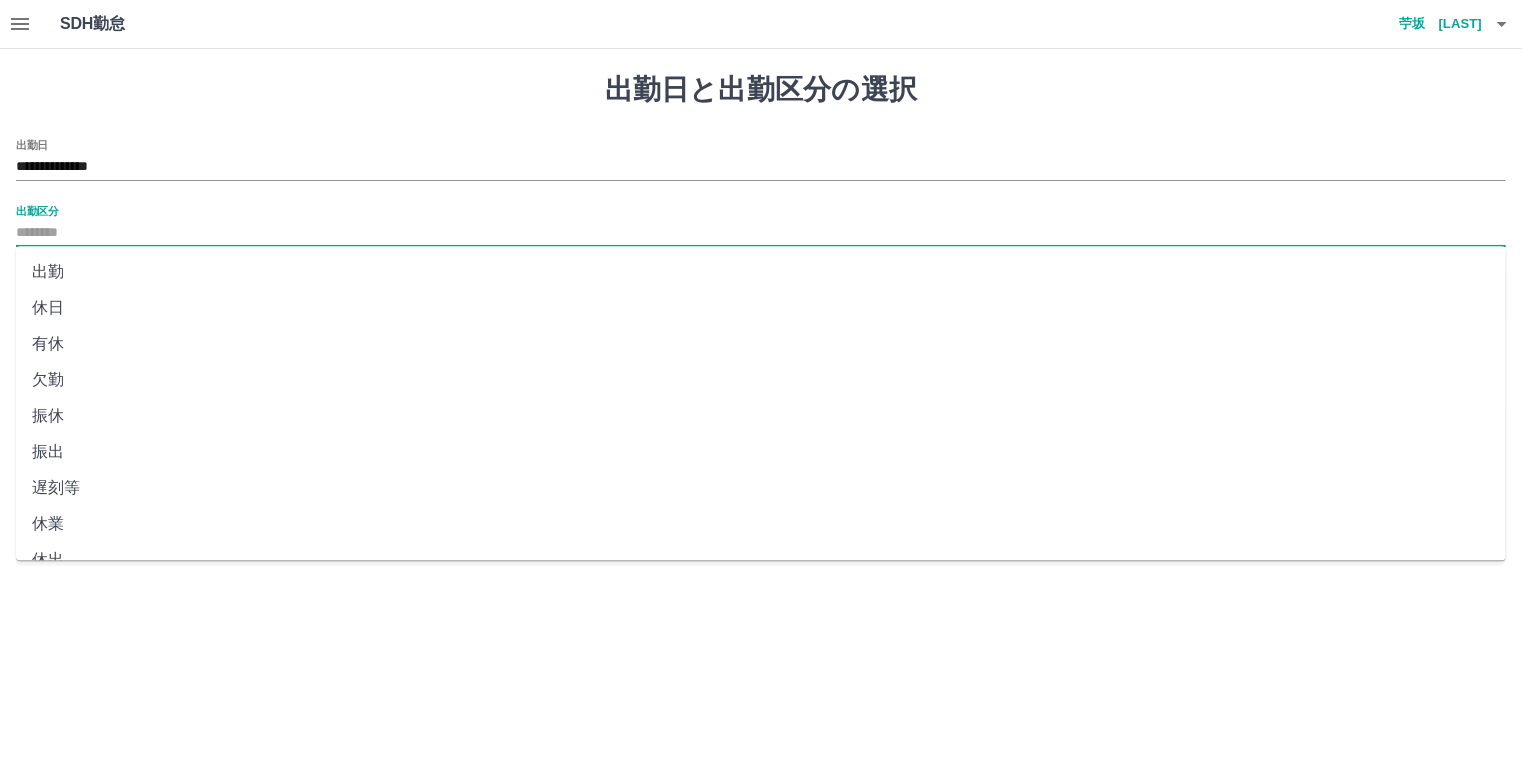 drag, startPoint x: 72, startPoint y: 351, endPoint x: 66, endPoint y: 381, distance: 30.594116 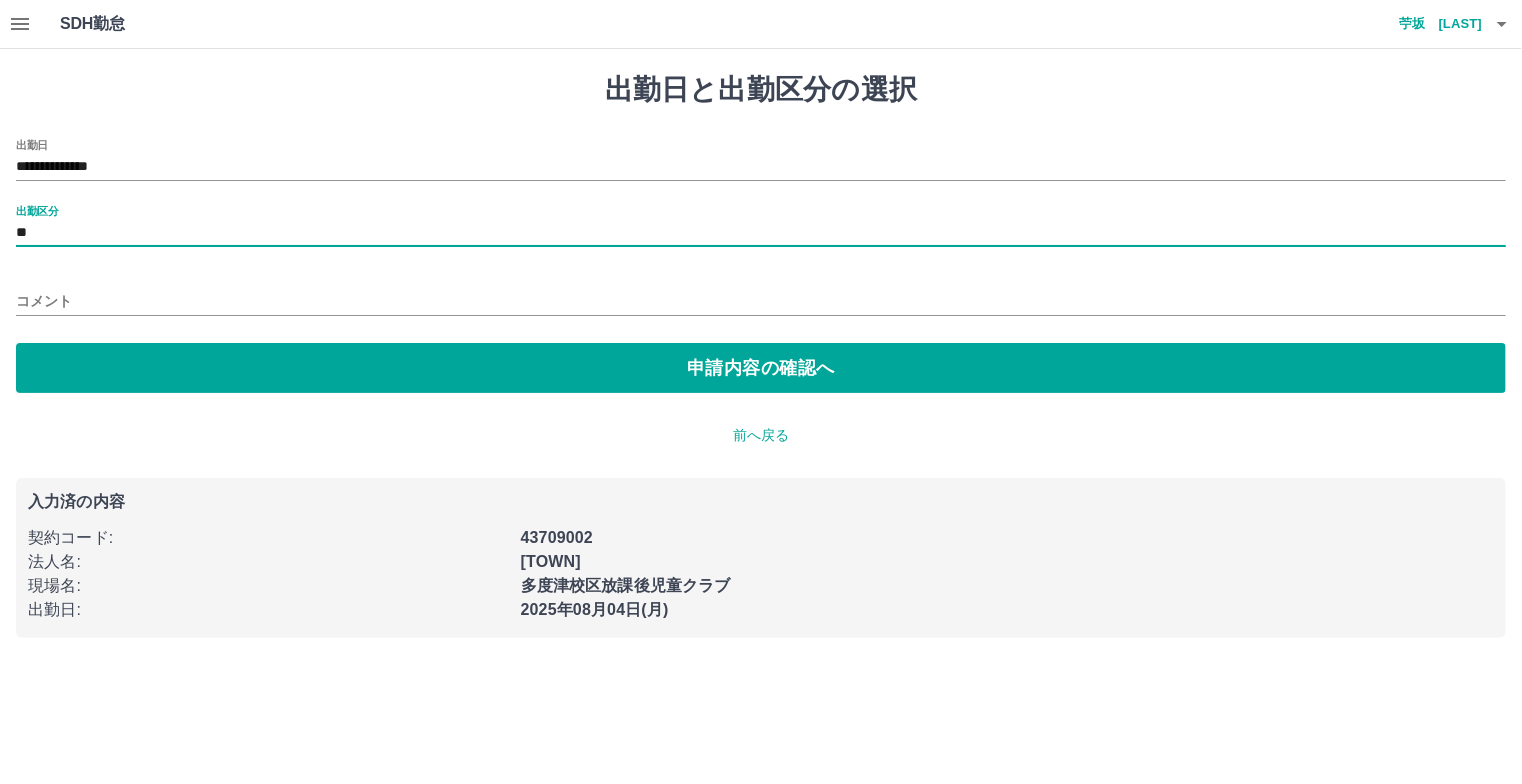 click on "**" at bounding box center (761, 233) 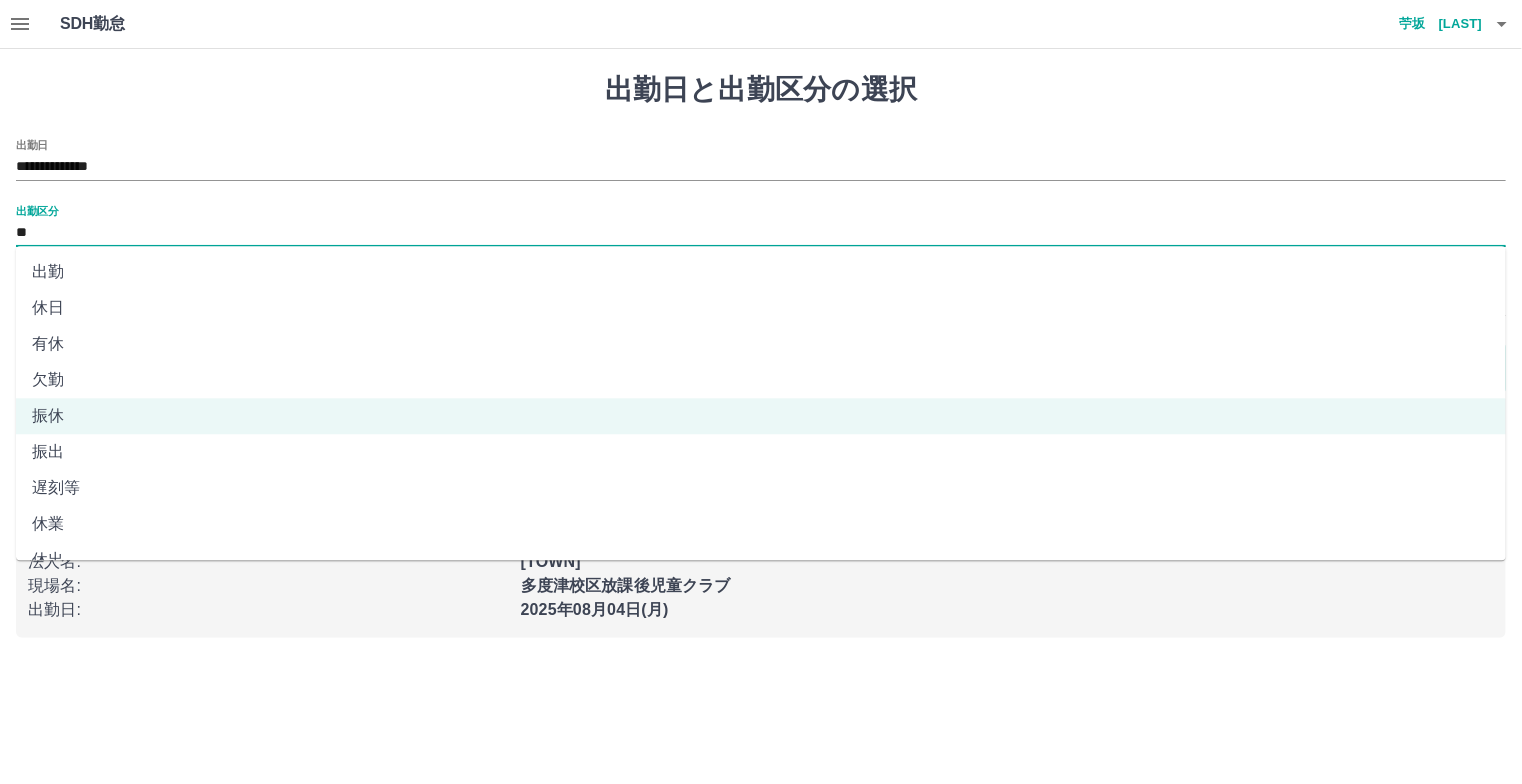 scroll, scrollTop: 350, scrollLeft: 0, axis: vertical 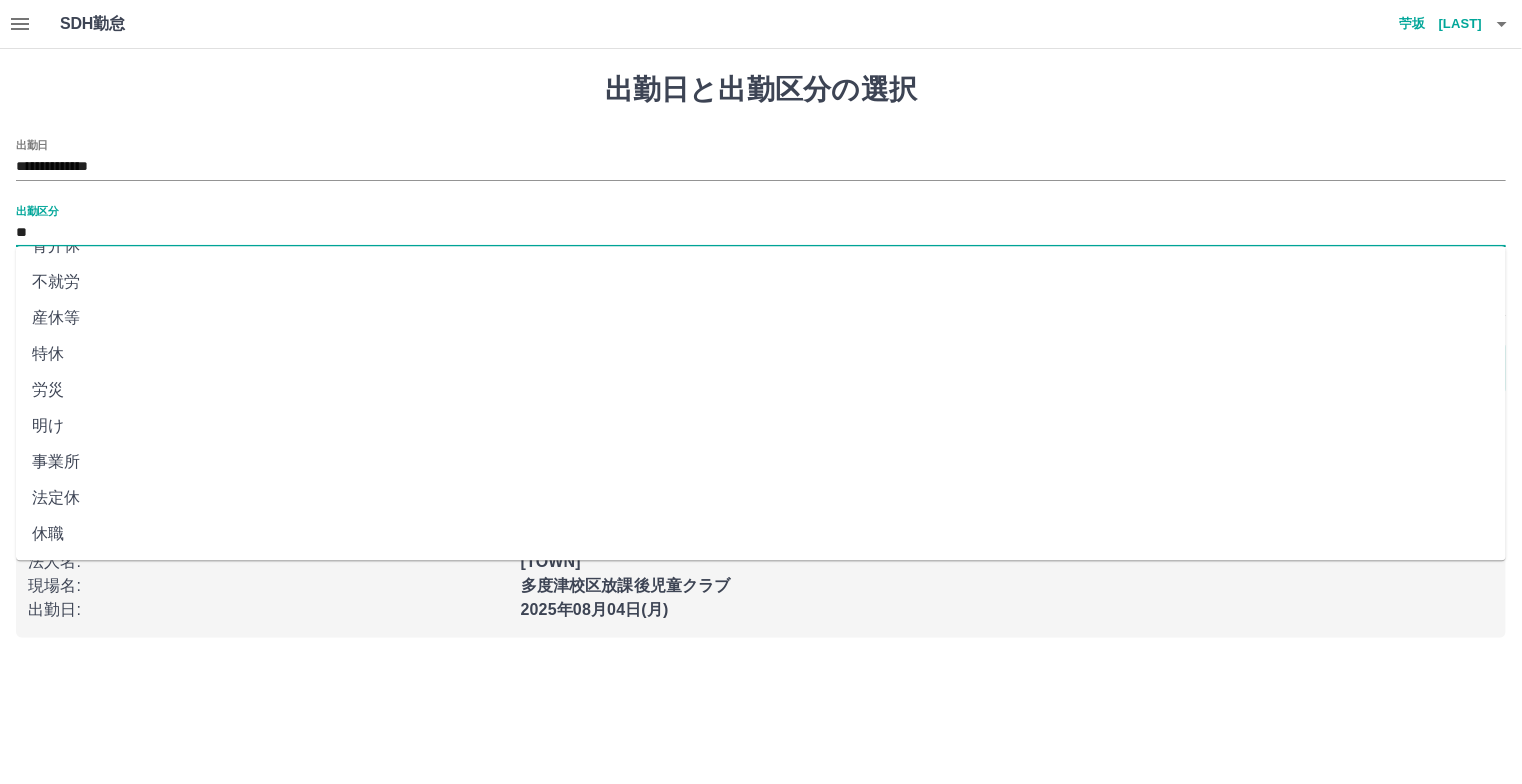click on "法定休" at bounding box center [761, 498] 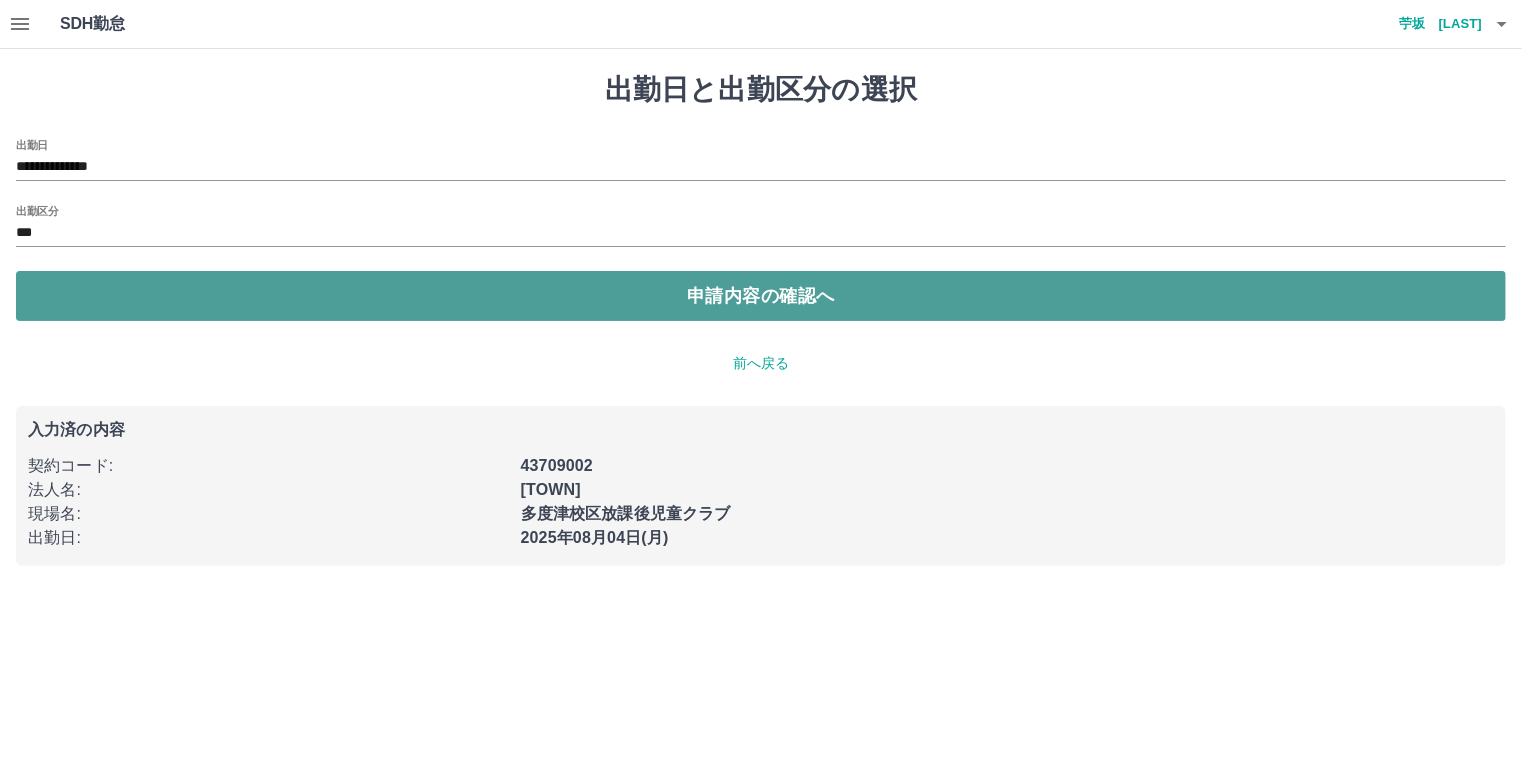 click on "申請内容の確認へ" at bounding box center (761, 296) 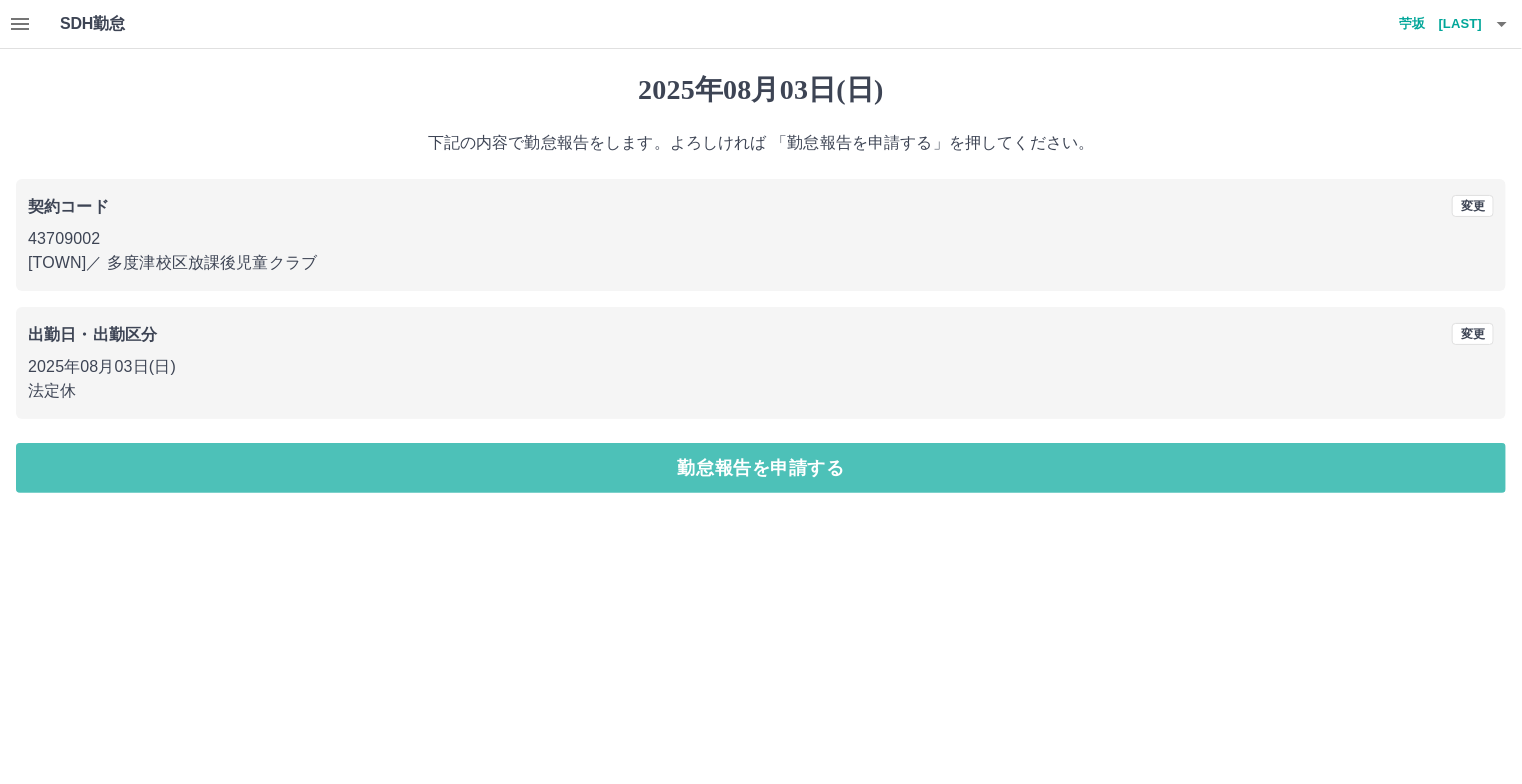 click on "勤怠報告を申請する" at bounding box center (761, 468) 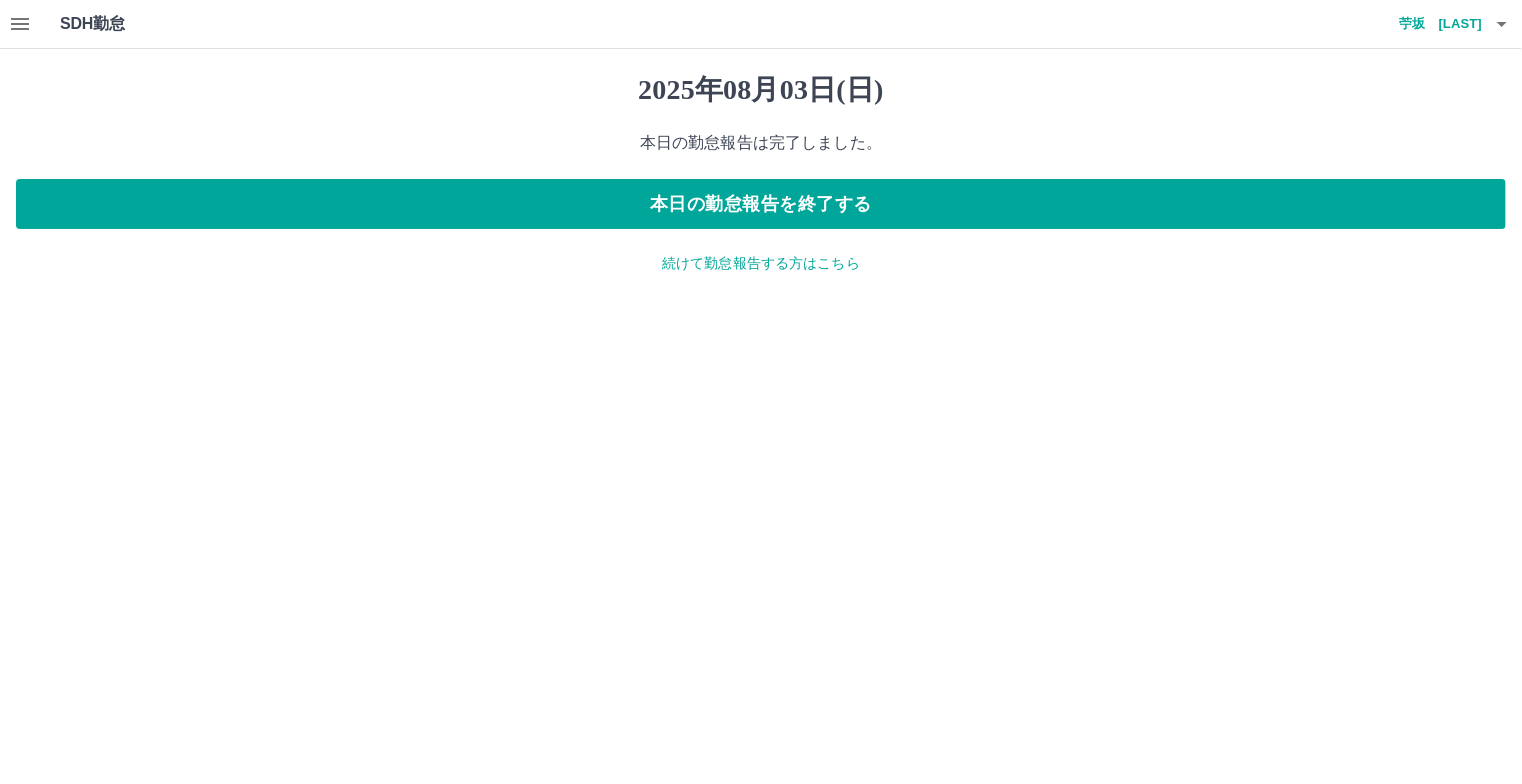 click on "続けて勤怠報告する方はこちら" at bounding box center (761, 263) 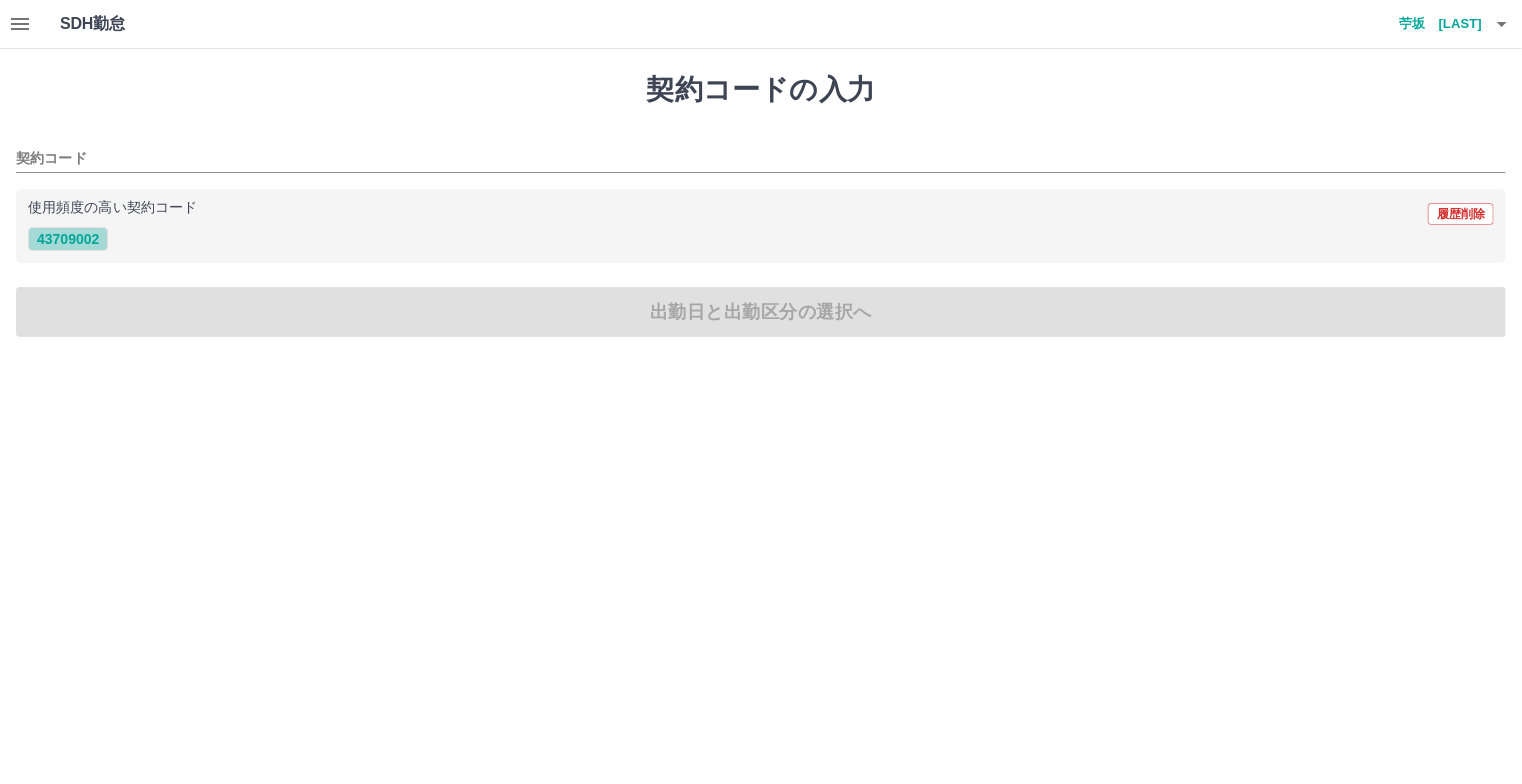 click on "43709002" at bounding box center (68, 239) 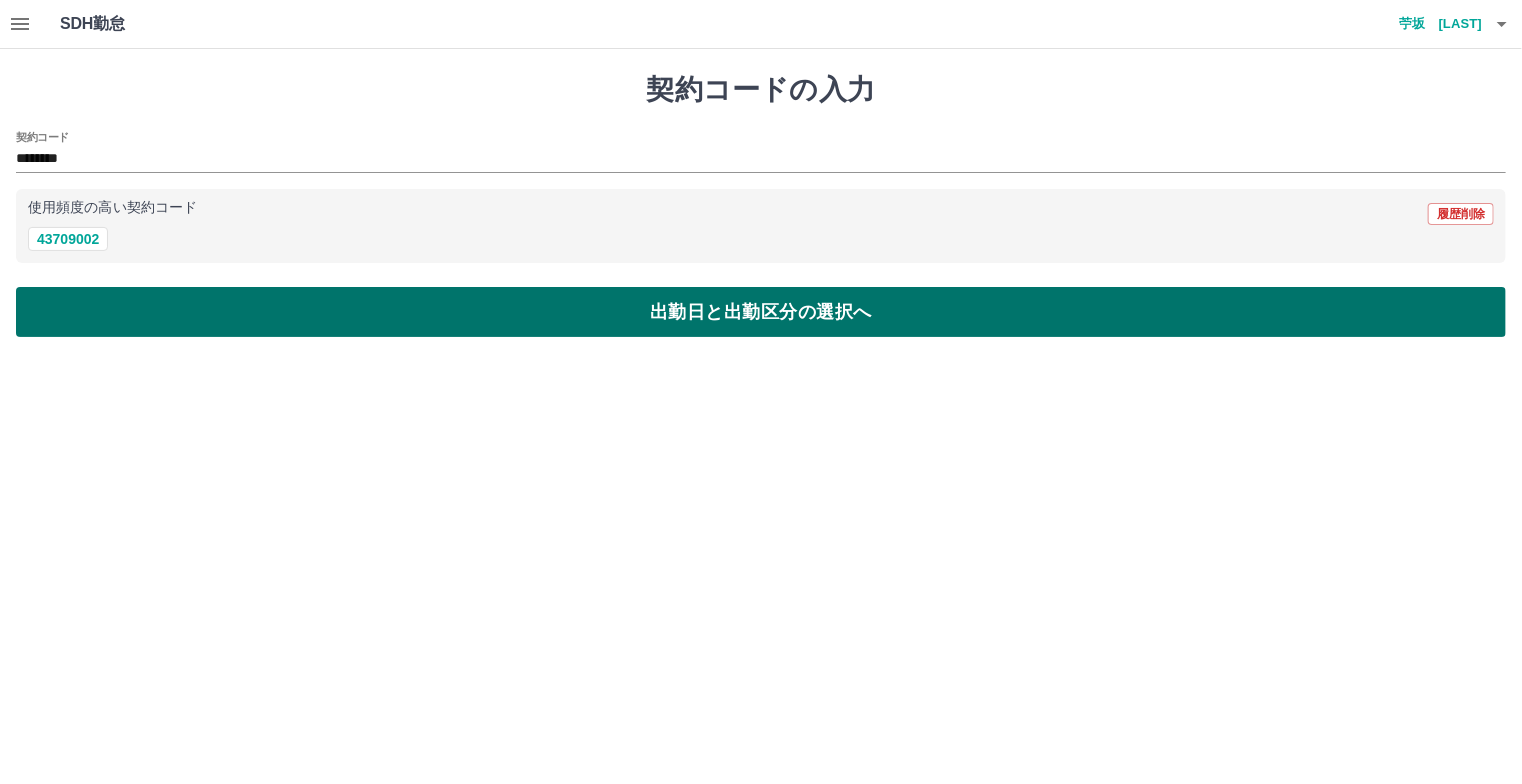 click on "出勤日と出勤区分の選択へ" at bounding box center (761, 312) 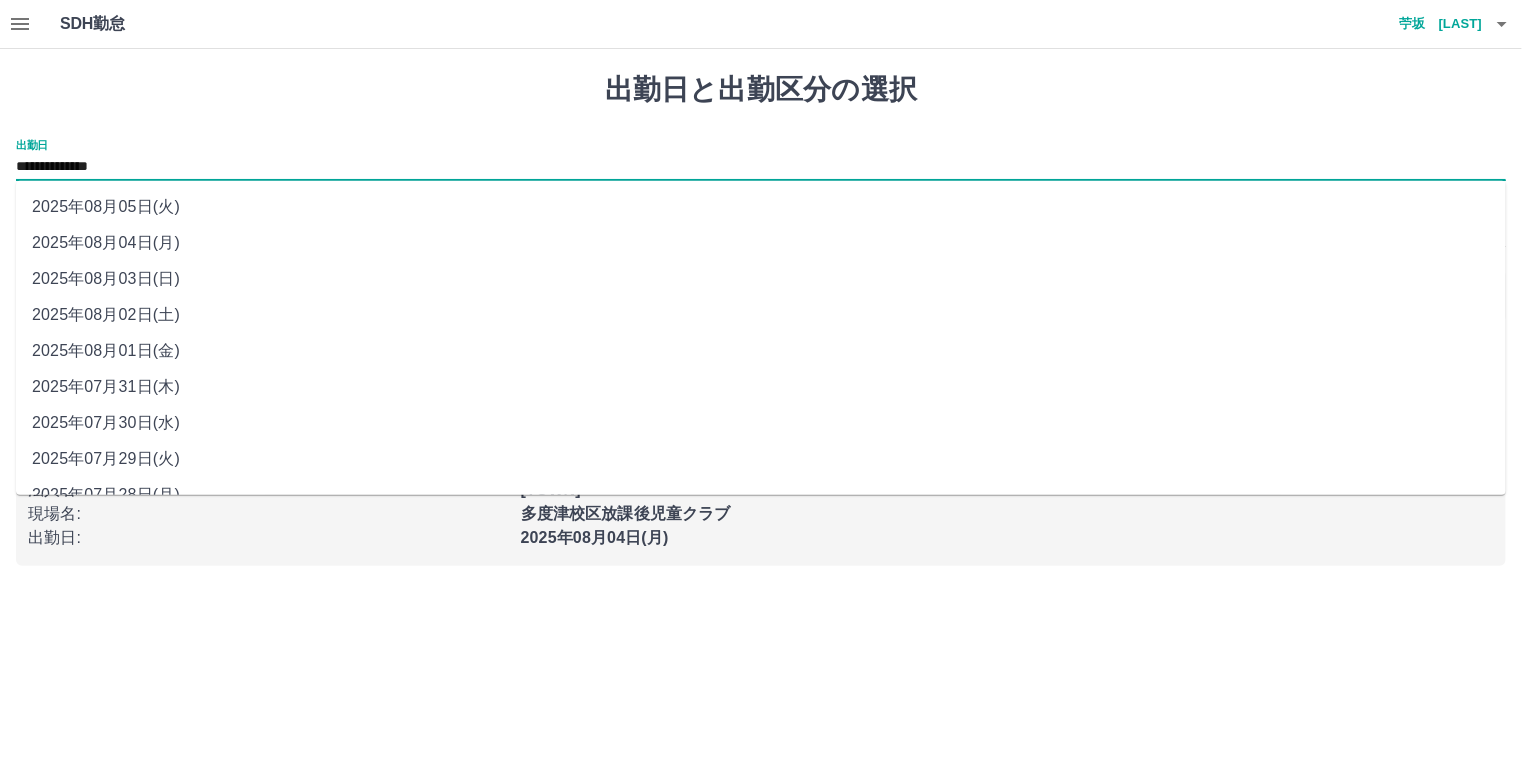 click on "**********" at bounding box center [761, 167] 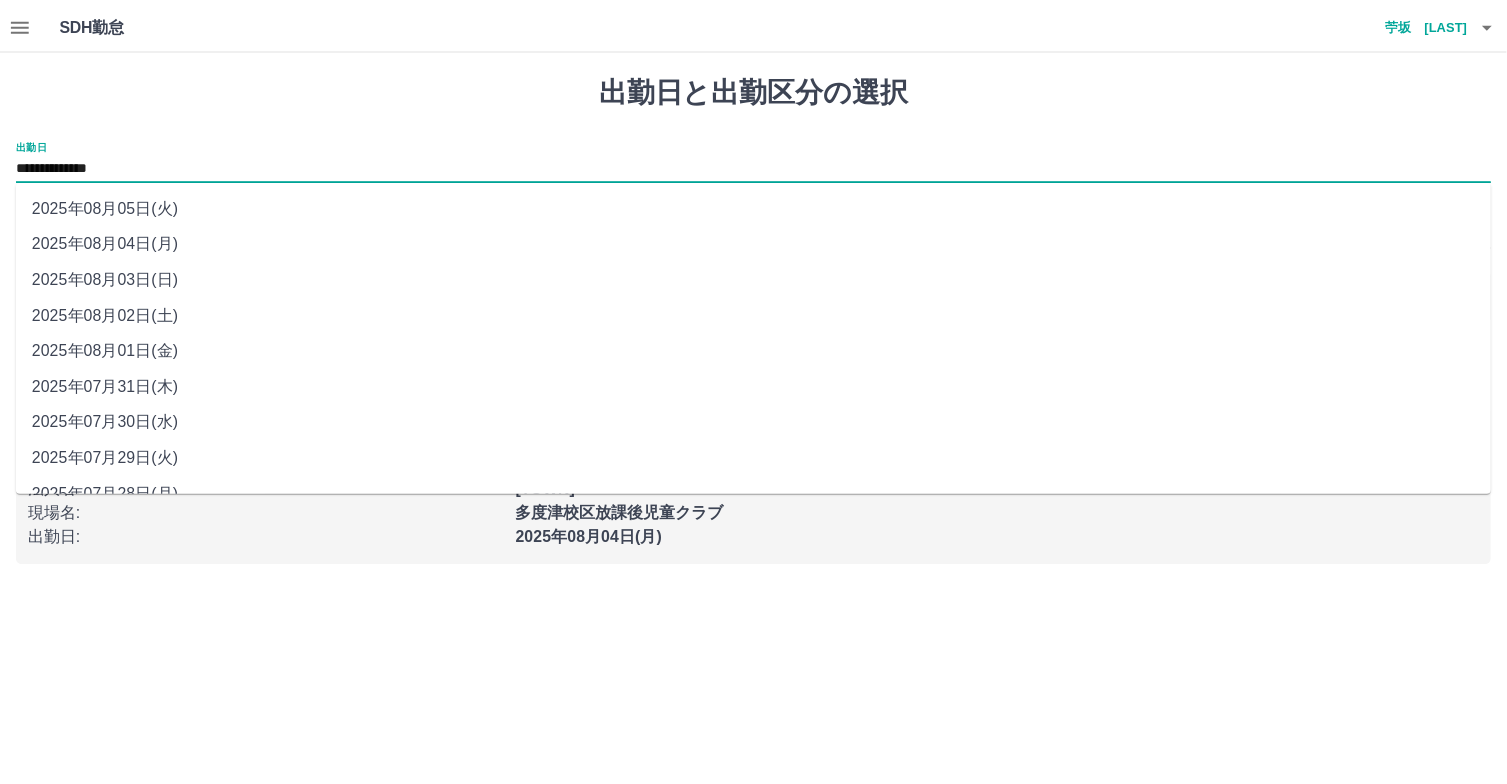 scroll, scrollTop: 26, scrollLeft: 0, axis: vertical 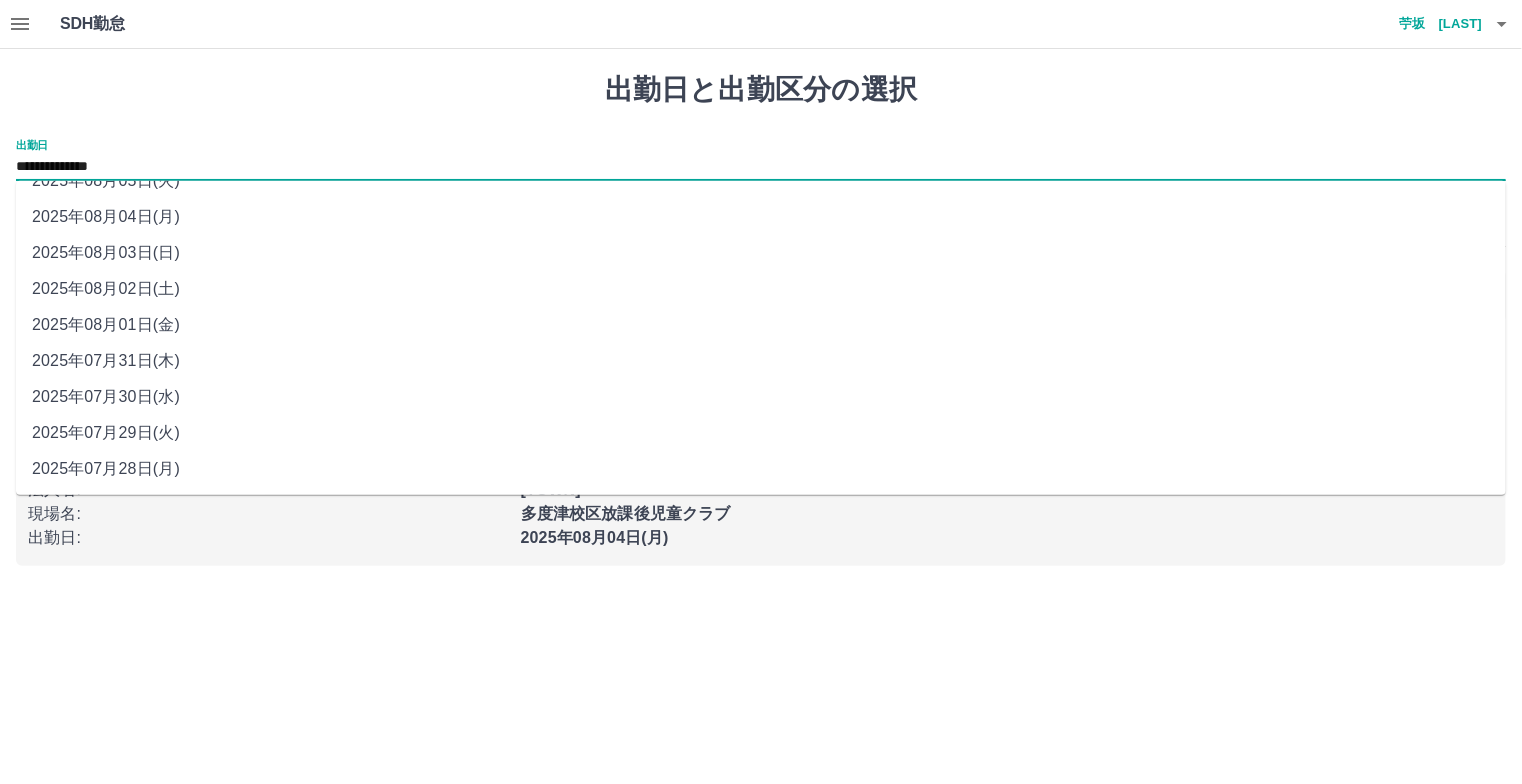 click on "2025年08月02日(土)" at bounding box center [761, 289] 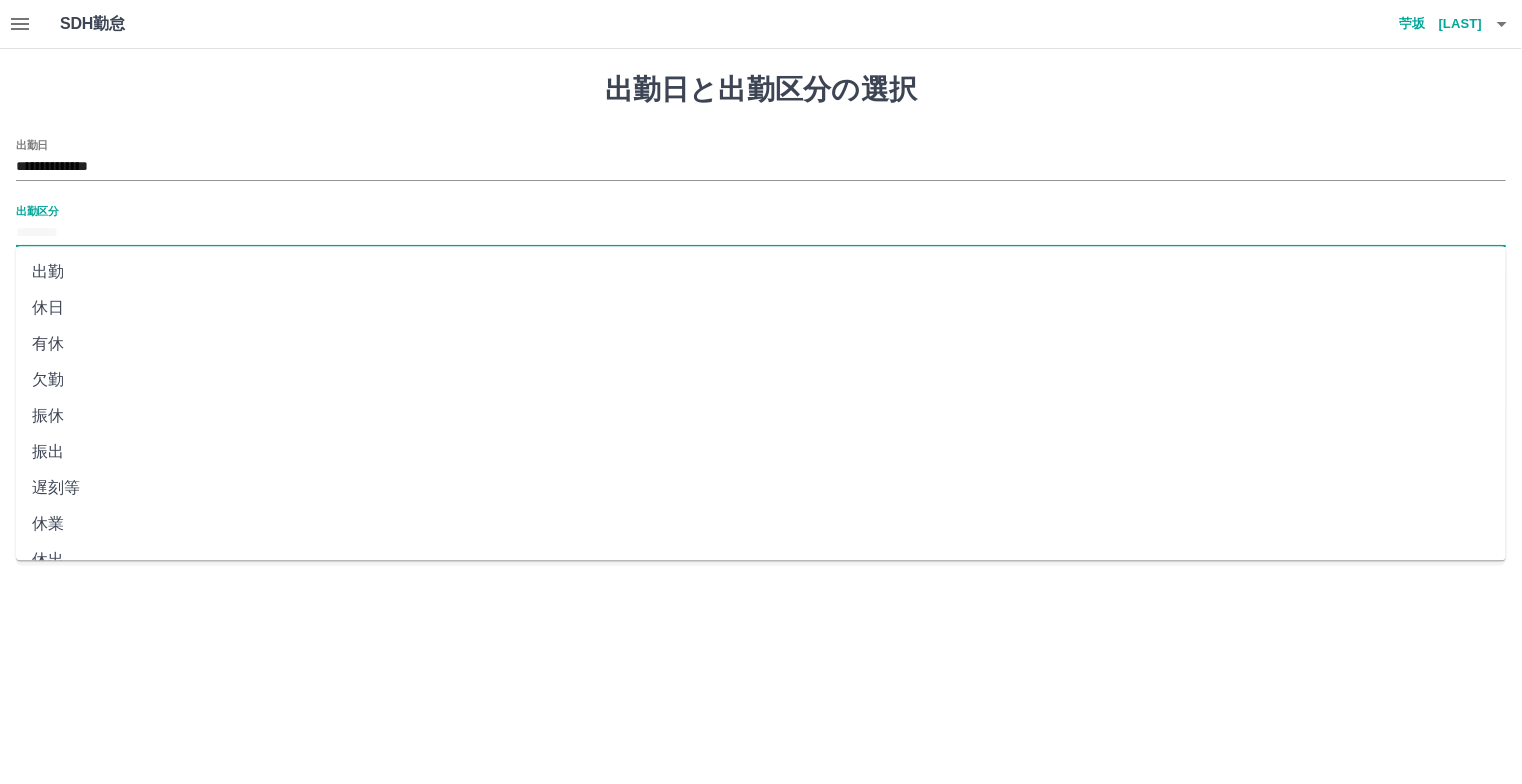 click on "出勤区分" at bounding box center [761, 233] 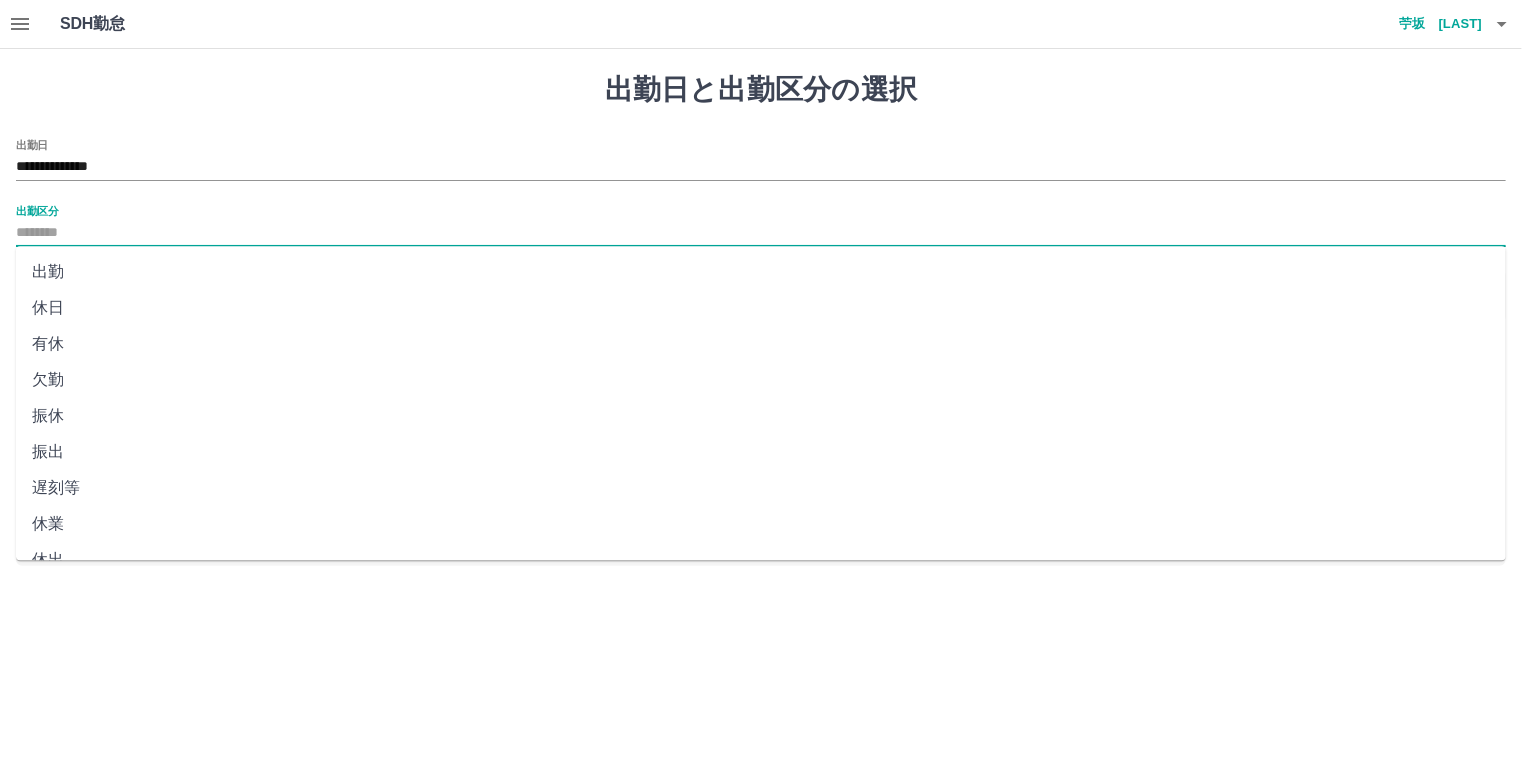 click on "休日" at bounding box center [761, 308] 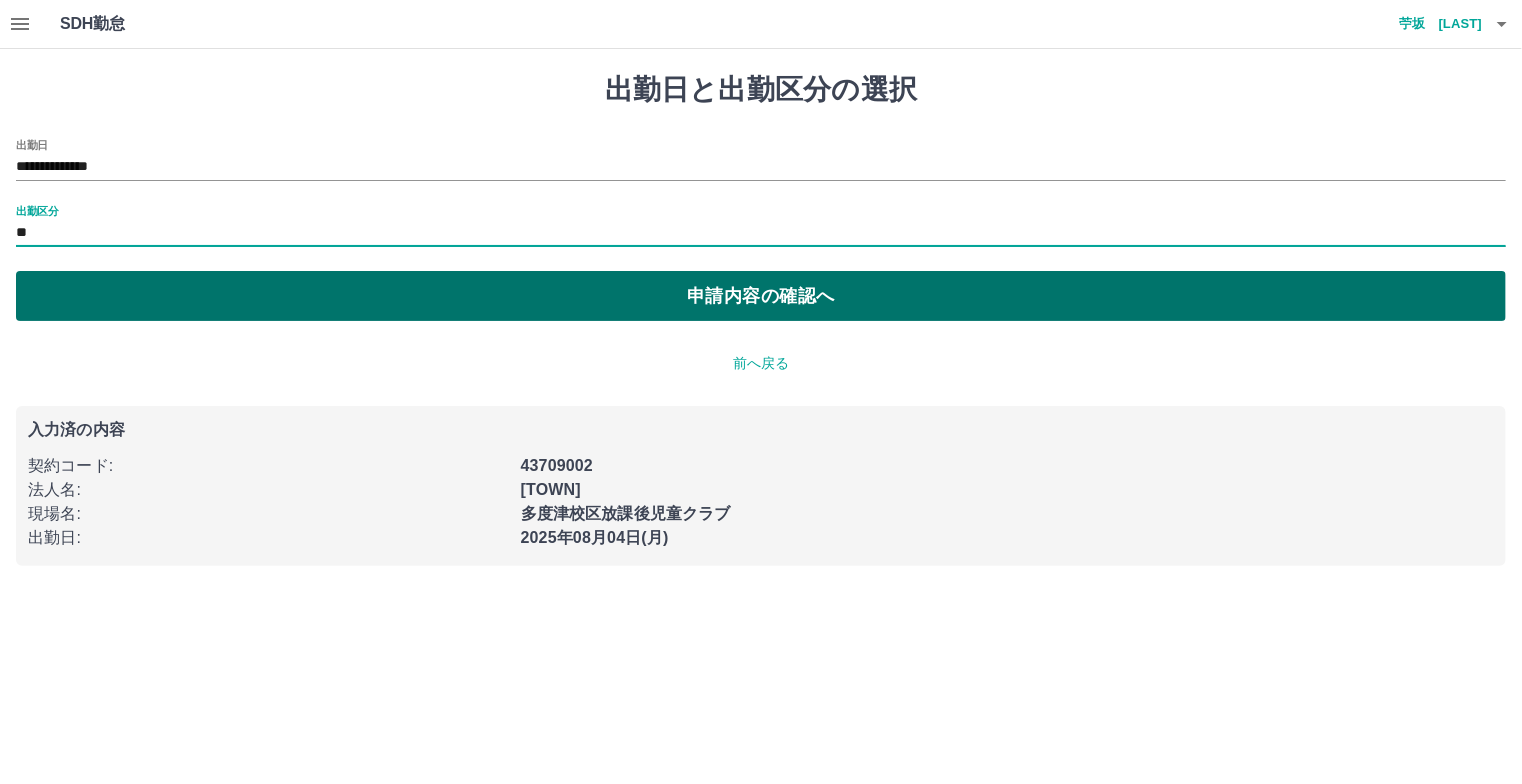 click on "申請内容の確認へ" at bounding box center (761, 296) 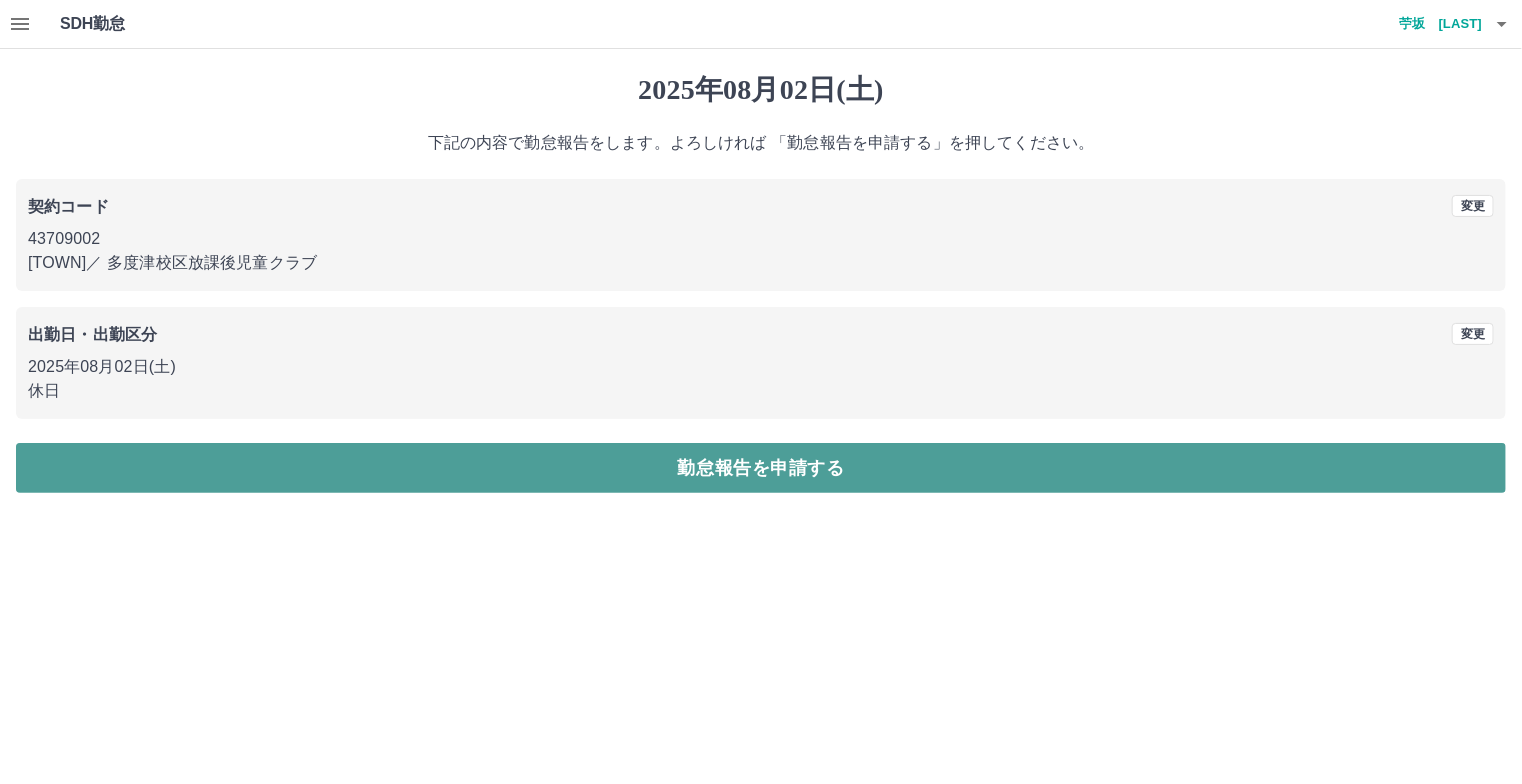 click on "勤怠報告を申請する" at bounding box center [761, 468] 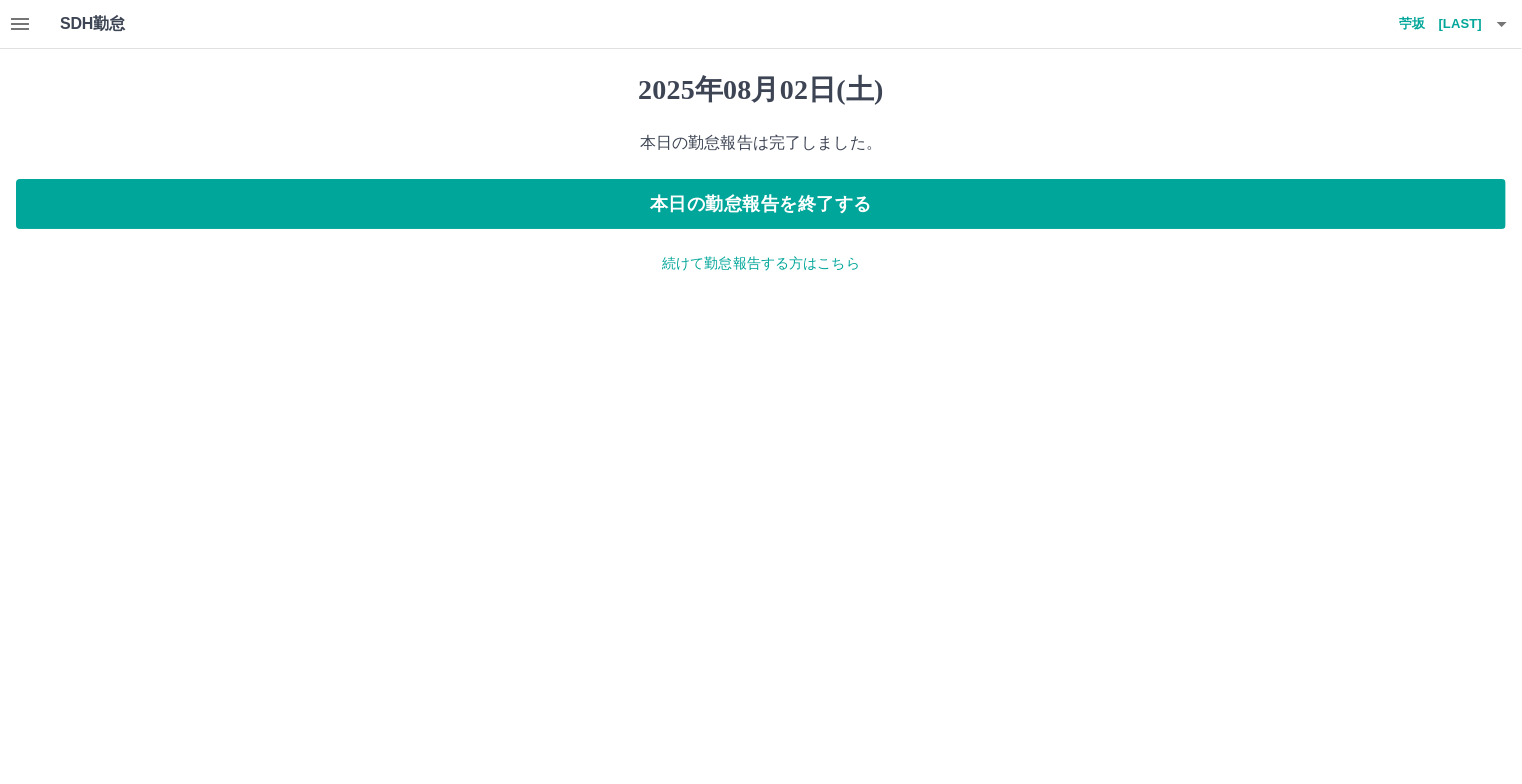 click 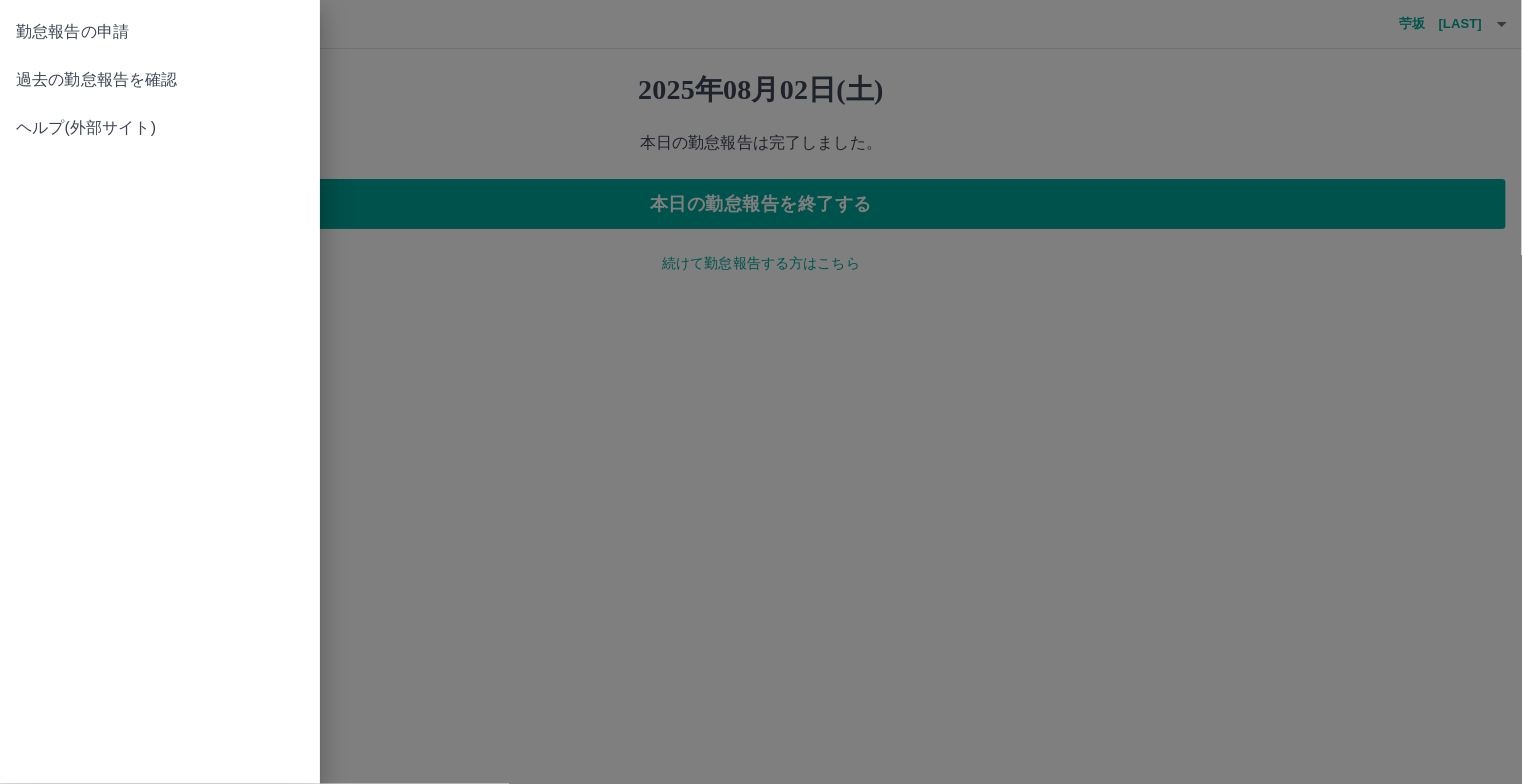 click on "過去の勤怠報告を確認" at bounding box center [160, 80] 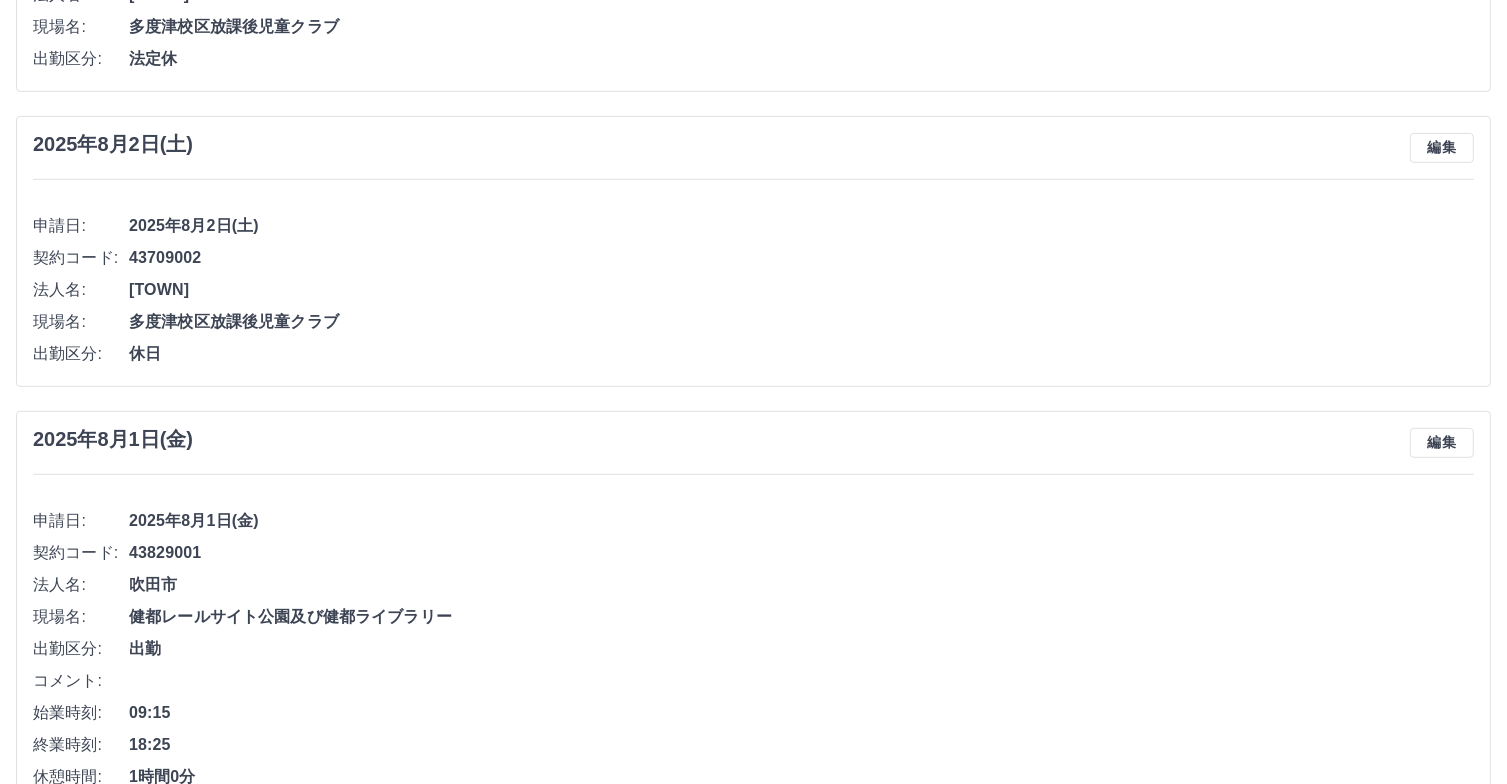 scroll, scrollTop: 800, scrollLeft: 0, axis: vertical 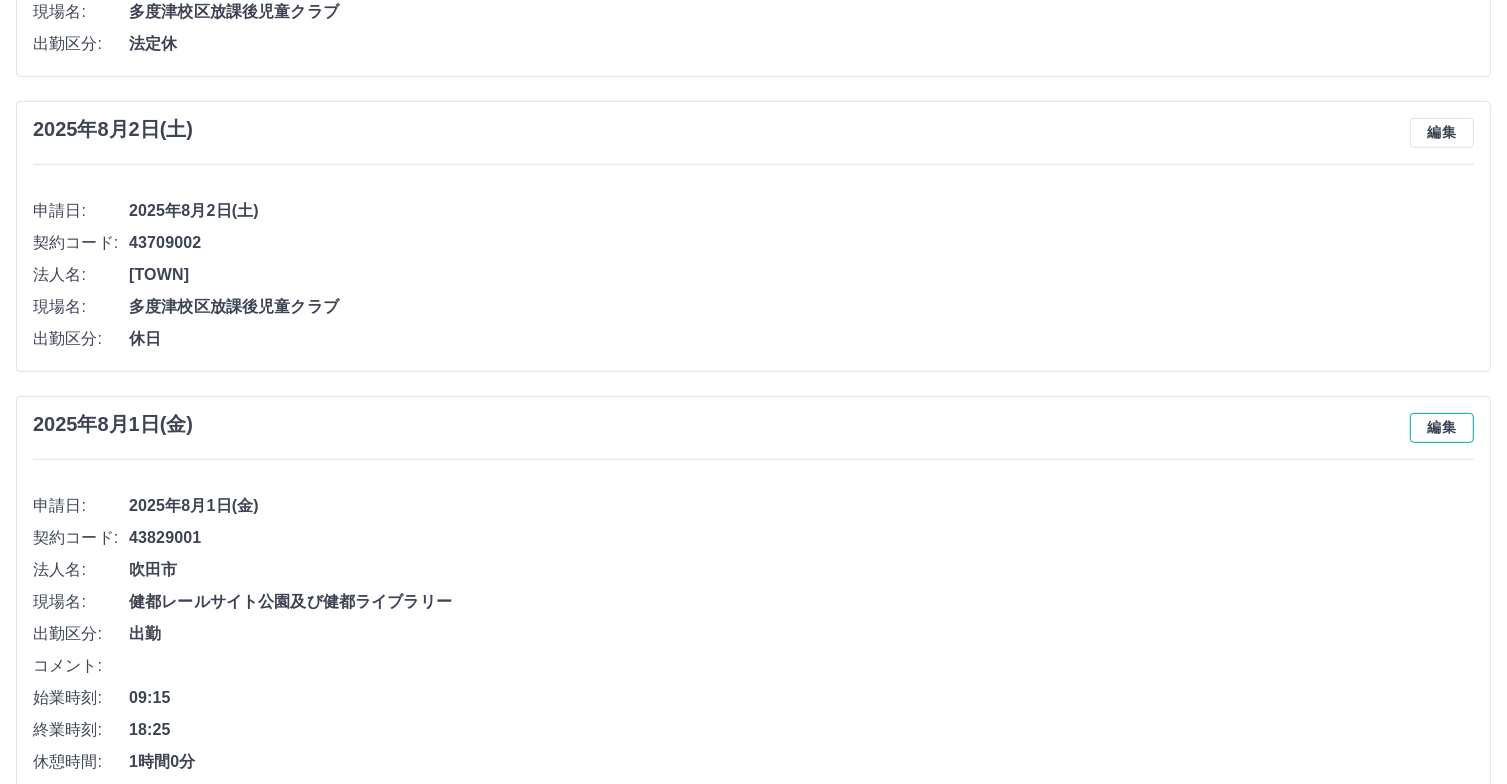 click on "編集" at bounding box center [1442, 428] 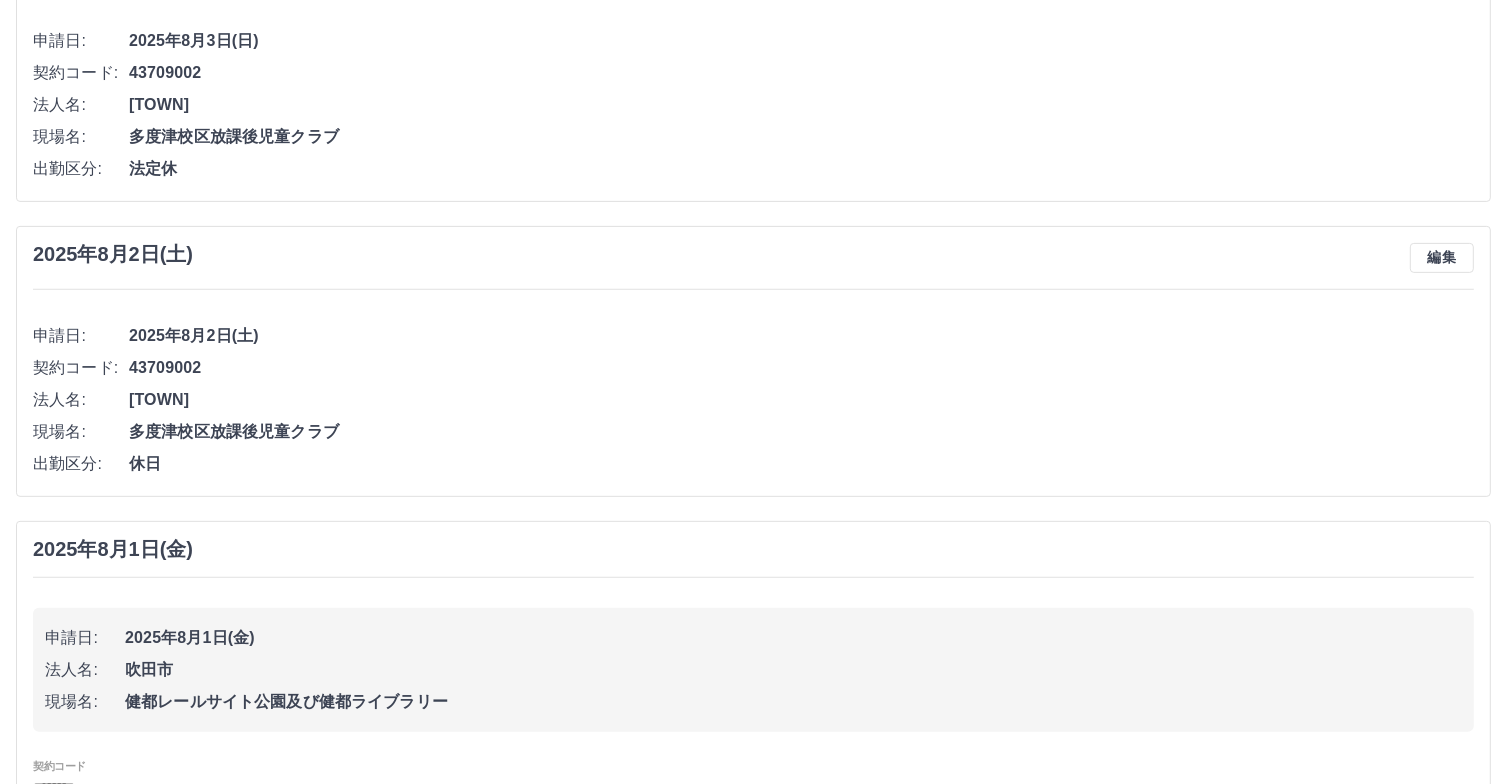 scroll, scrollTop: 780, scrollLeft: 0, axis: vertical 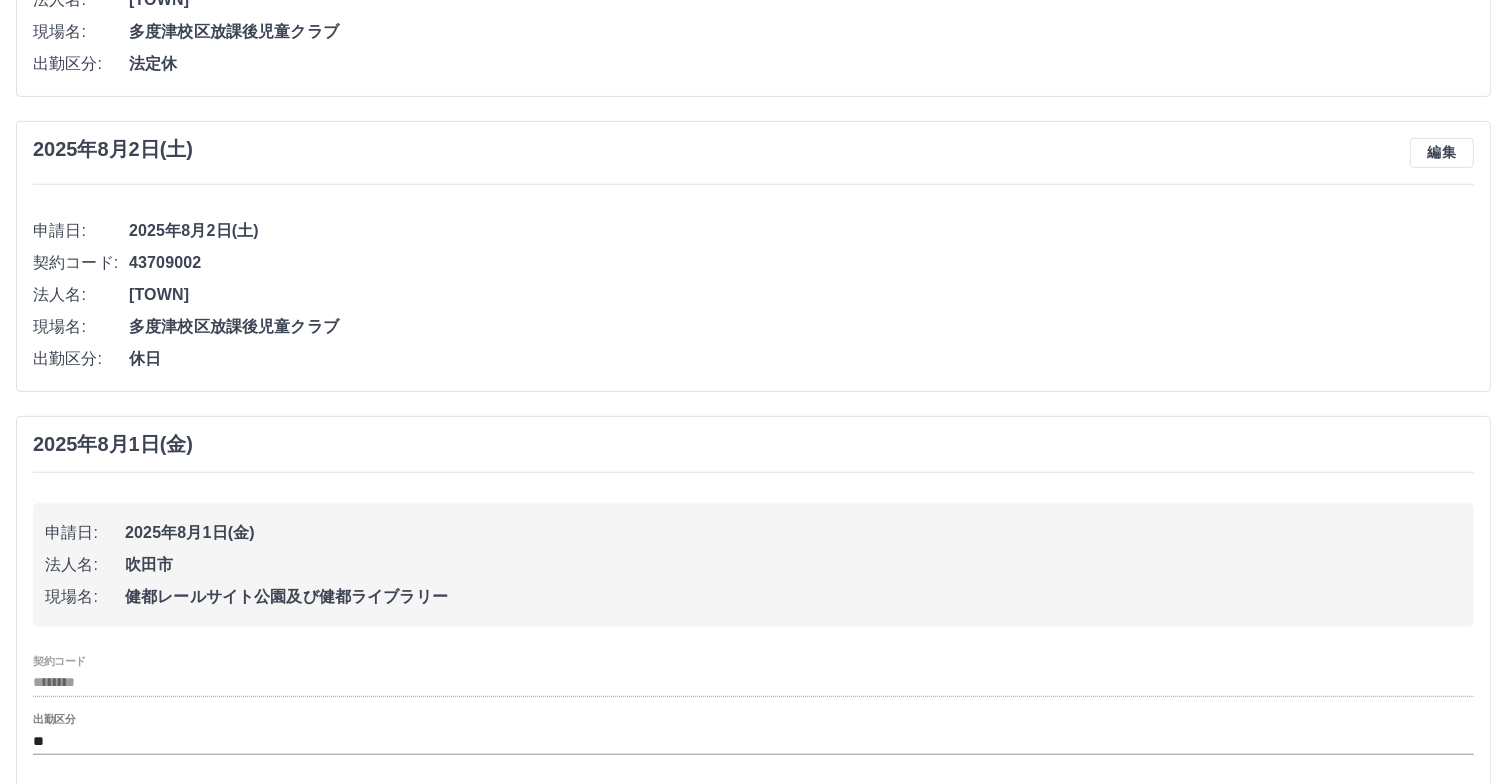 click on "吹田市" at bounding box center (793, 565) 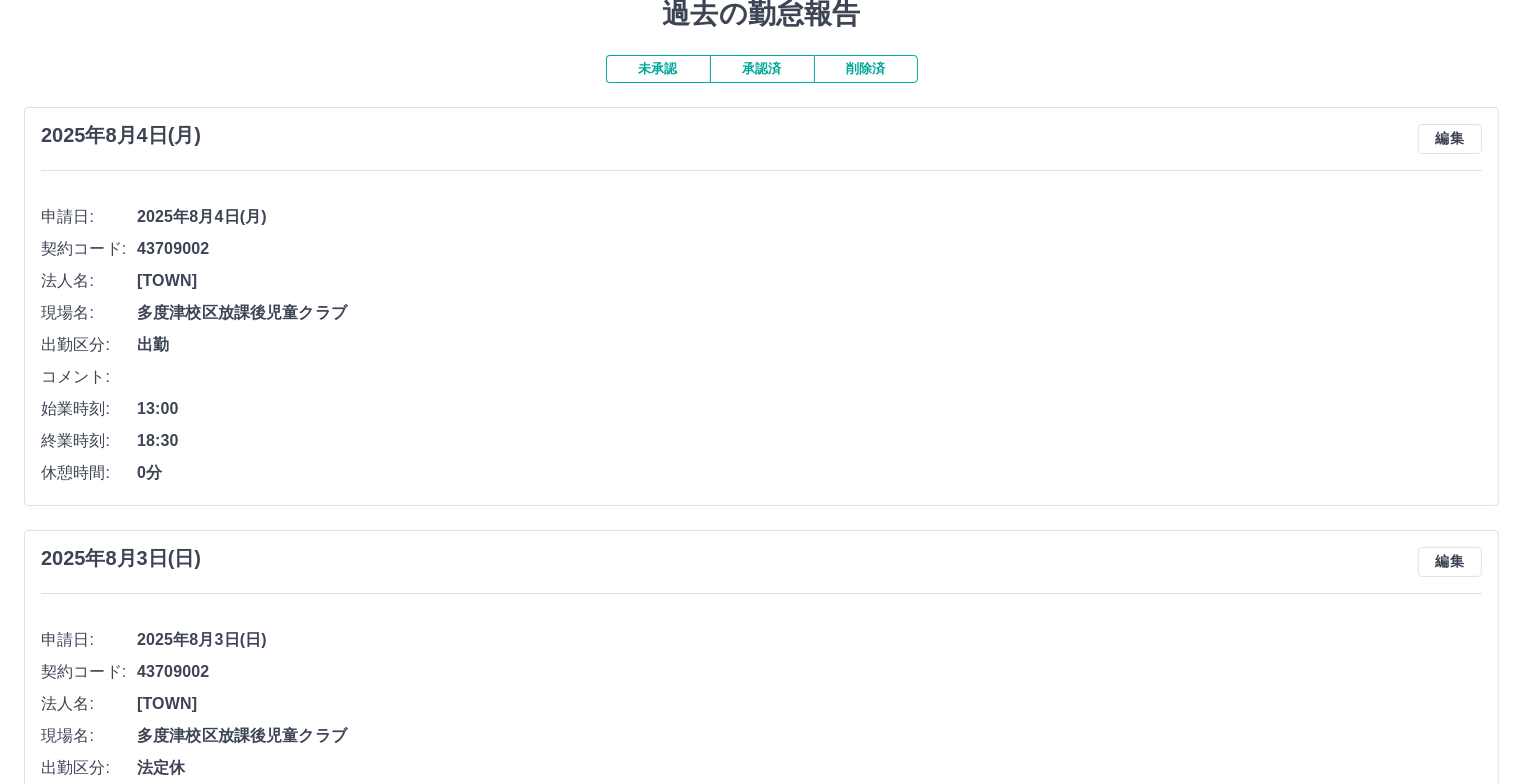 scroll, scrollTop: 0, scrollLeft: 0, axis: both 